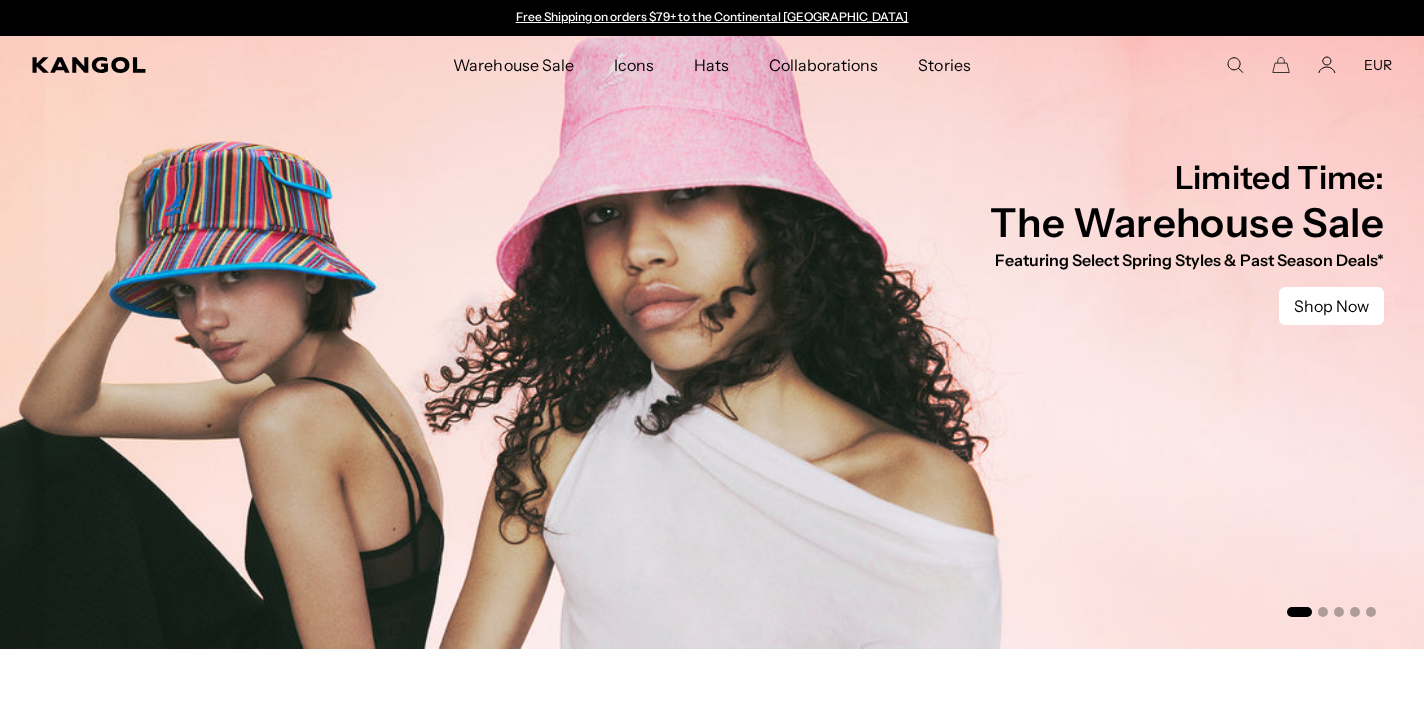 scroll, scrollTop: 0, scrollLeft: 0, axis: both 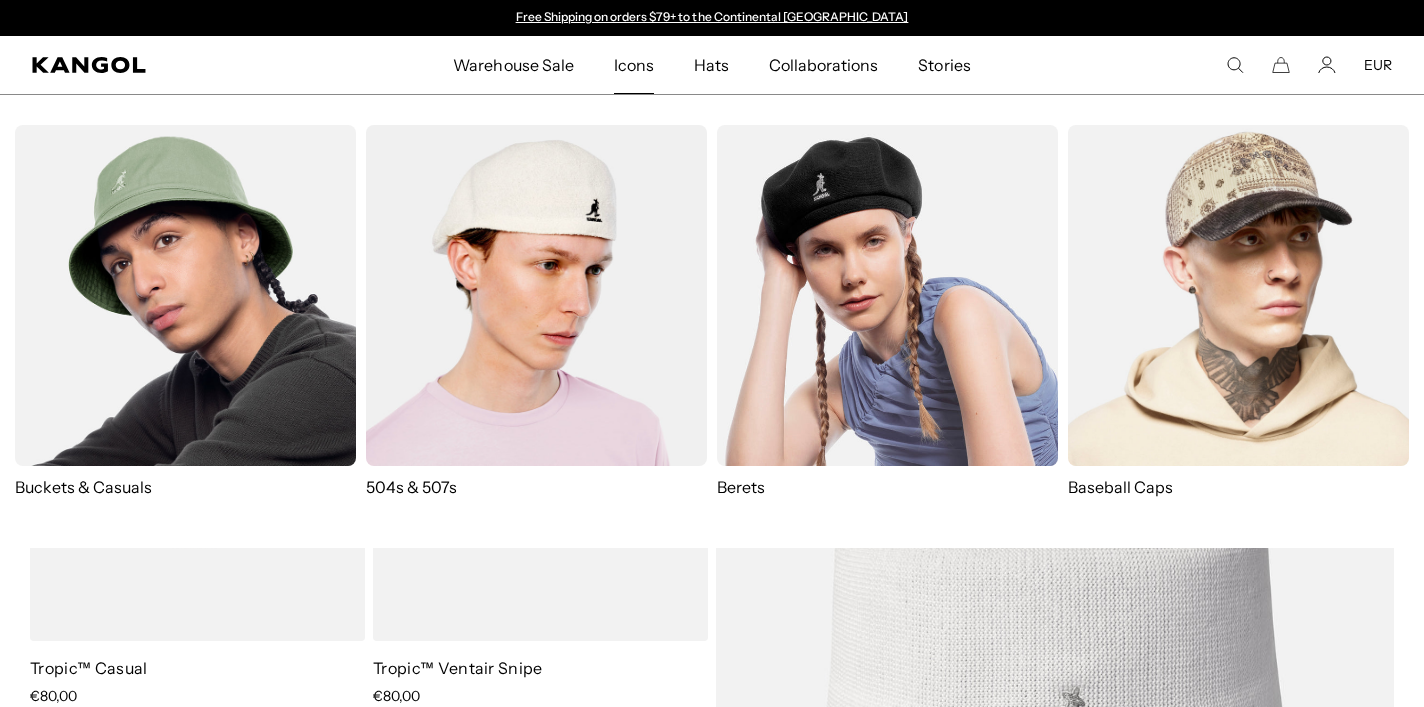 click at bounding box center (536, 295) 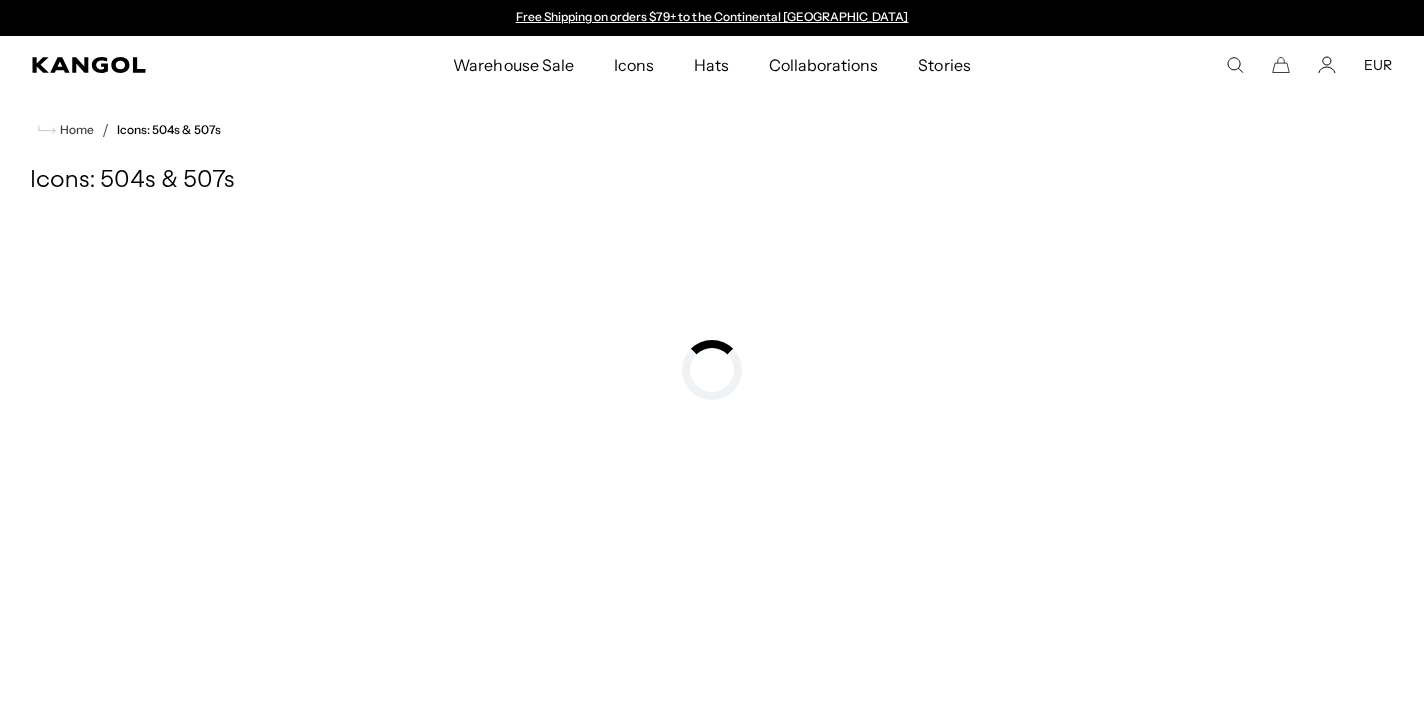 scroll, scrollTop: 0, scrollLeft: 0, axis: both 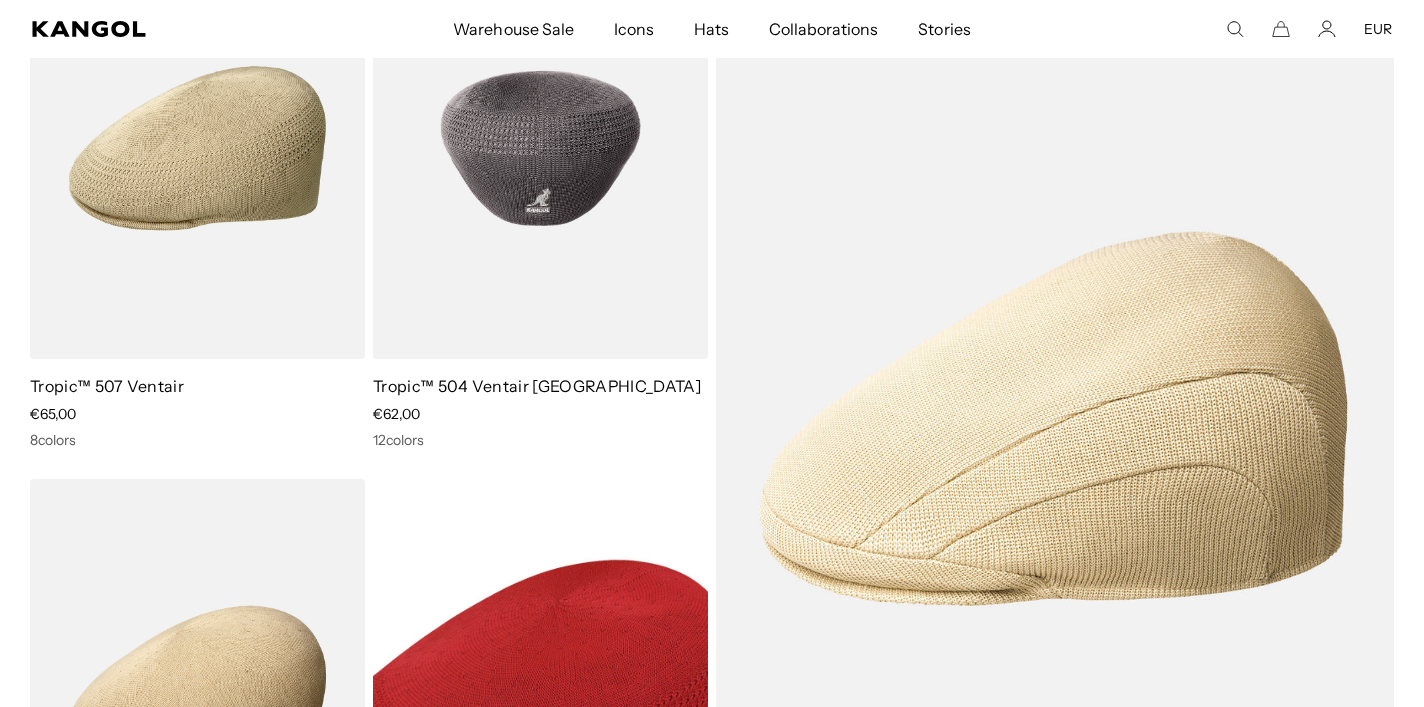 click at bounding box center [540, 148] 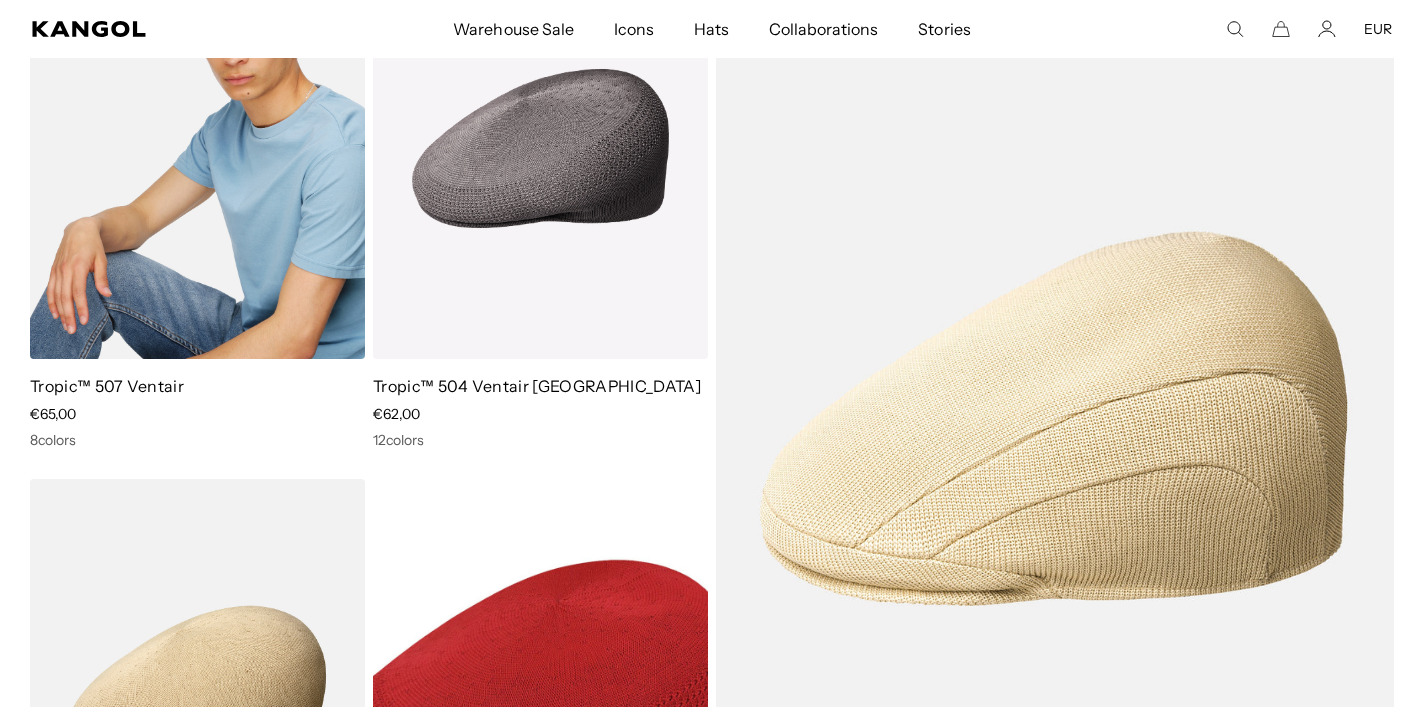 click at bounding box center (197, 148) 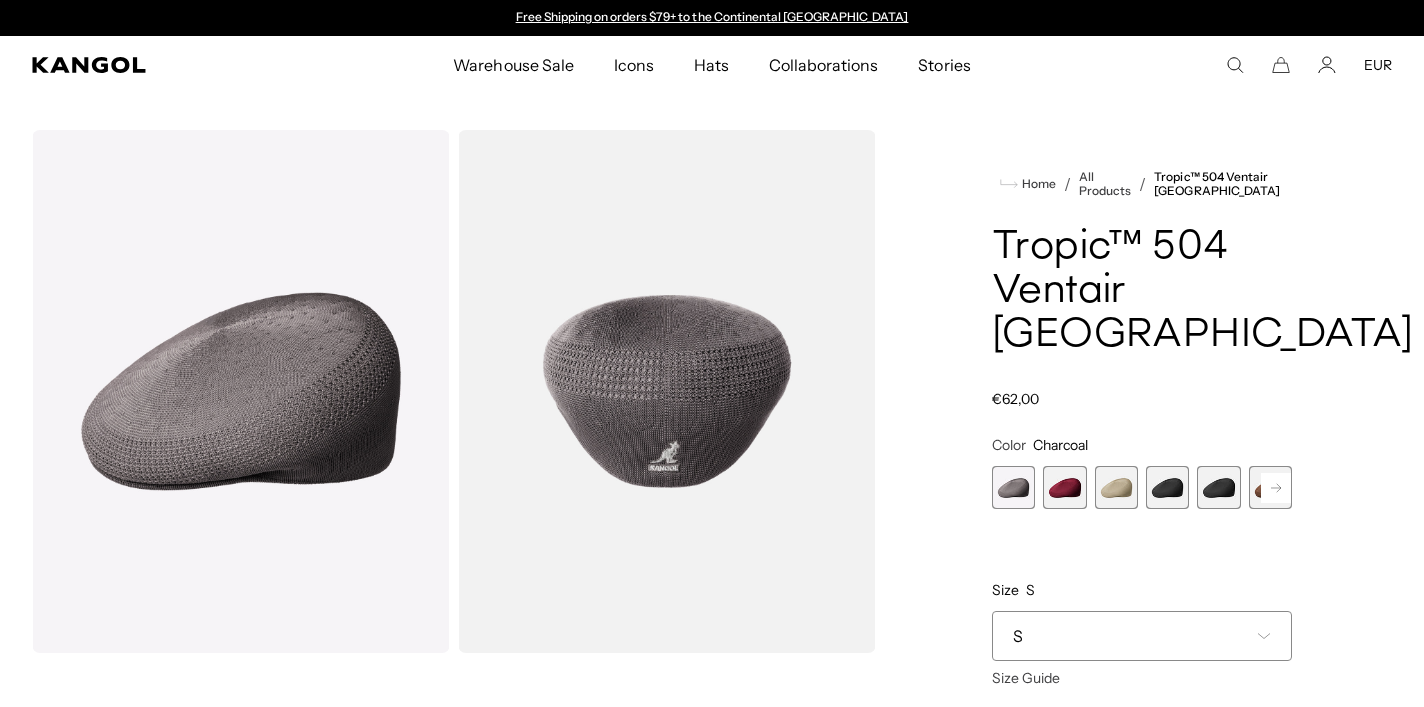 scroll, scrollTop: 0, scrollLeft: 0, axis: both 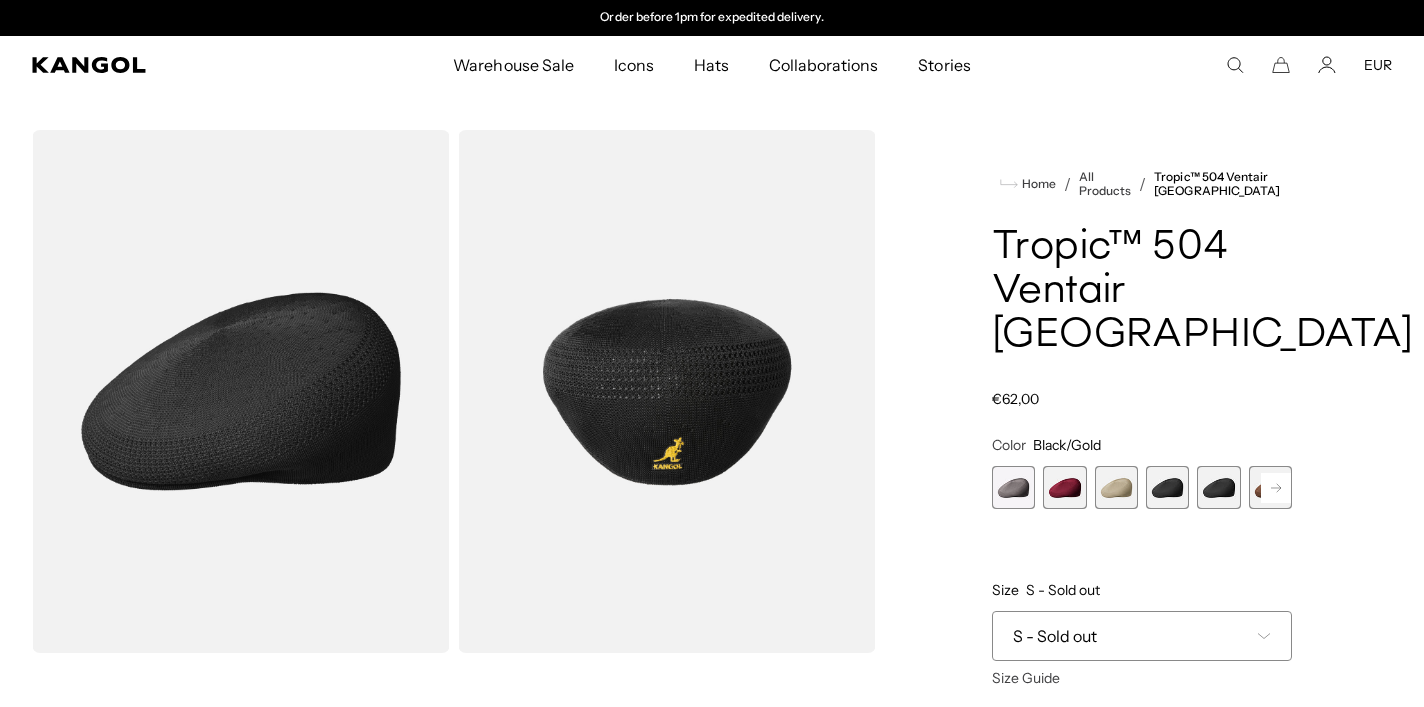 click at bounding box center [1167, 487] 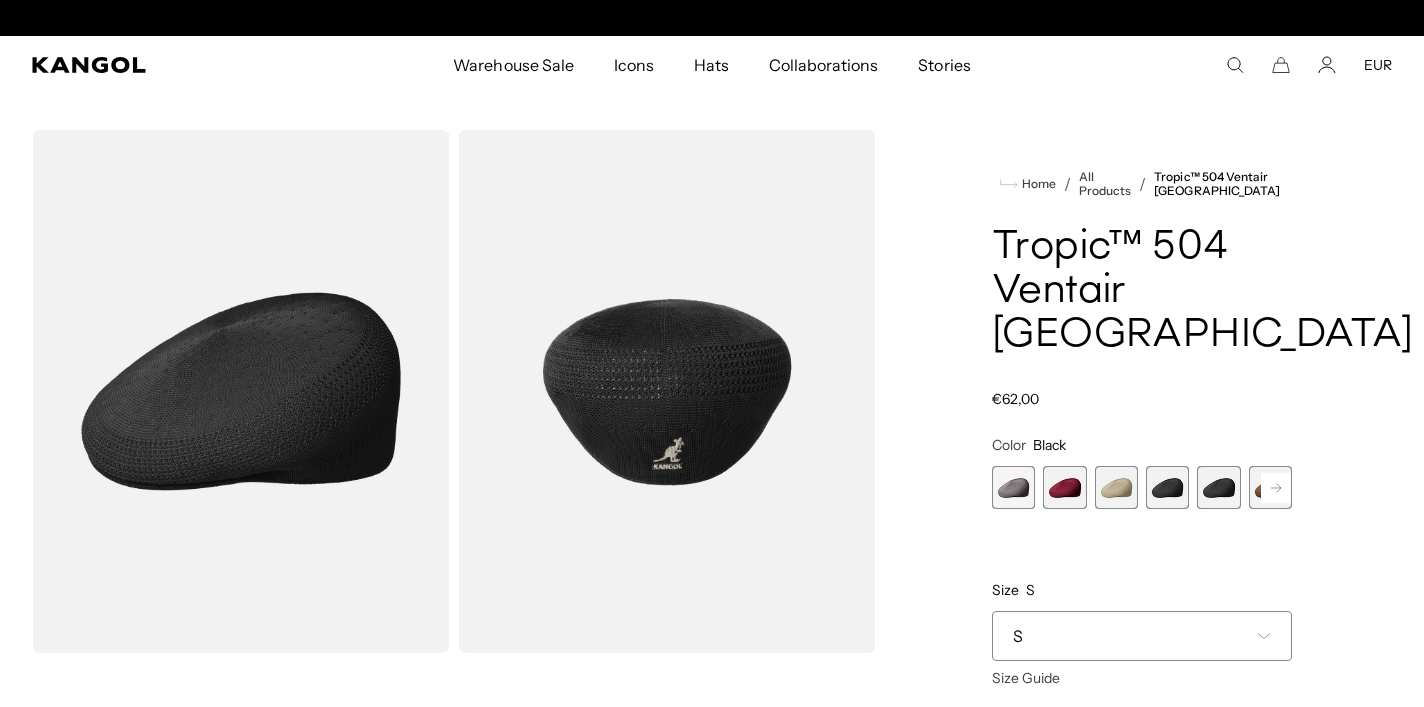 scroll, scrollTop: 0, scrollLeft: 0, axis: both 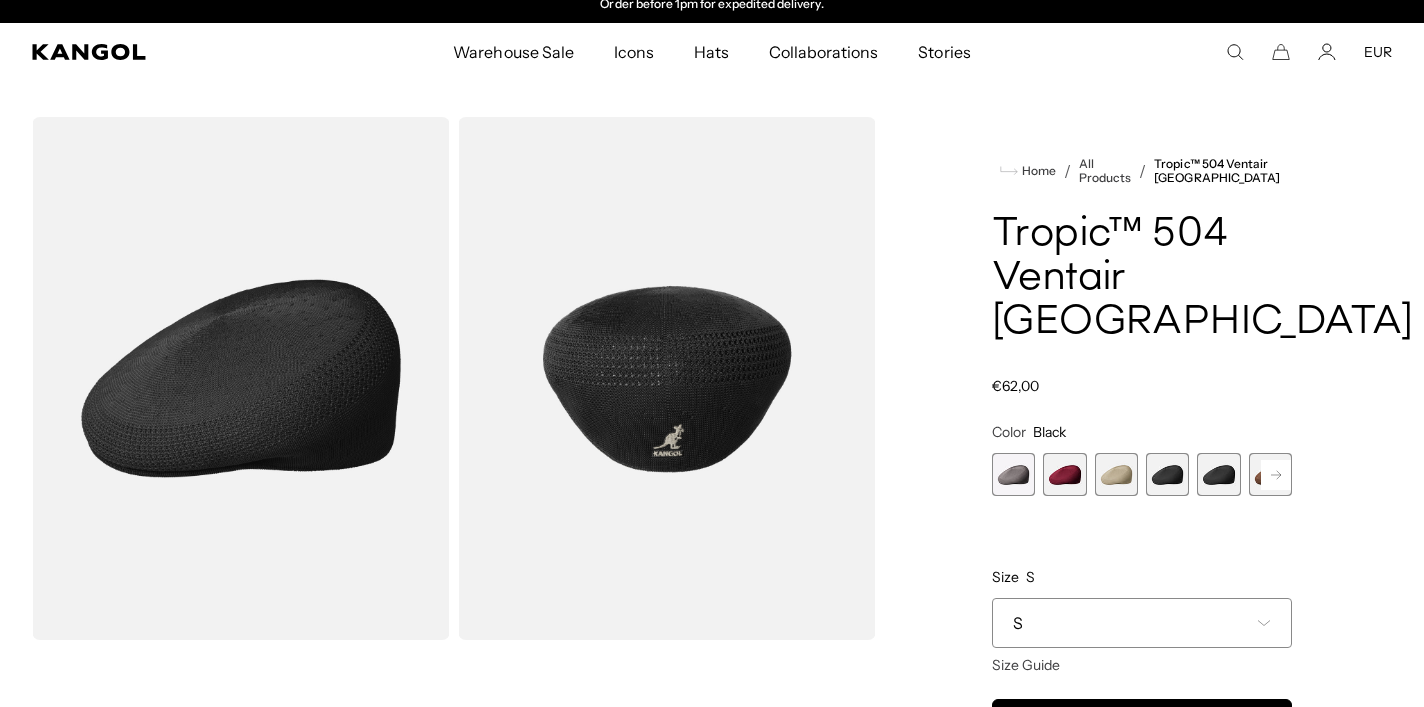 click at bounding box center (1064, 474) 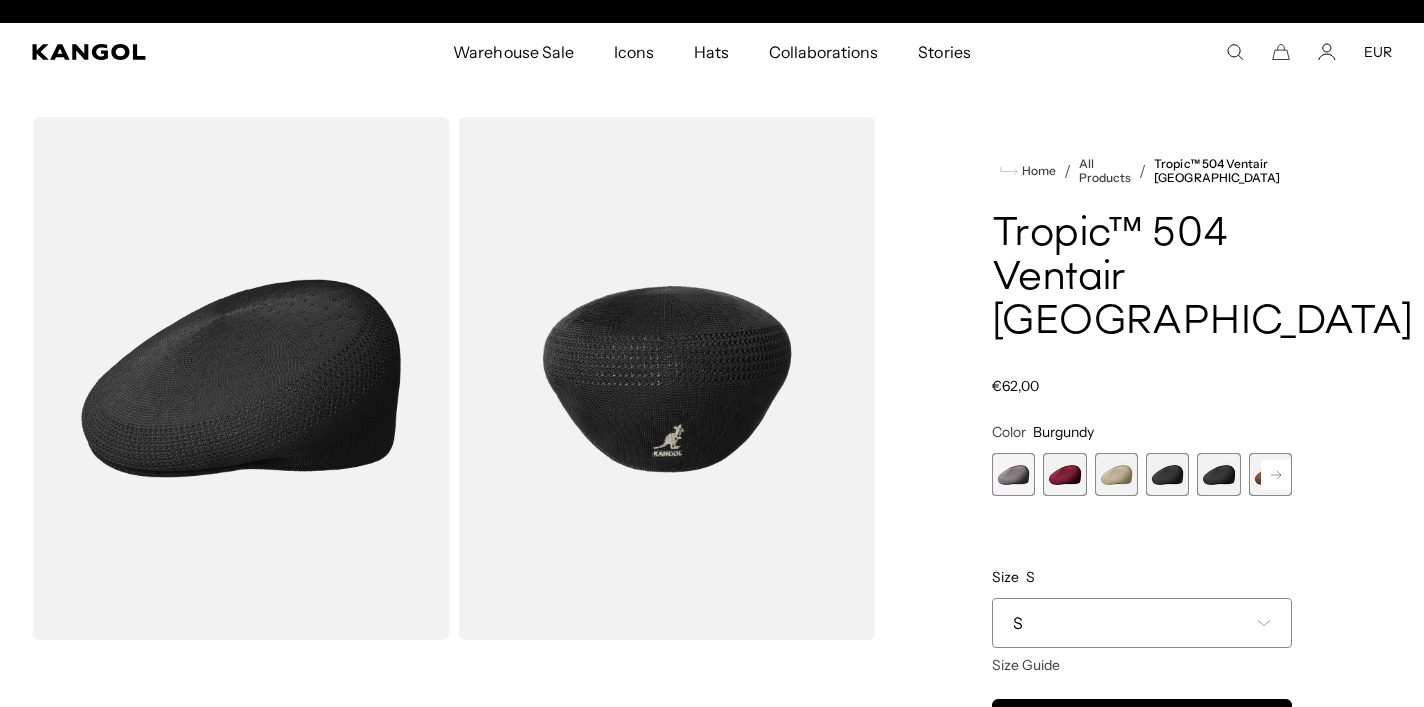 scroll, scrollTop: 0, scrollLeft: 0, axis: both 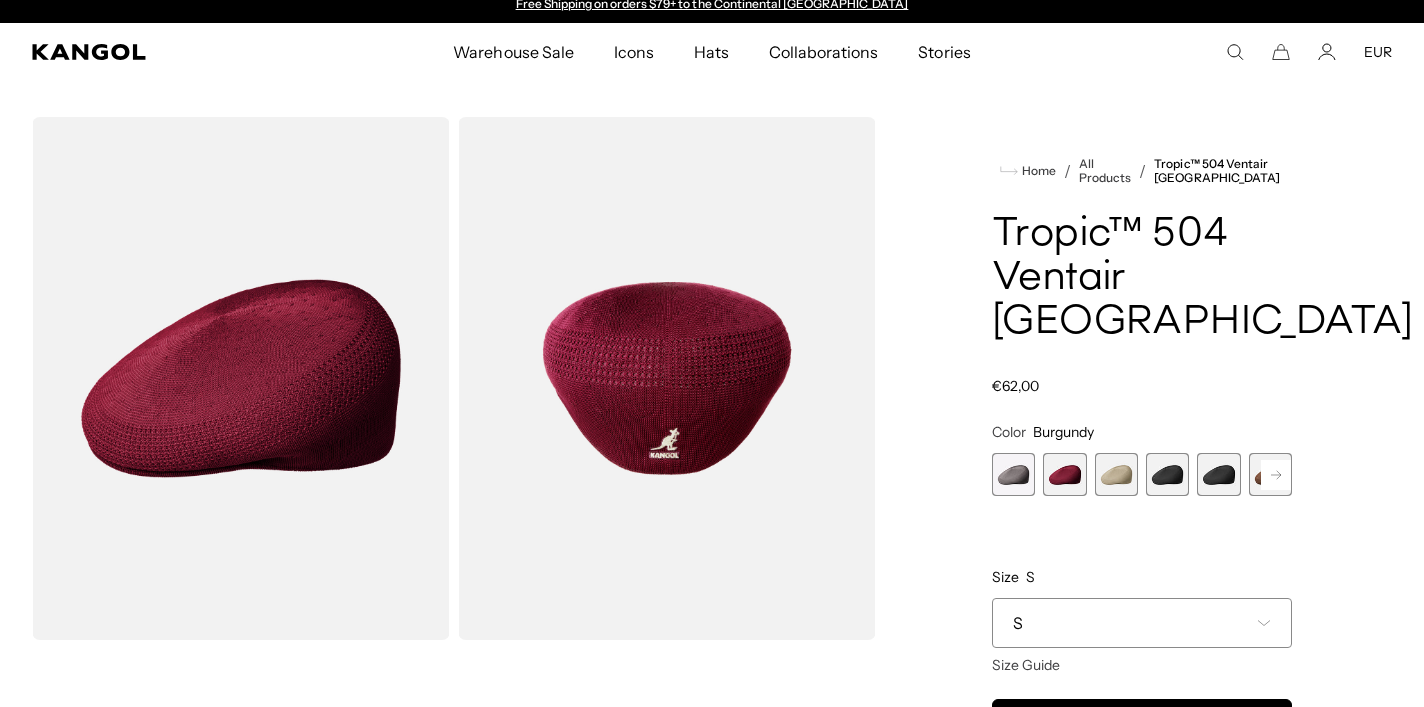 click at bounding box center (1013, 474) 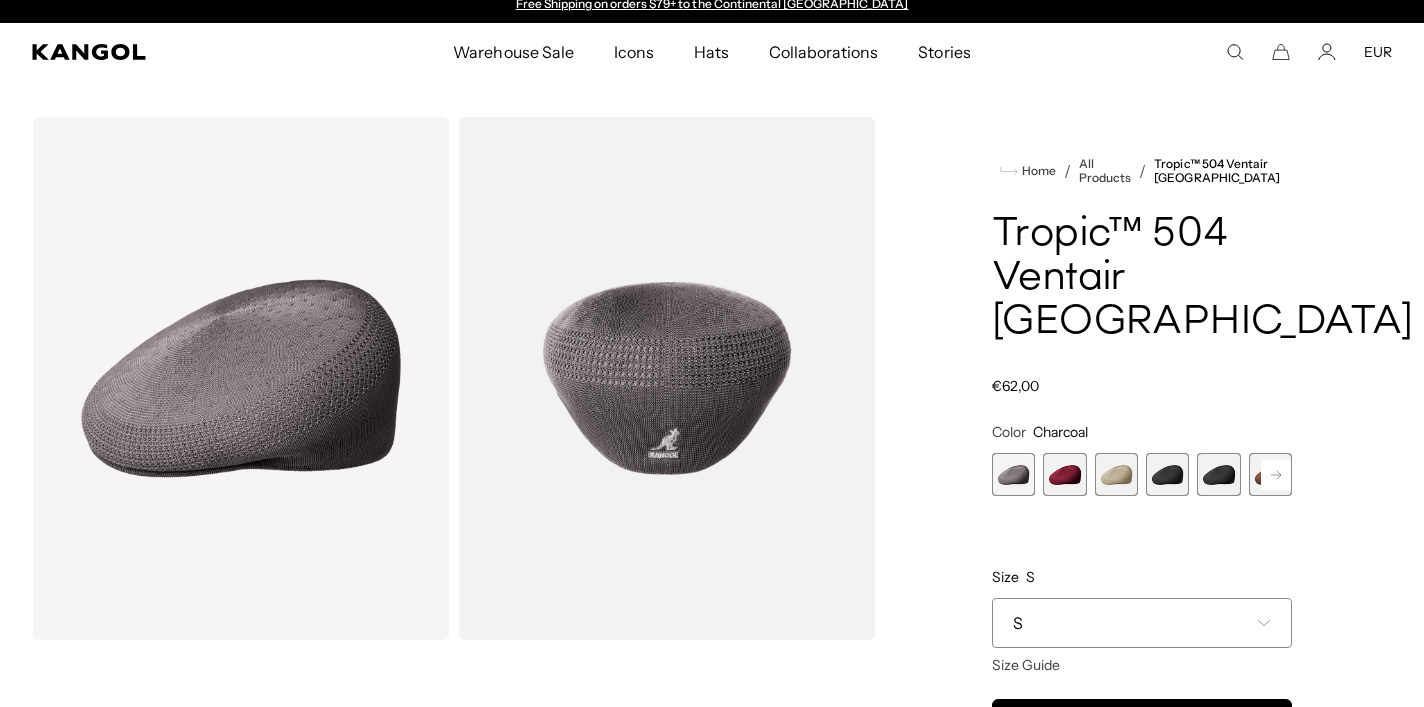 click 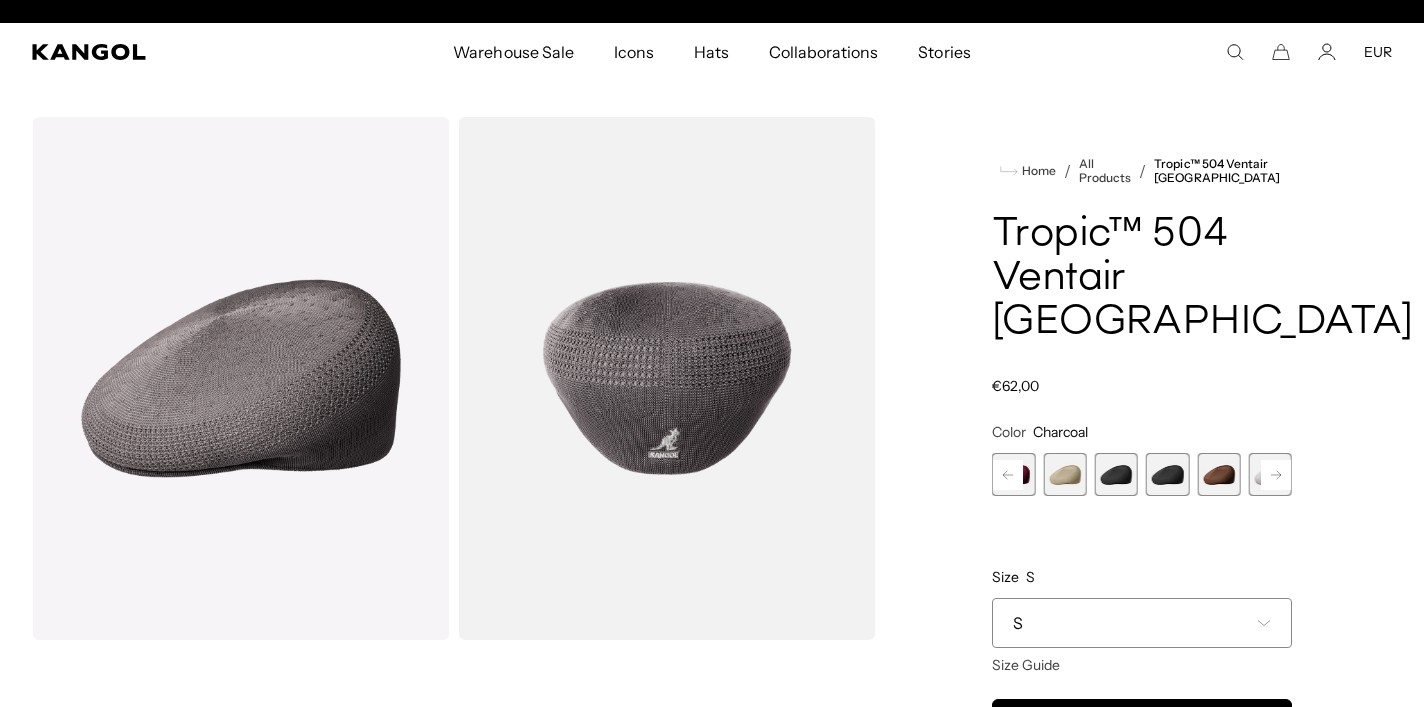 scroll, scrollTop: 0, scrollLeft: 412, axis: horizontal 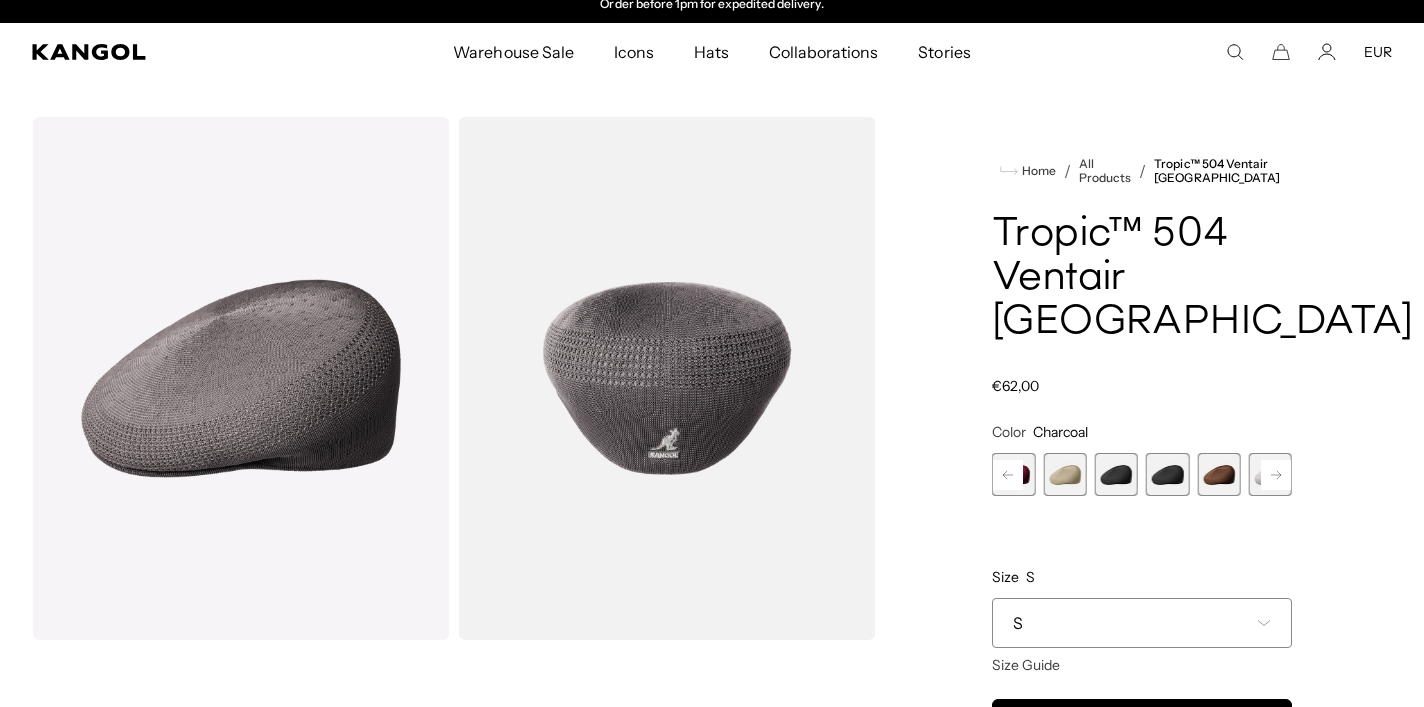 click 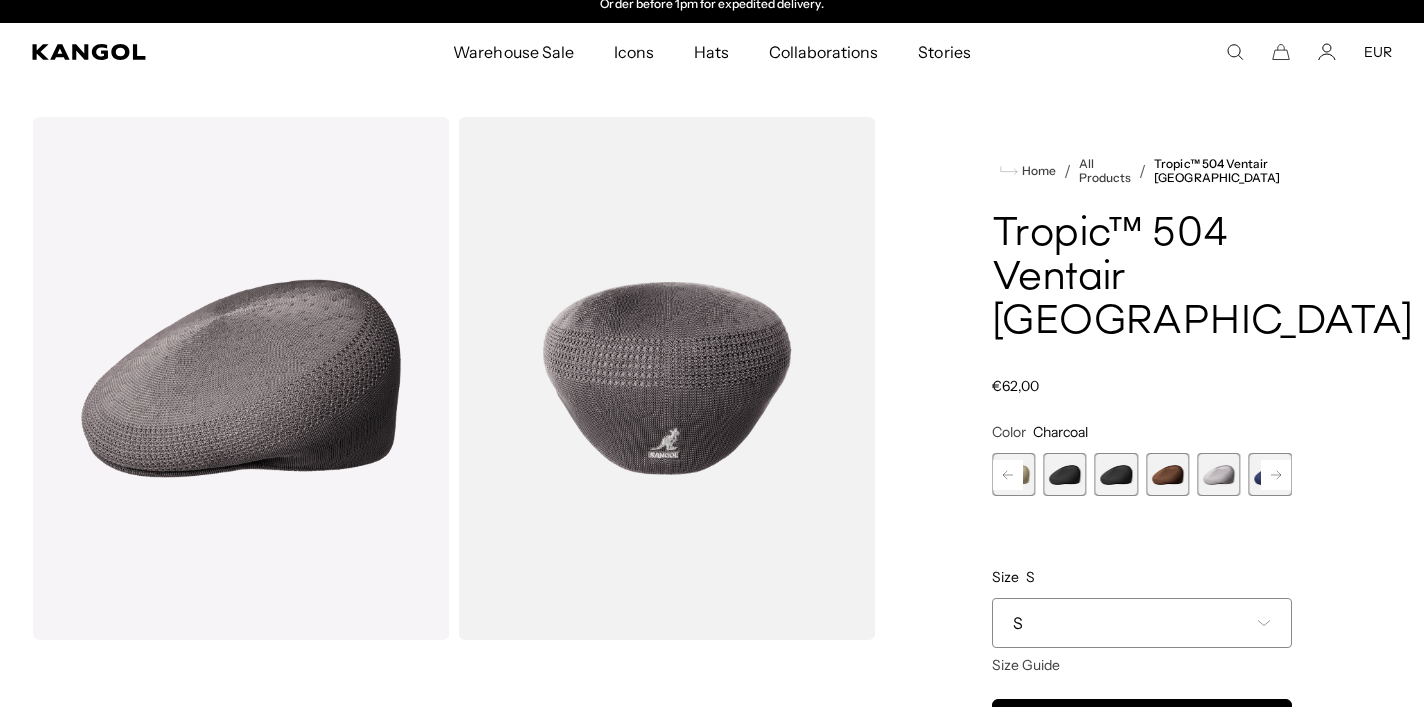 click at bounding box center (1218, 474) 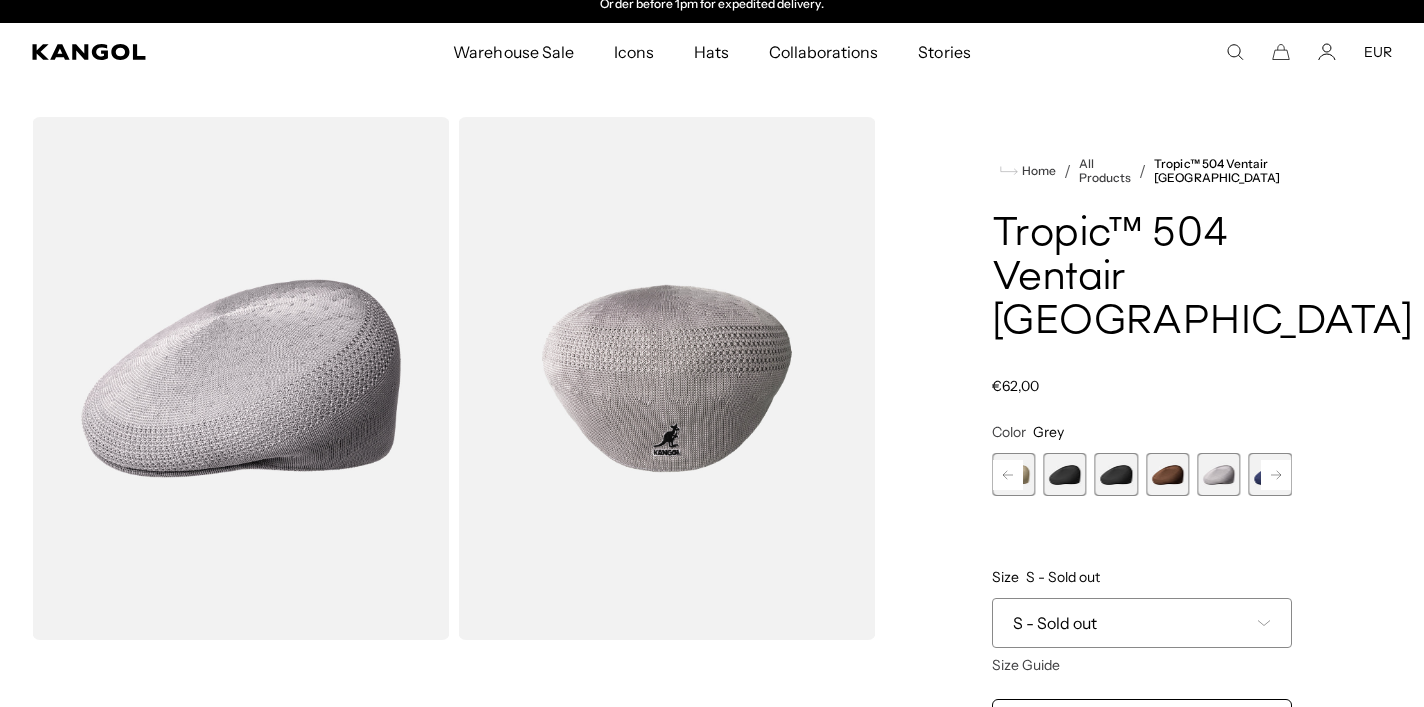 click at bounding box center [1270, 474] 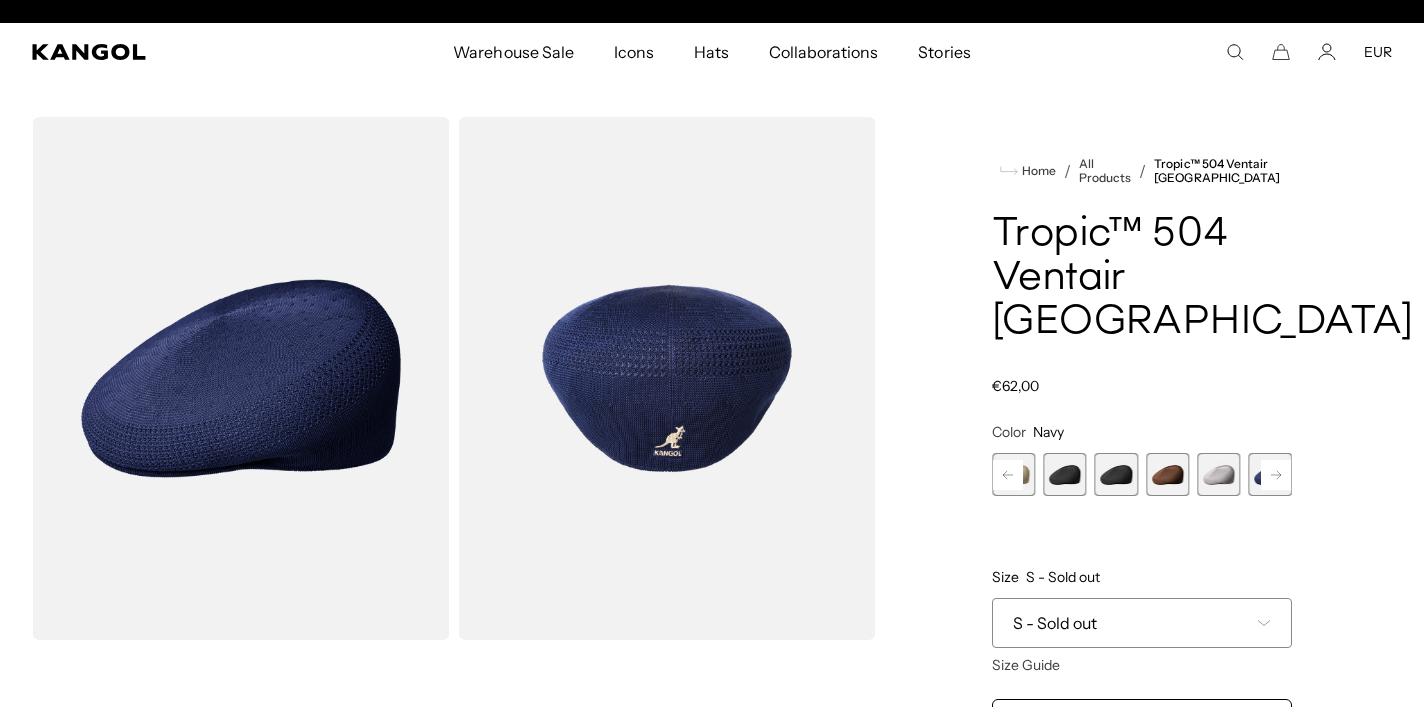 scroll, scrollTop: 0, scrollLeft: 0, axis: both 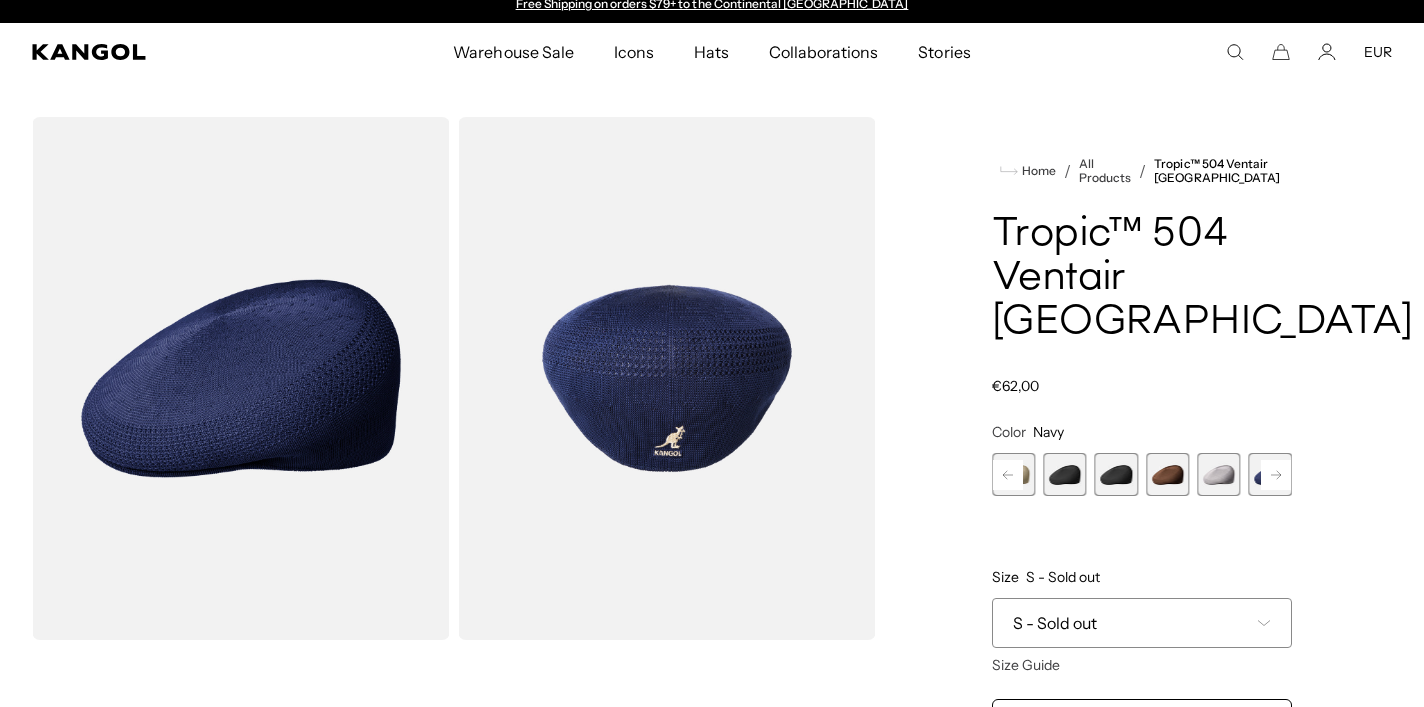 click 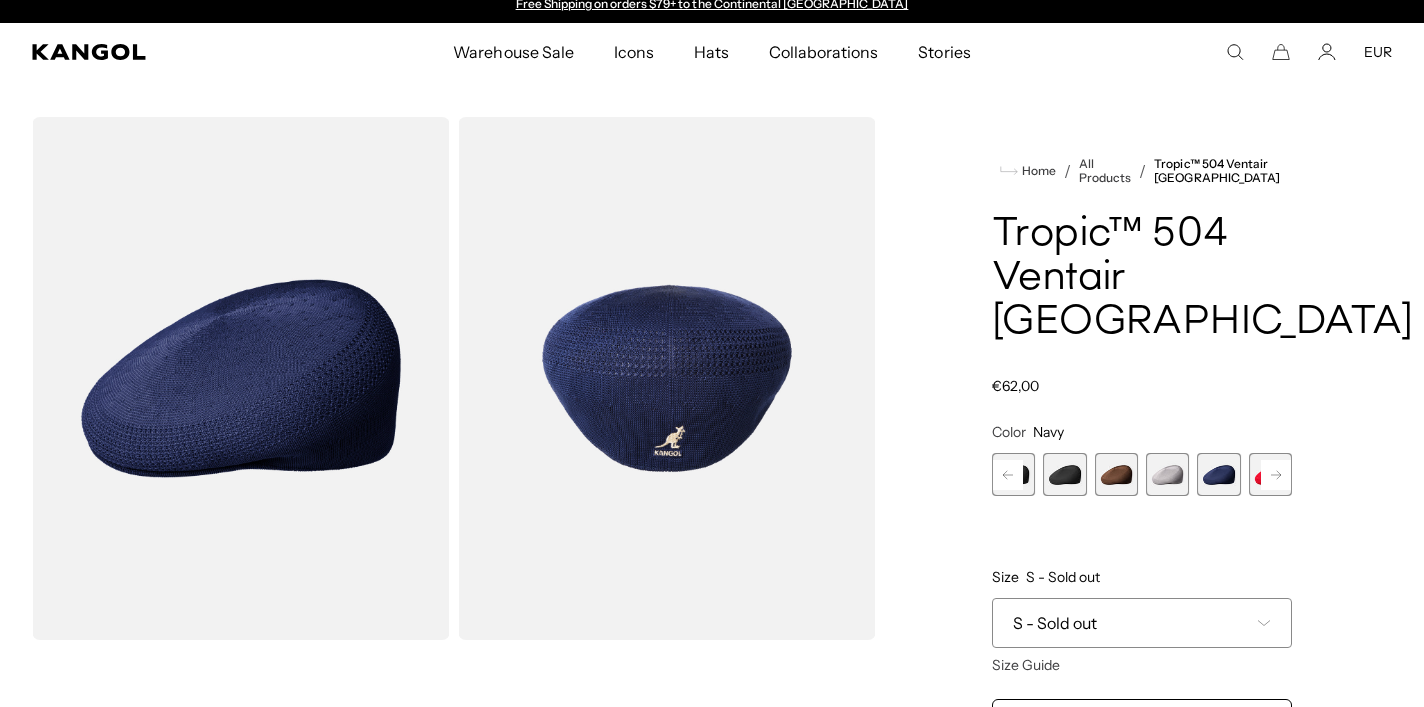 click 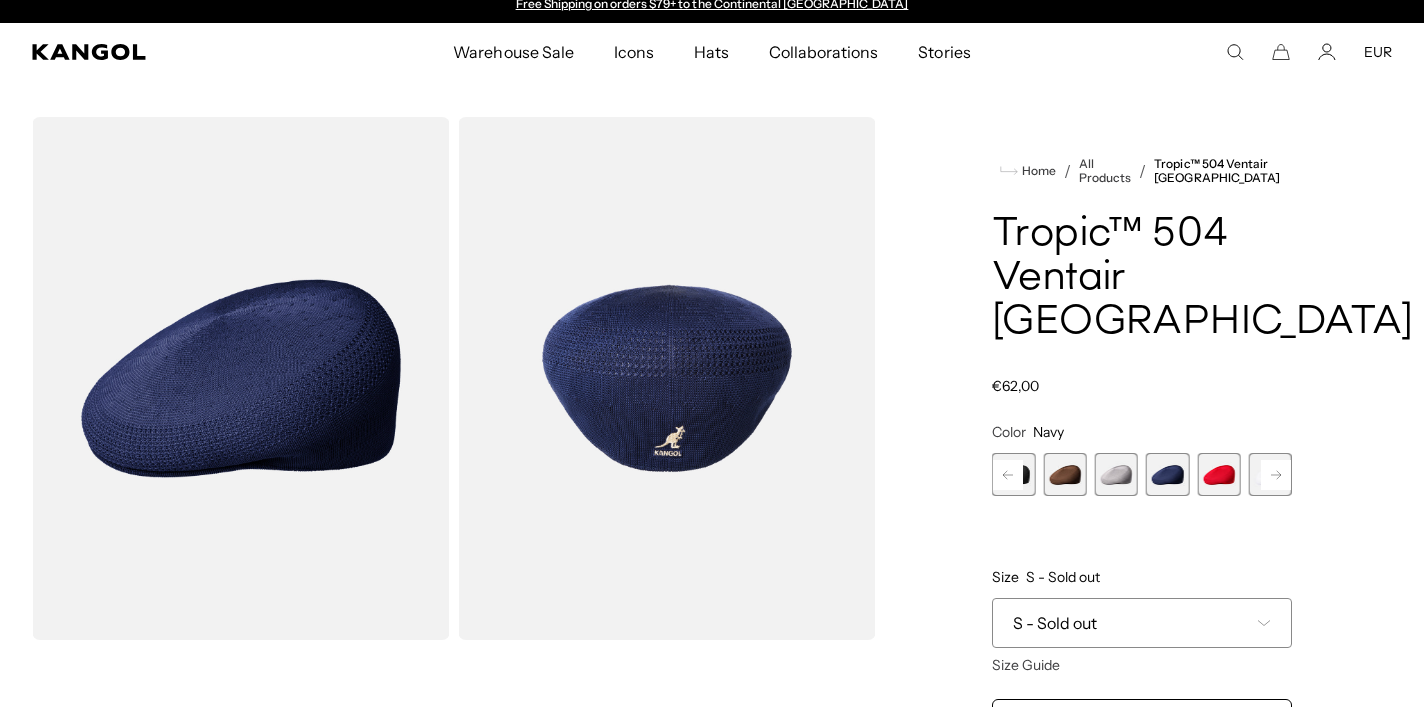 click 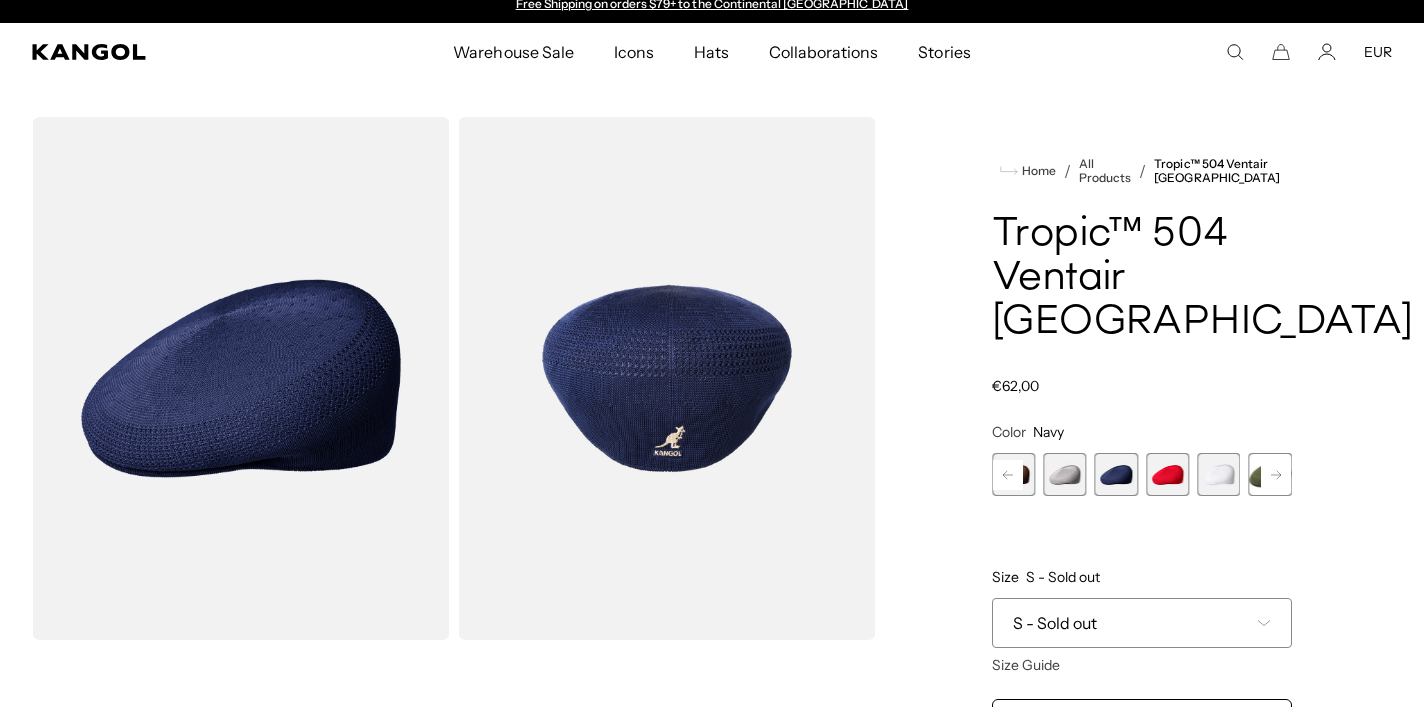 click 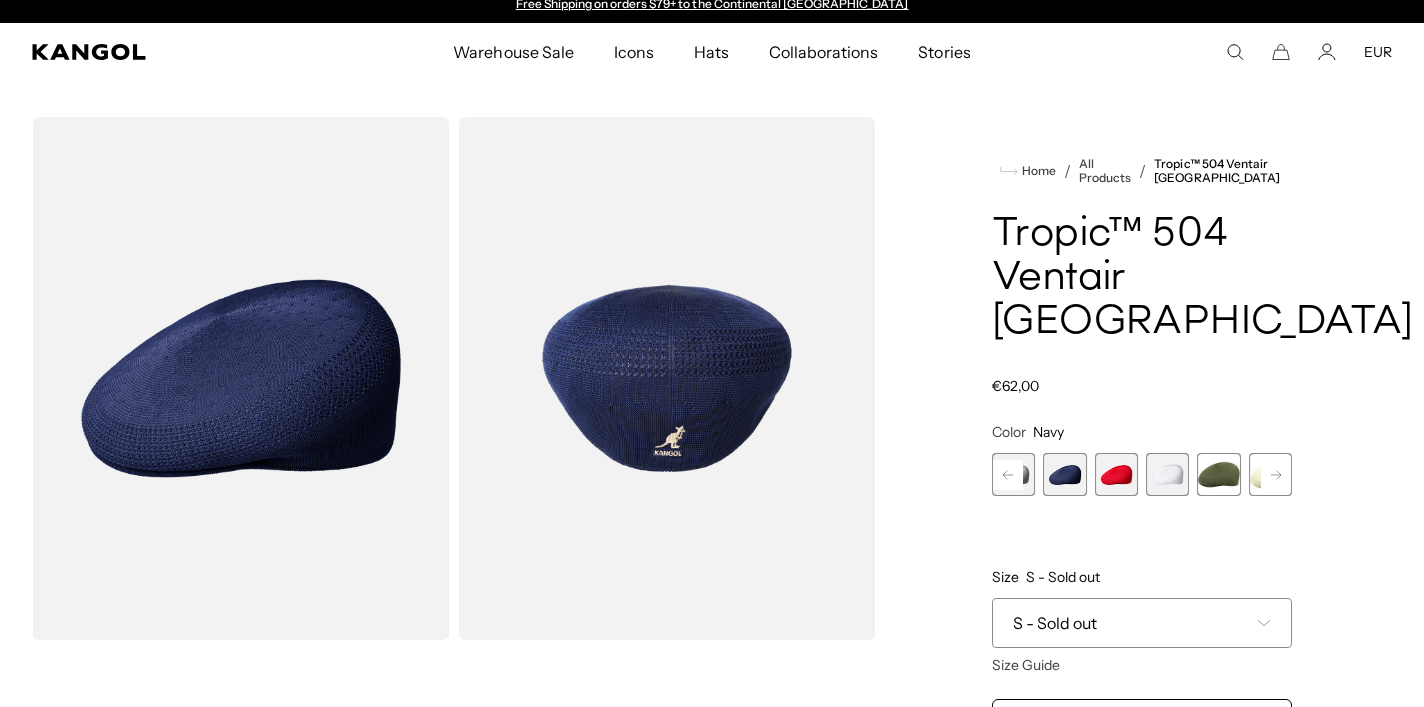 click at bounding box center (1218, 474) 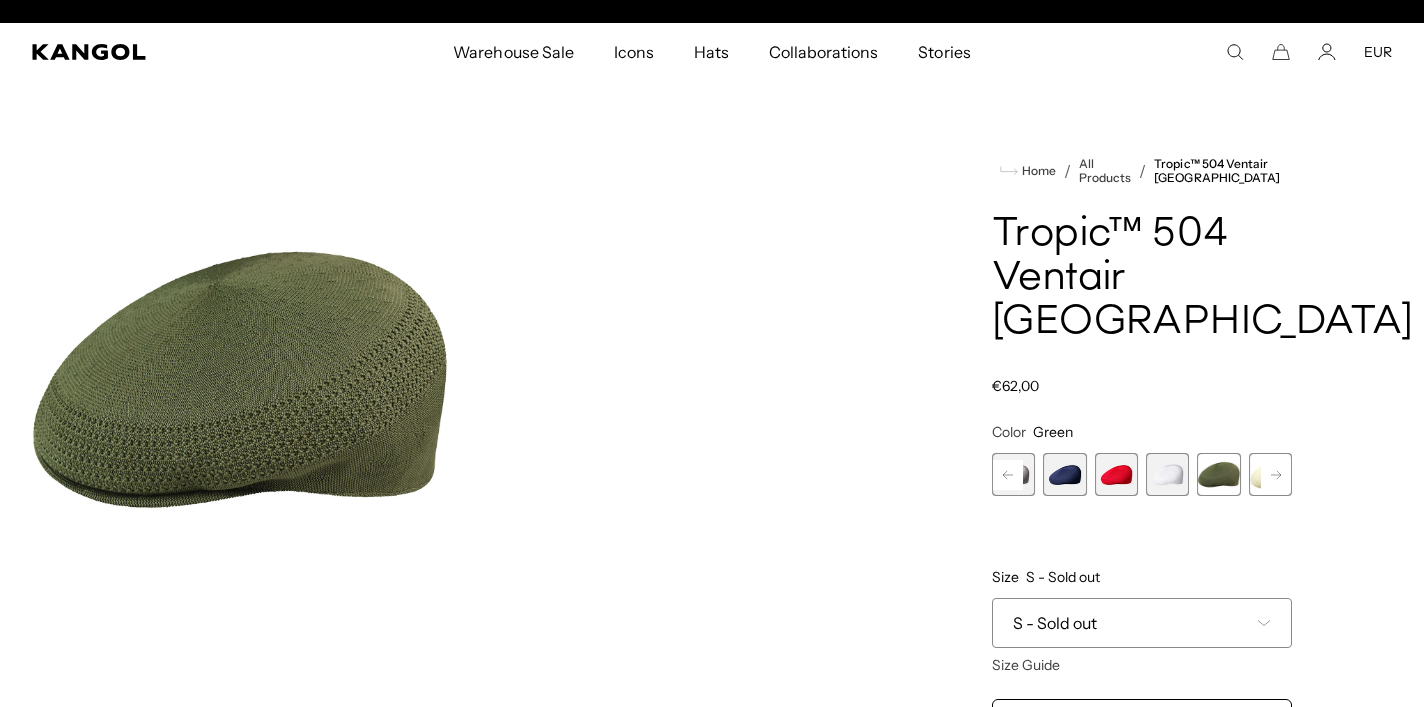 scroll, scrollTop: 0, scrollLeft: 412, axis: horizontal 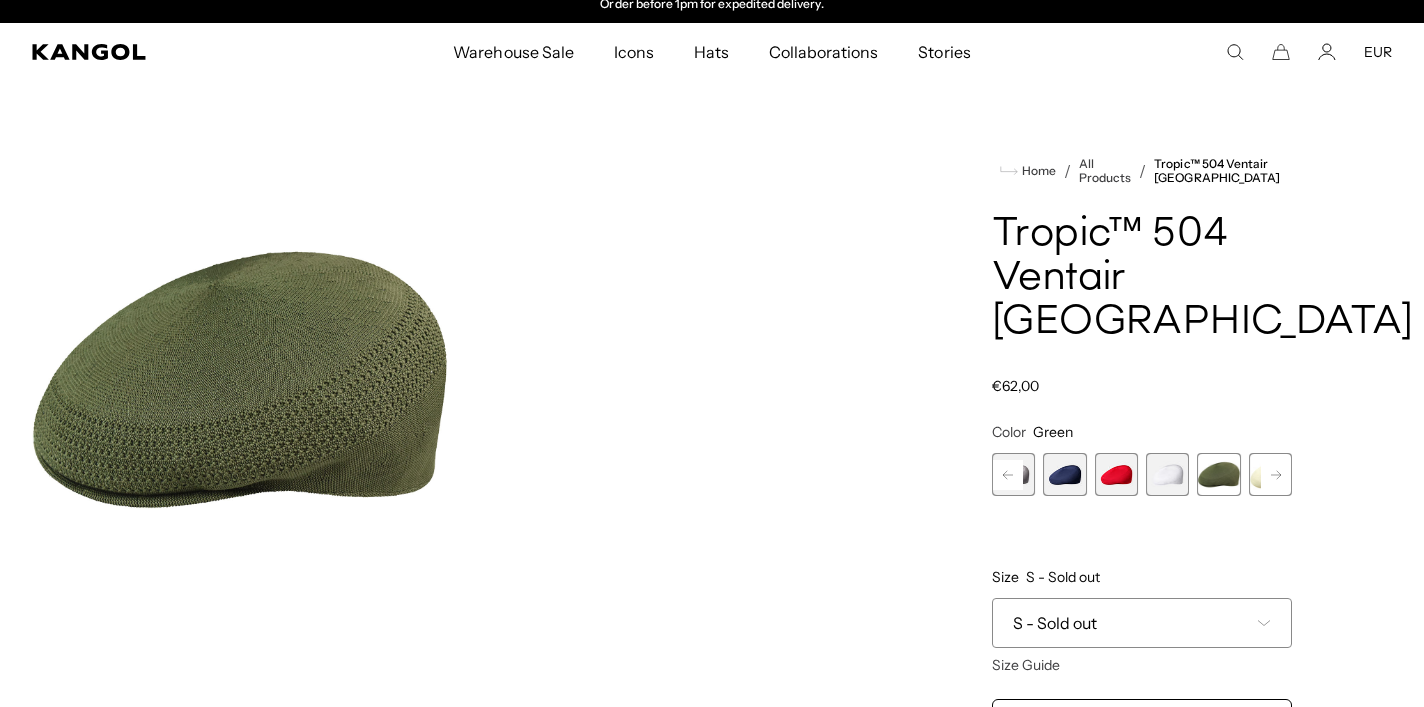 click at bounding box center [1167, 474] 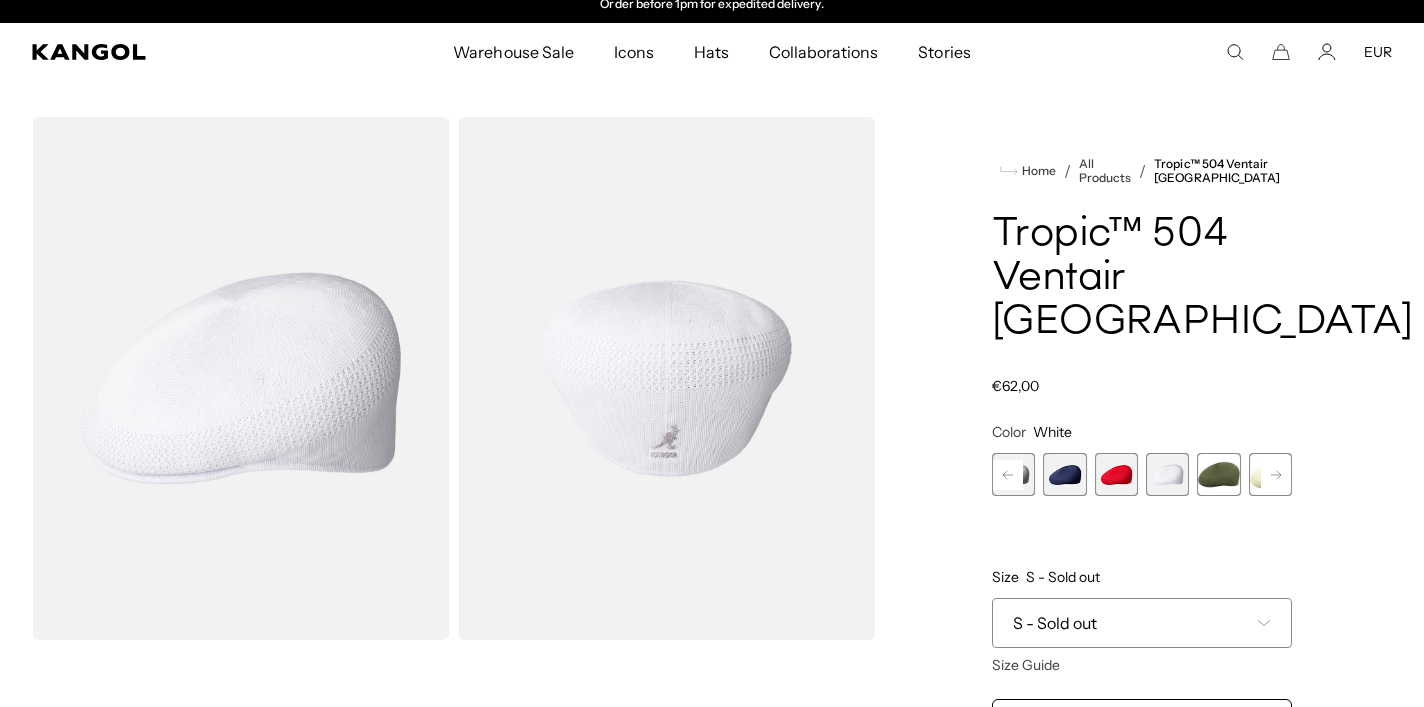 click at bounding box center (1270, 474) 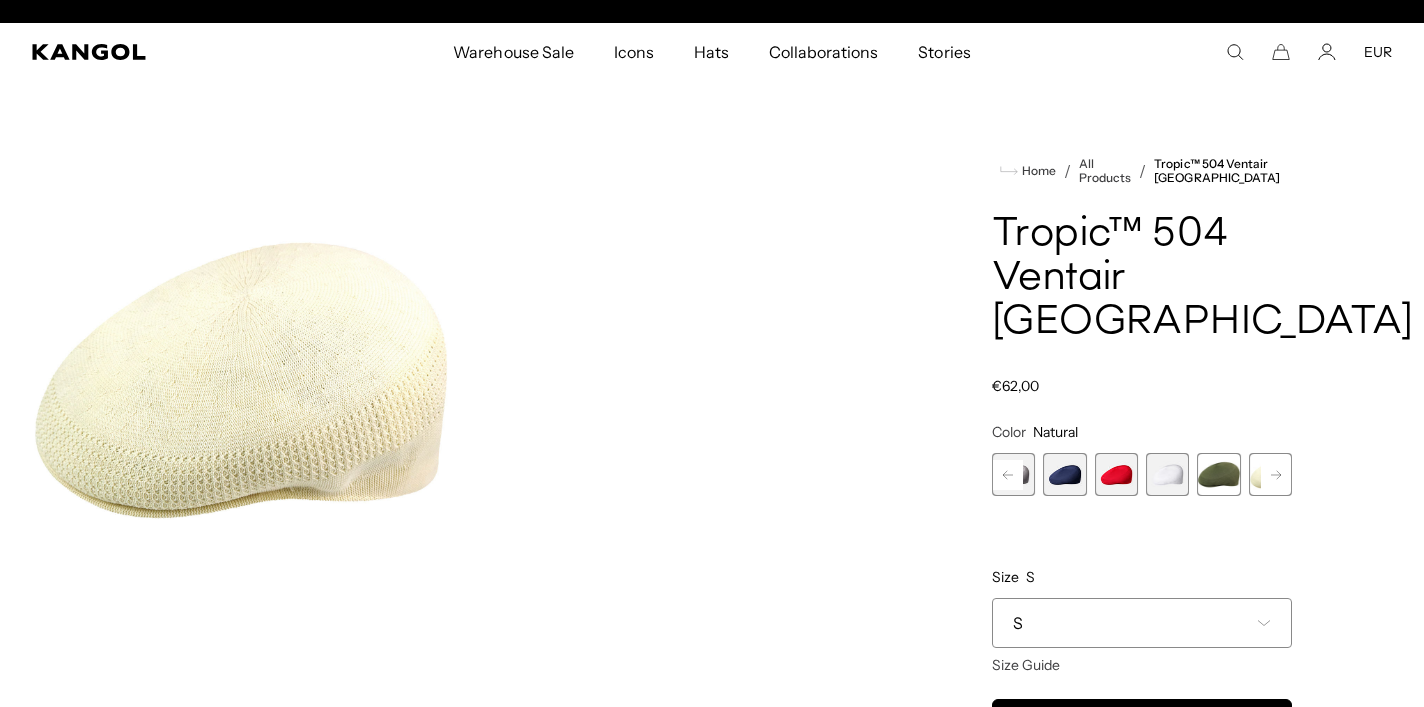scroll, scrollTop: 0, scrollLeft: 0, axis: both 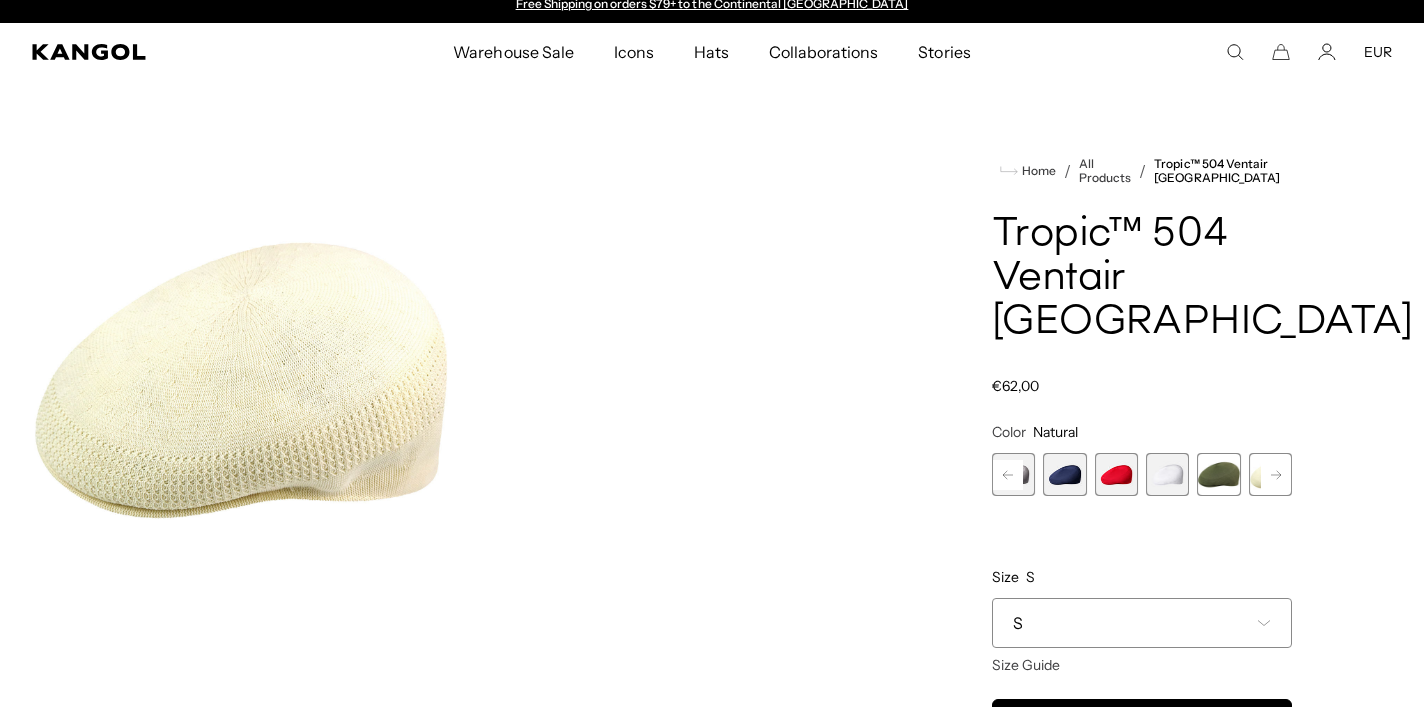 click 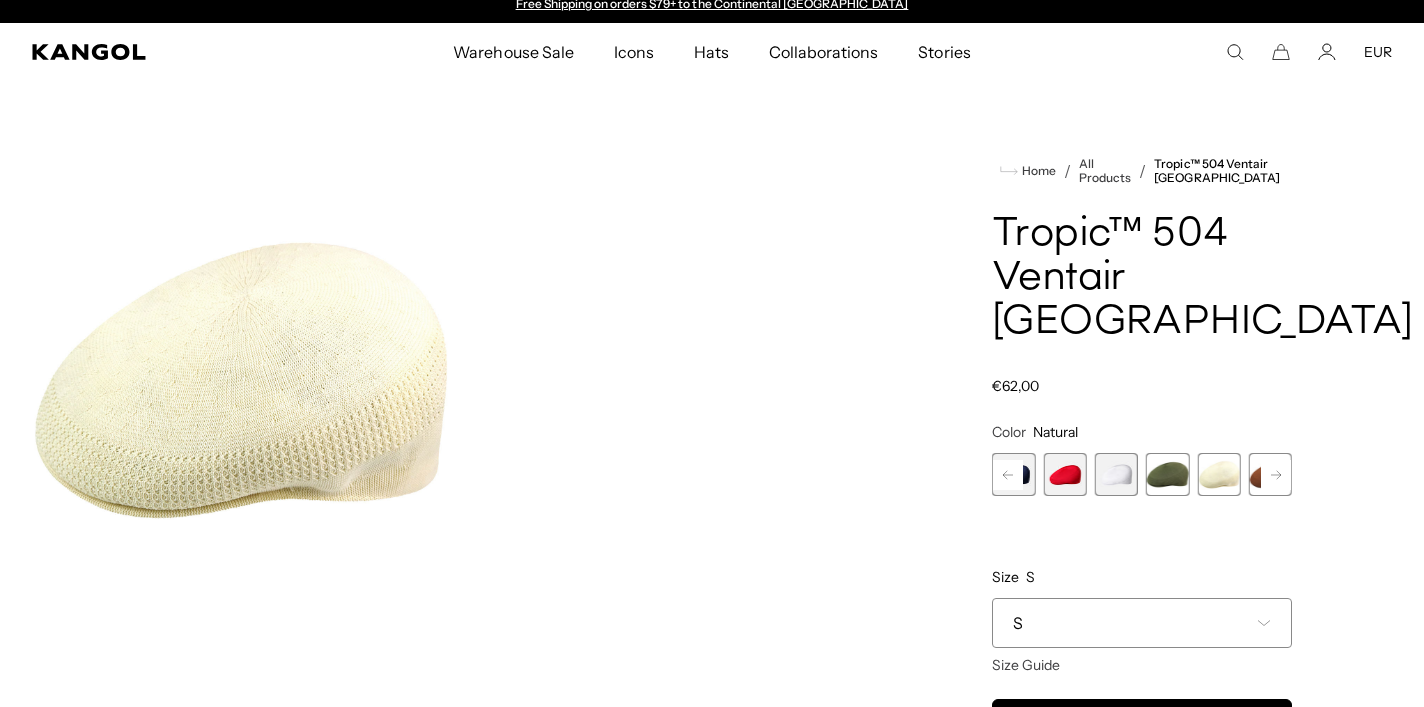 click 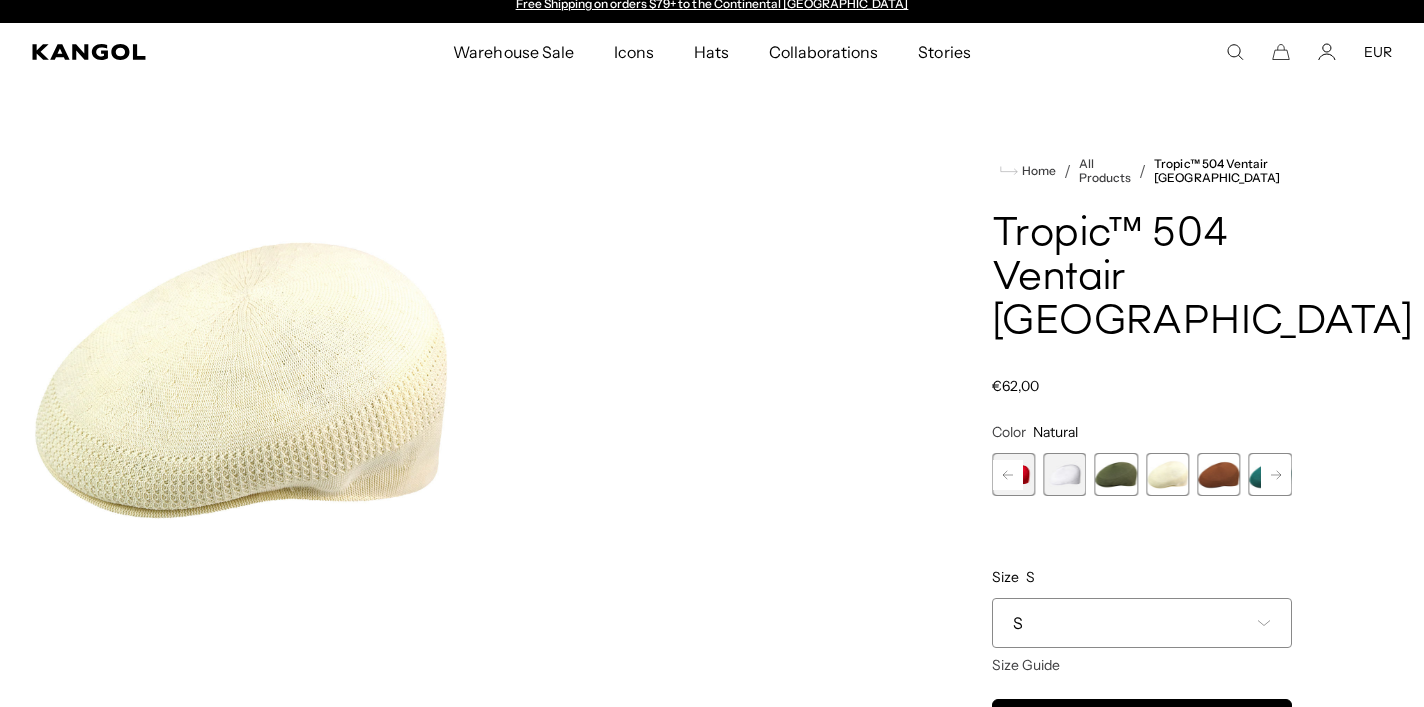 click 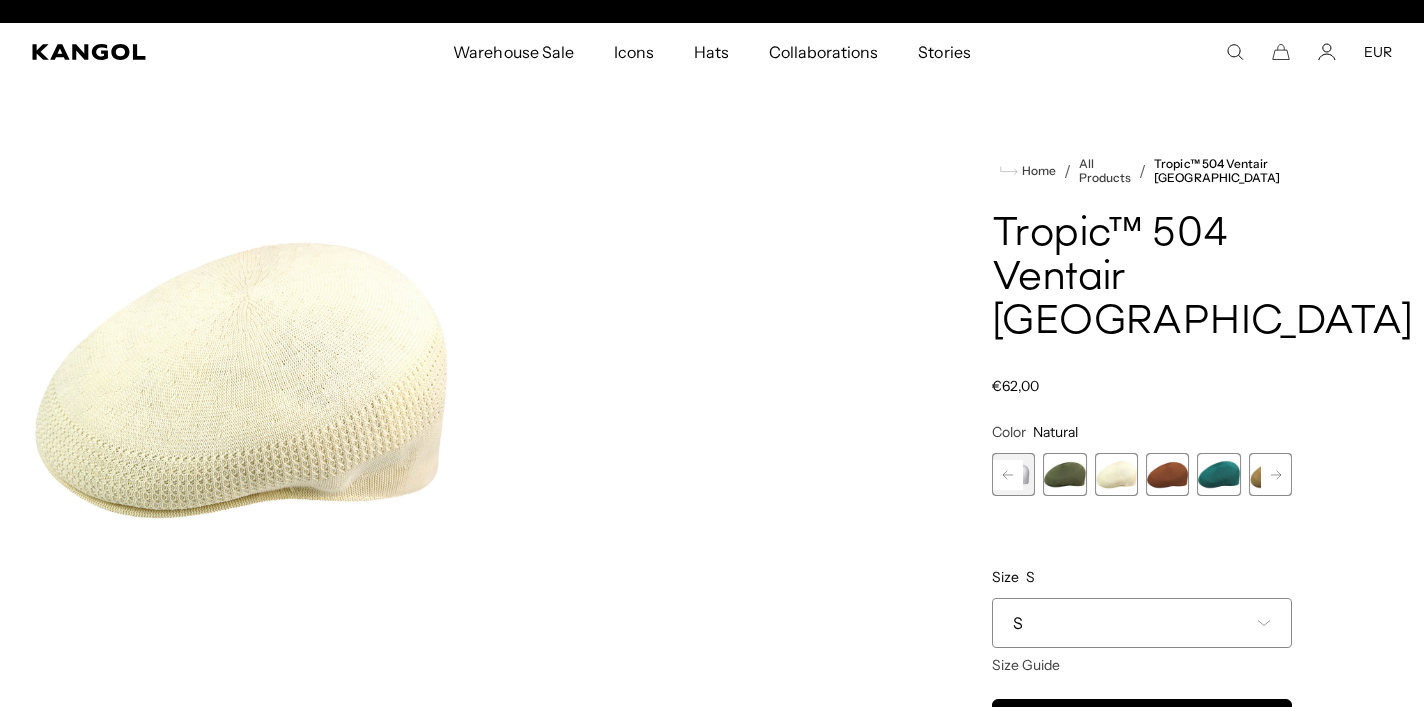 click at bounding box center (1167, 474) 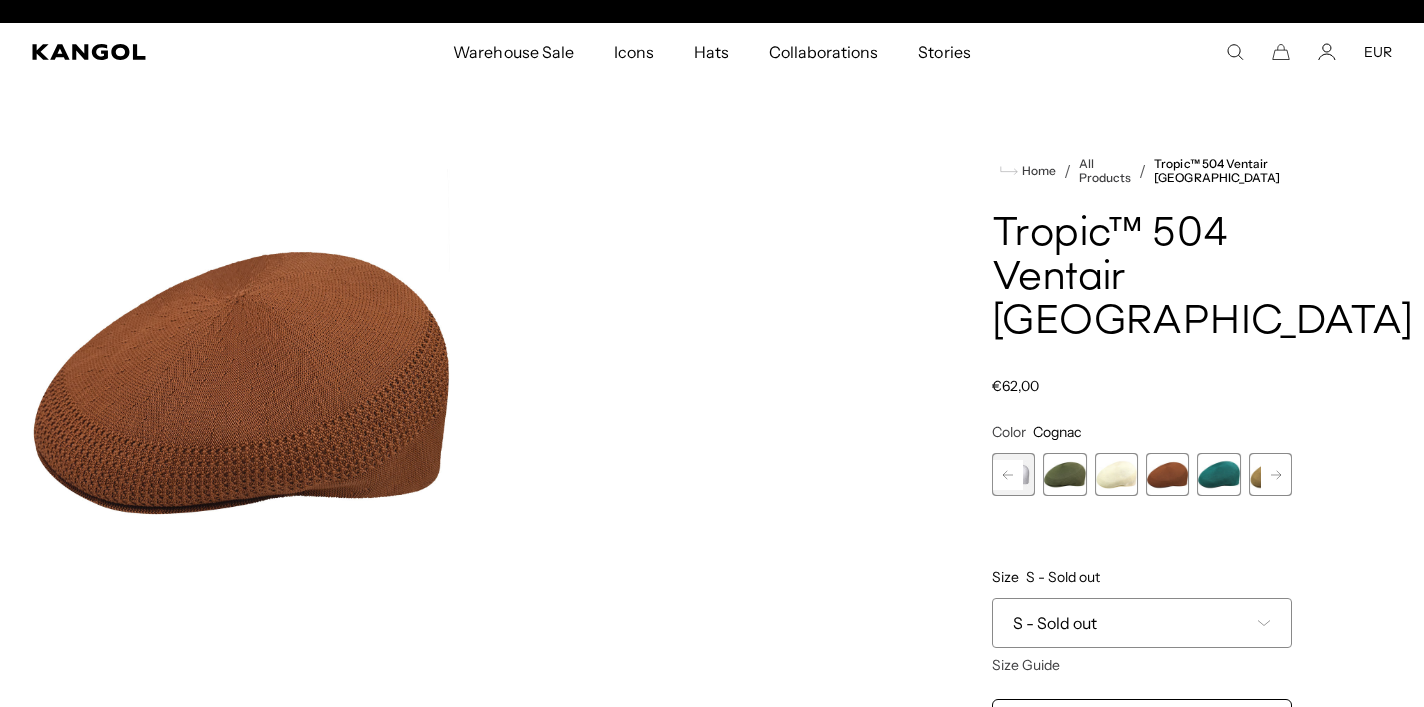 scroll, scrollTop: 0, scrollLeft: 412, axis: horizontal 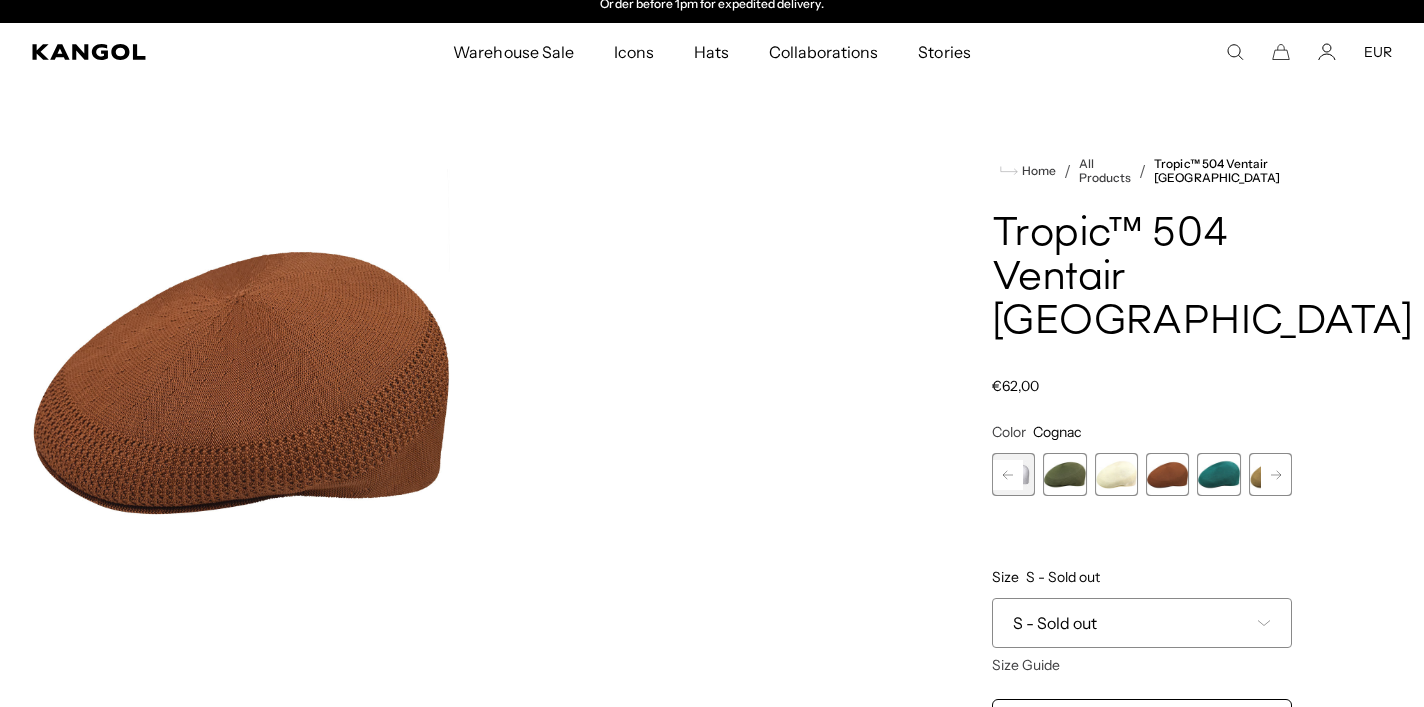 click on "Home
/
All Products
/
Tropic™ 504 Ventair USA
Tropic™ 504 Ventair USA
Regular price
€62,00
Regular price
Sale price
€62,00
Color
Cognac
Previous
Next
Charcoal
Variant sold out or unavailable
Burgundy
Variant sold out or unavailable" at bounding box center [1142, 565] 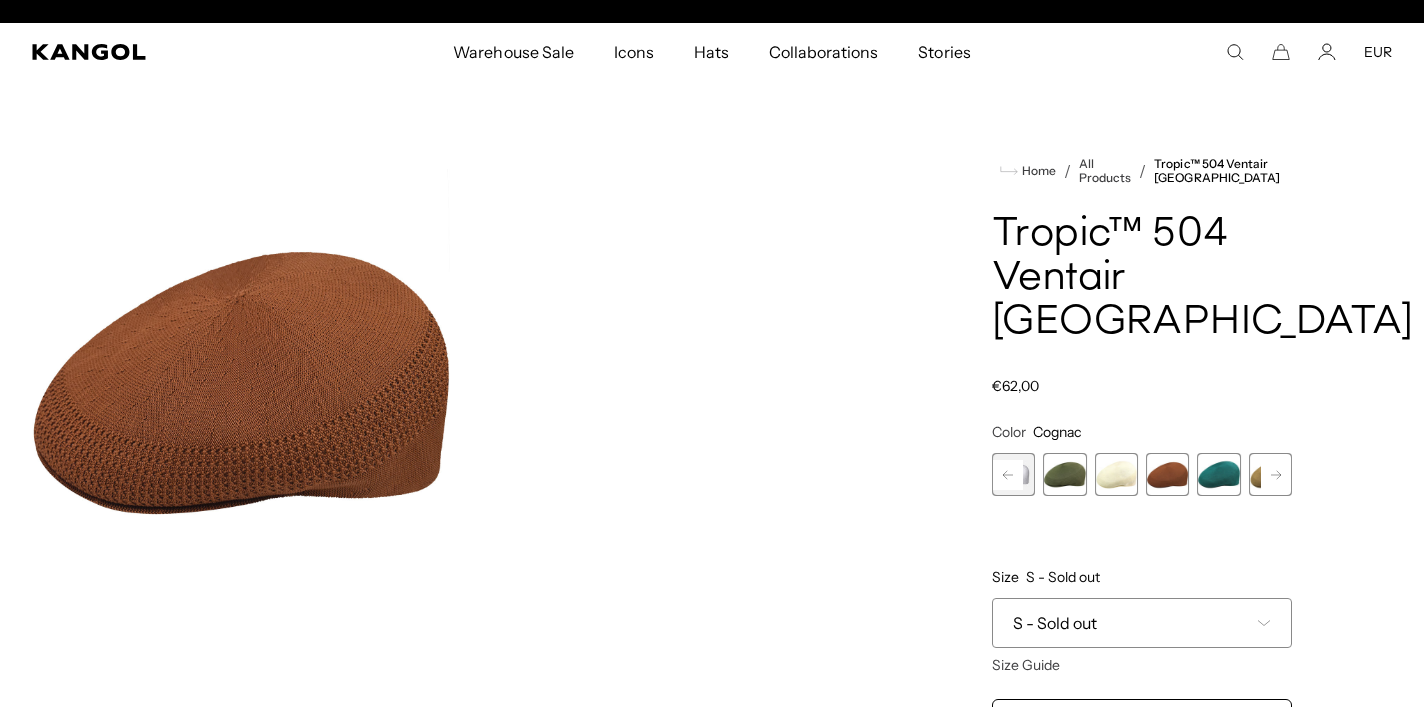 scroll, scrollTop: 0, scrollLeft: 0, axis: both 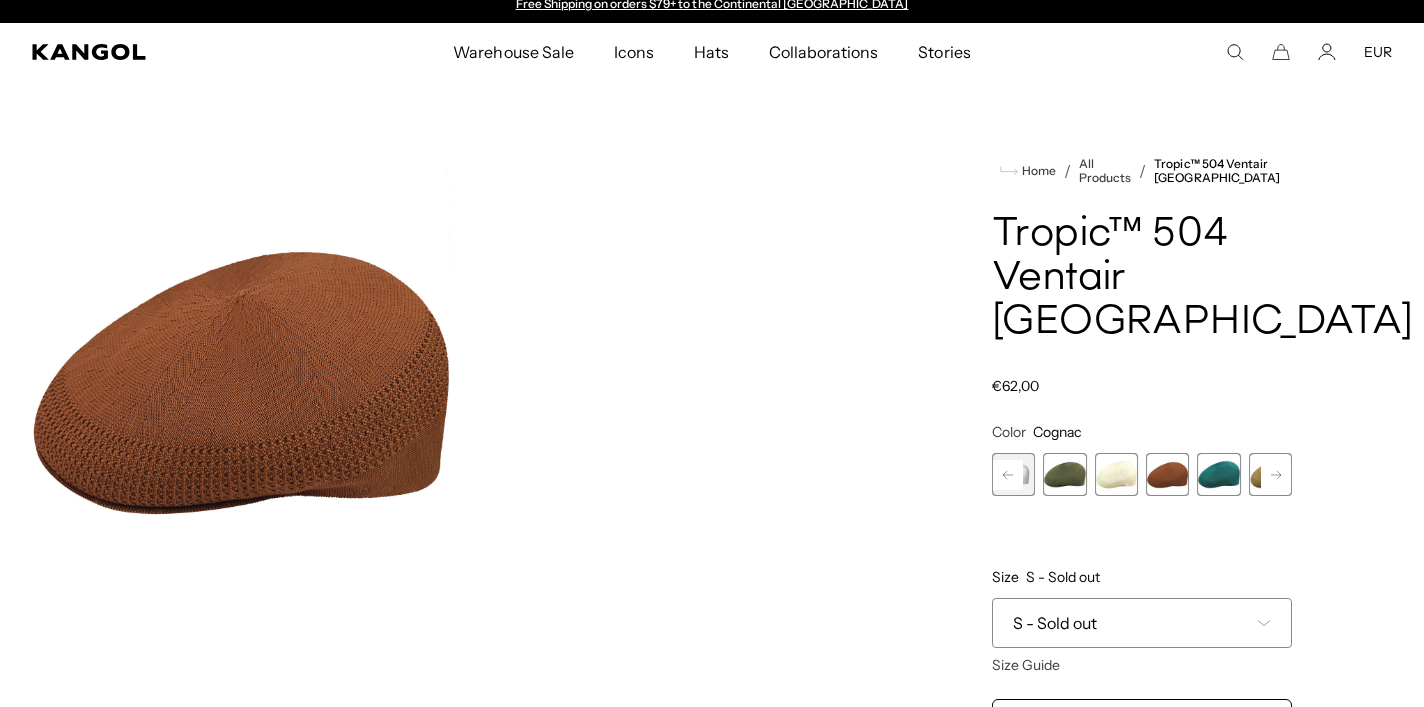 click at bounding box center [1218, 474] 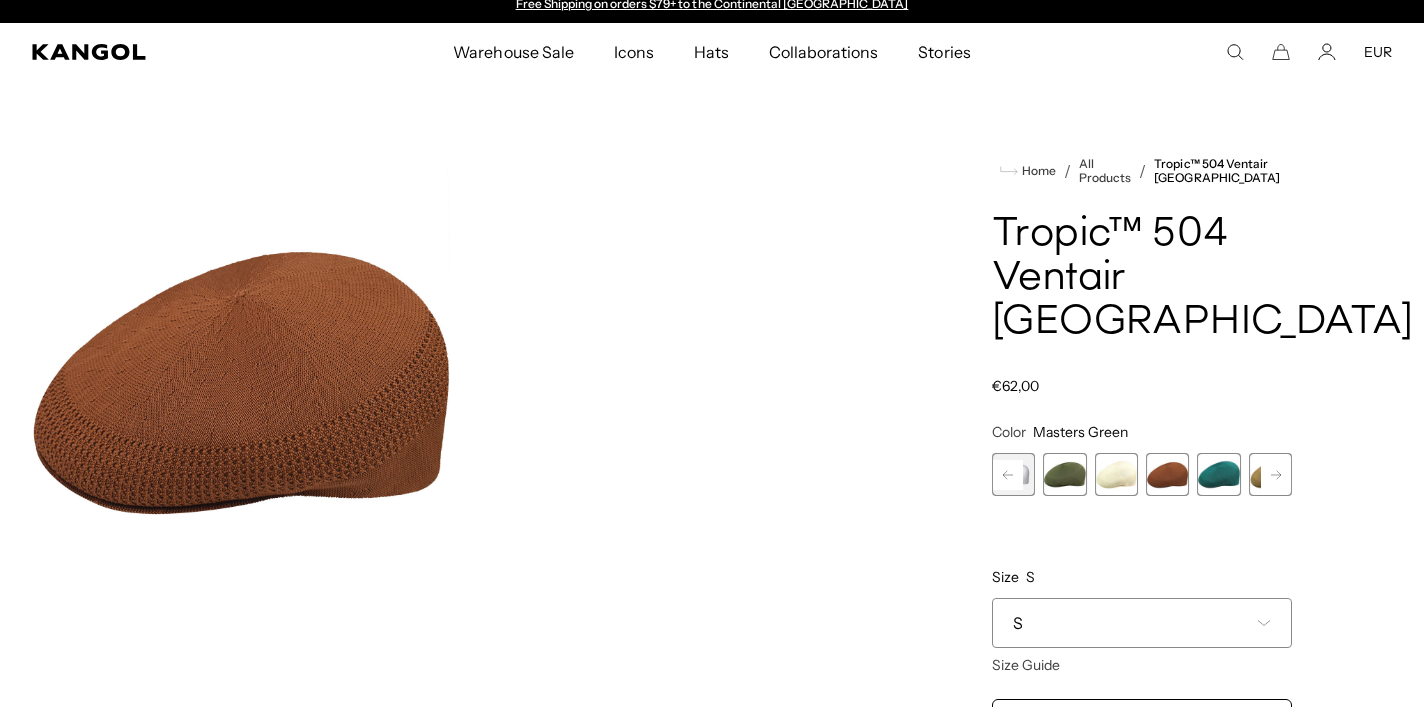 click at bounding box center (1270, 474) 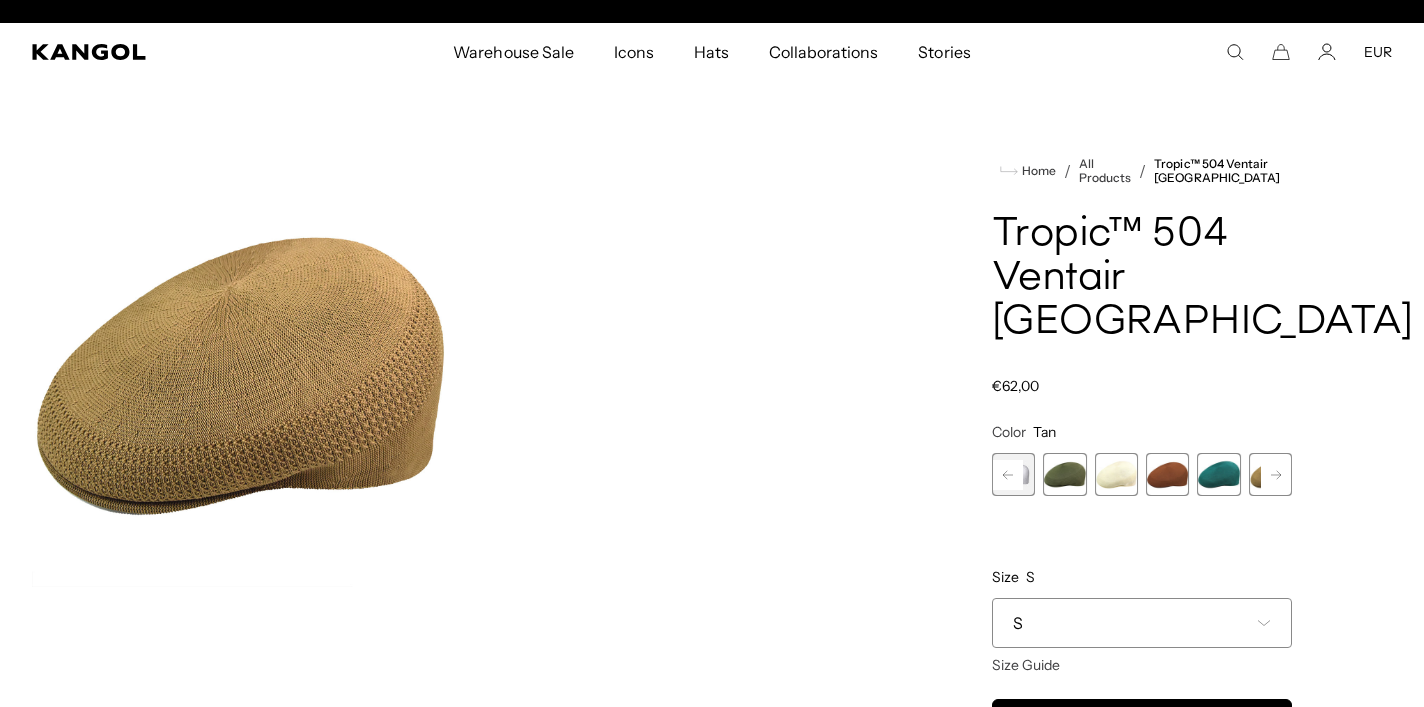 scroll, scrollTop: 0, scrollLeft: 412, axis: horizontal 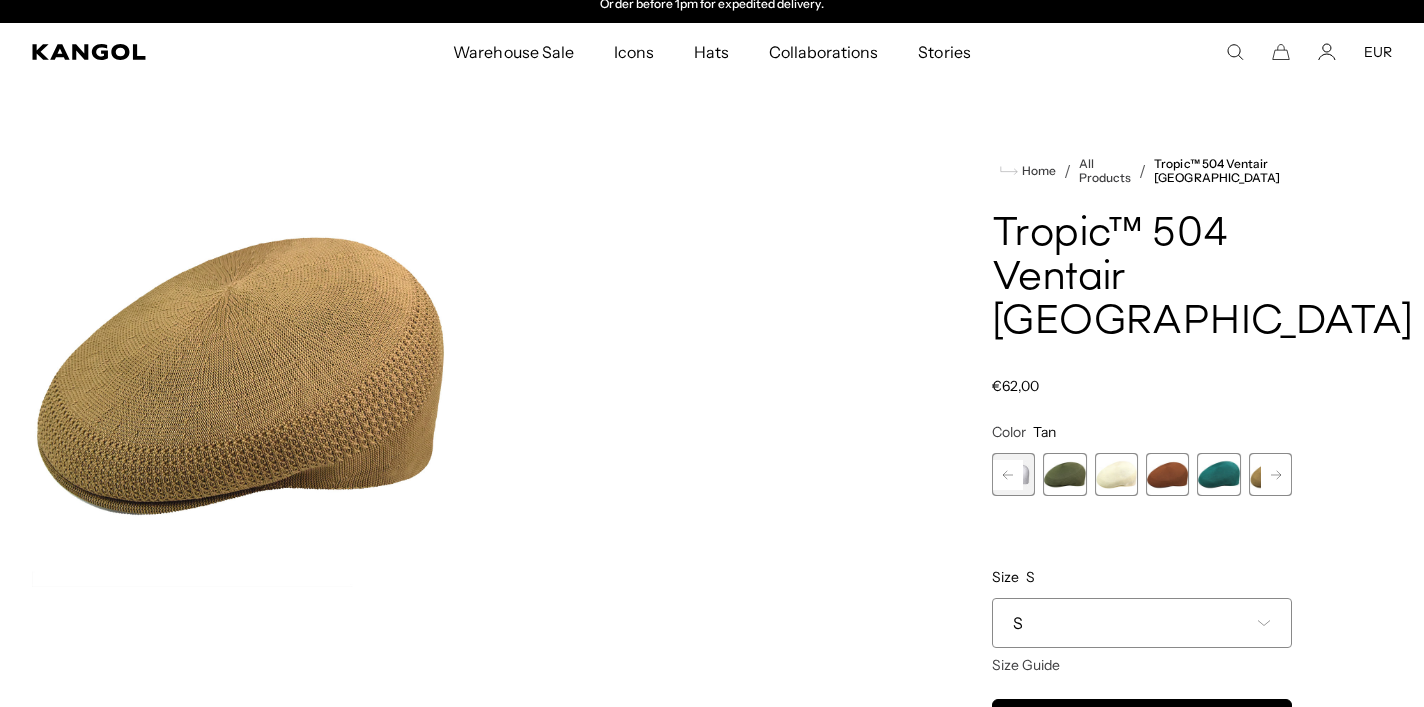 click at bounding box center [1167, 474] 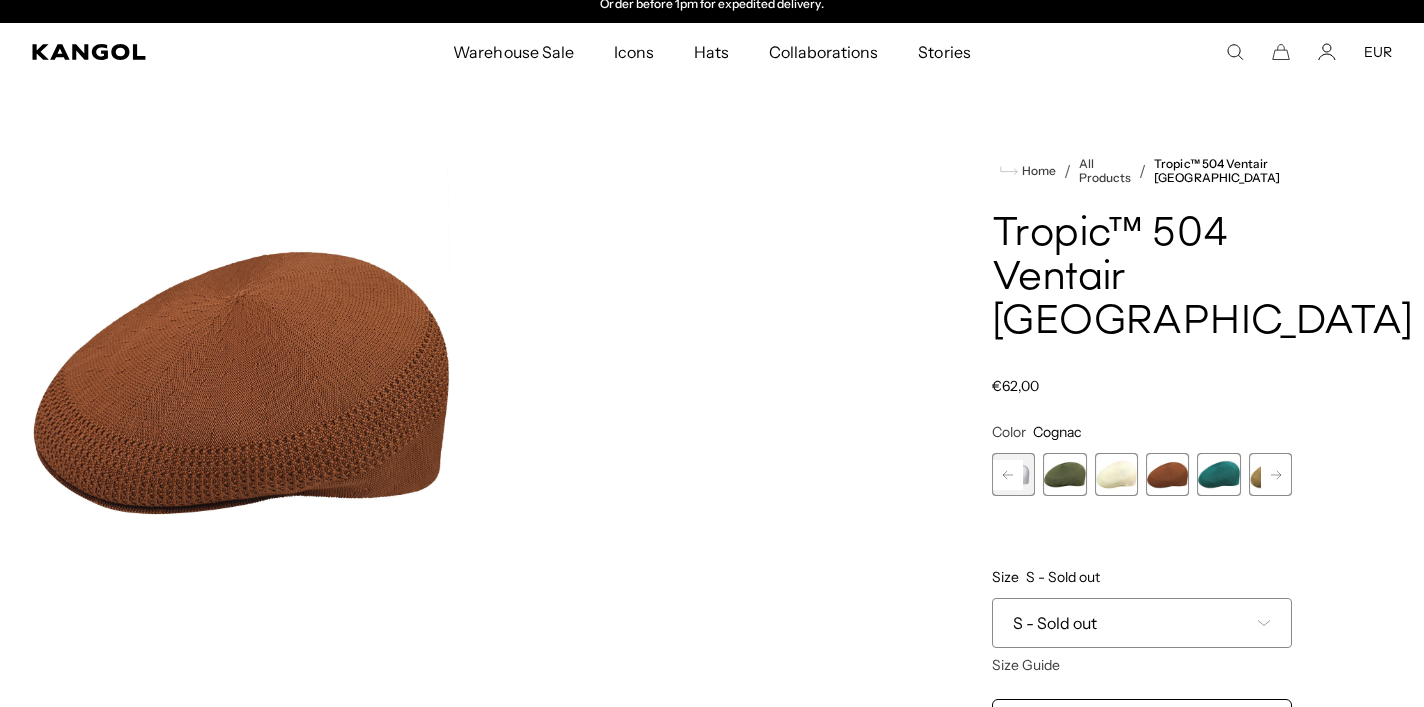 click at bounding box center (1116, 474) 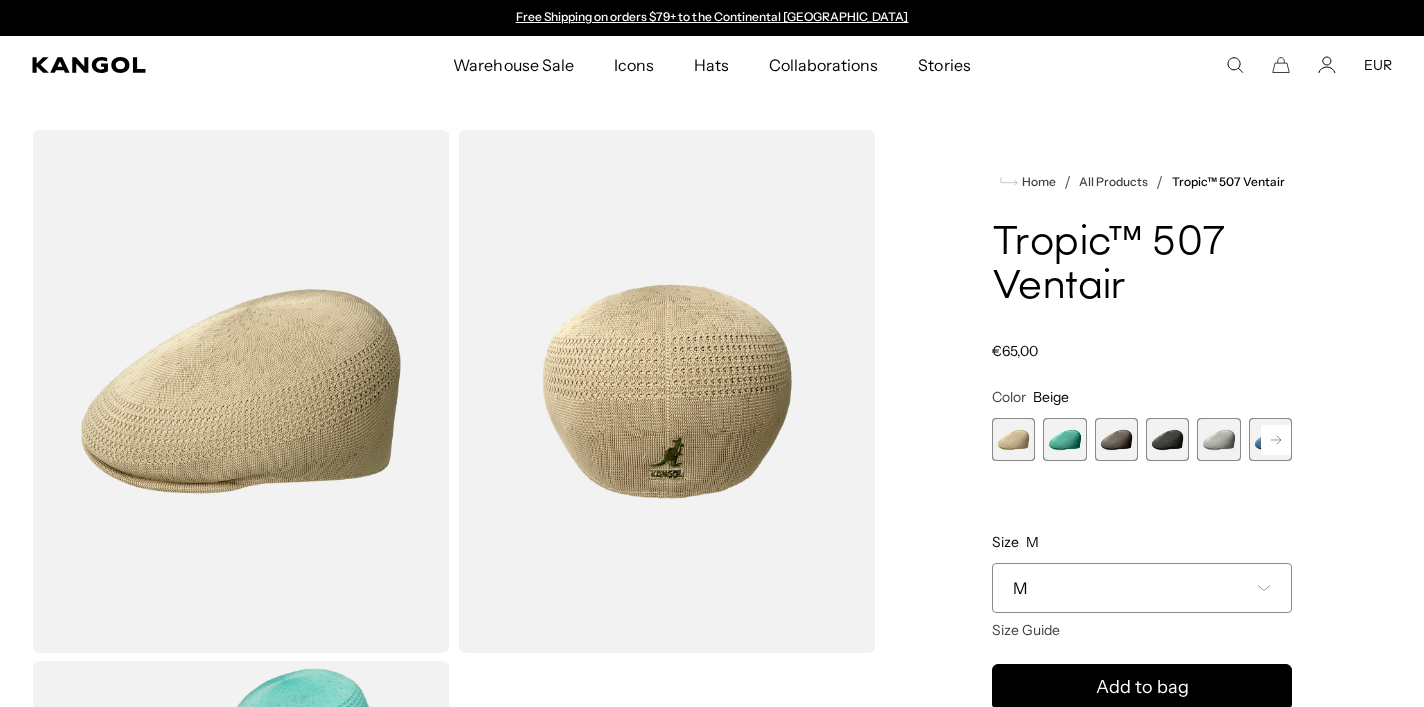 scroll, scrollTop: 0, scrollLeft: 0, axis: both 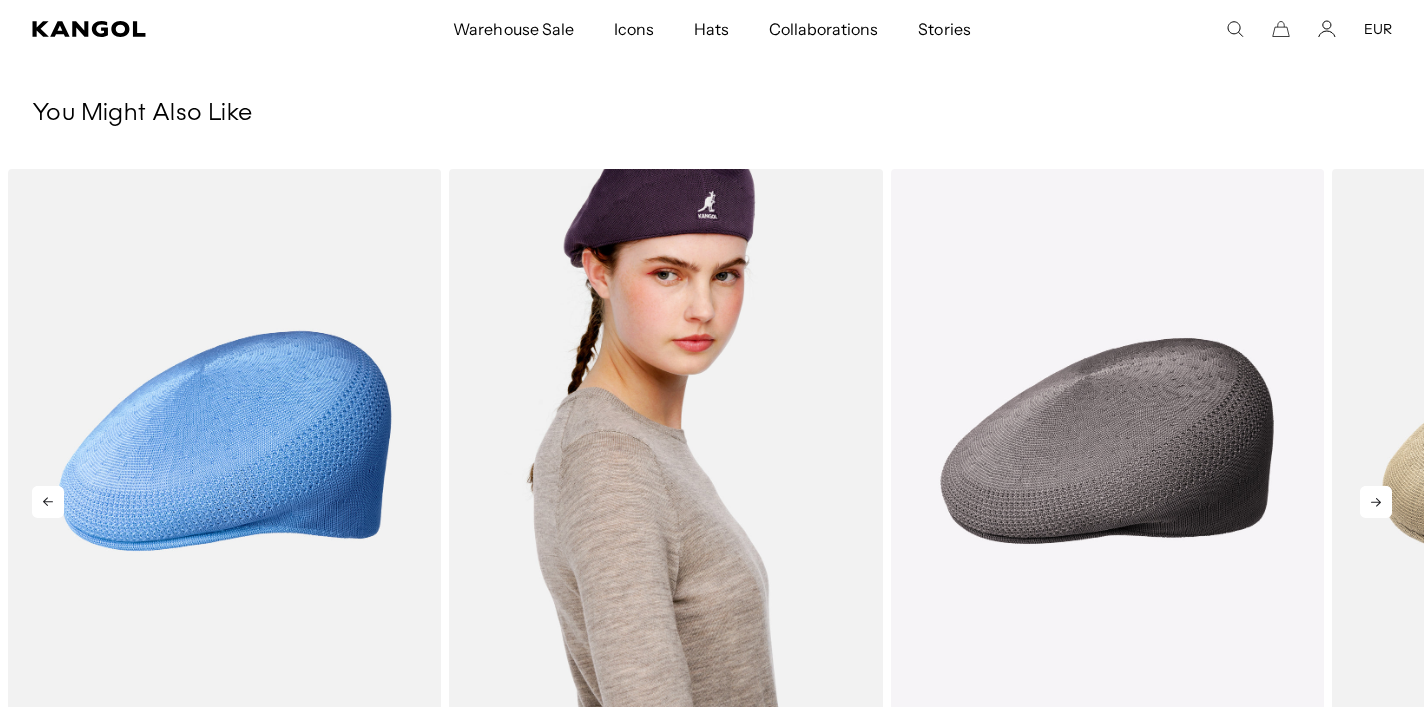 click at bounding box center (665, 441) 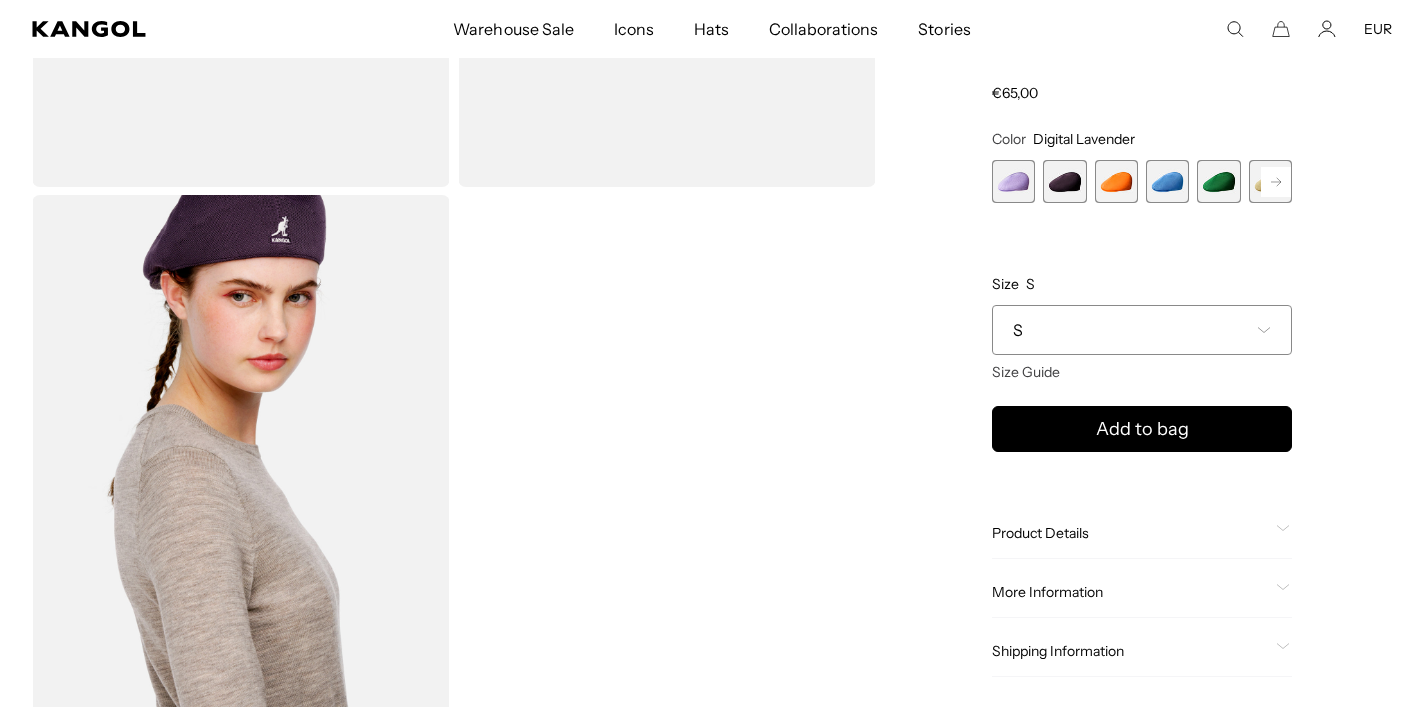 scroll, scrollTop: 470, scrollLeft: 0, axis: vertical 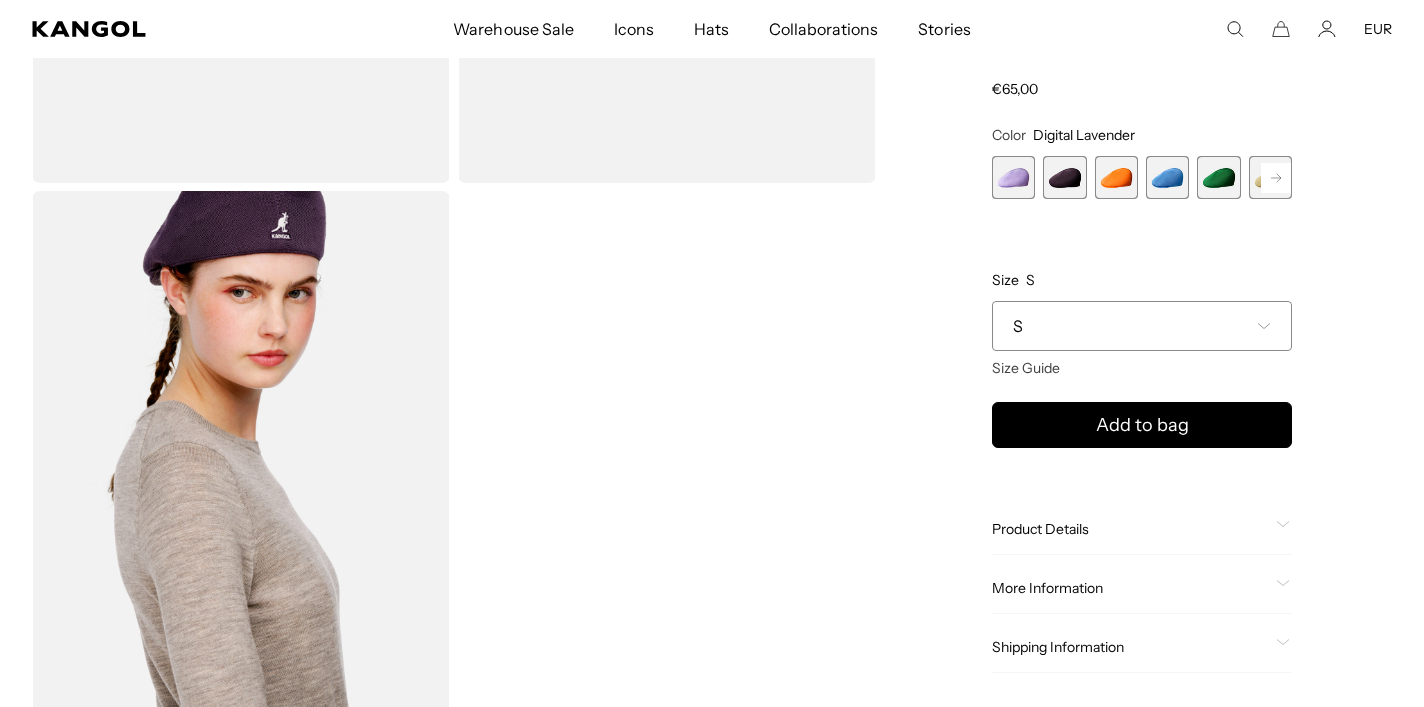 click at bounding box center [241, 452] 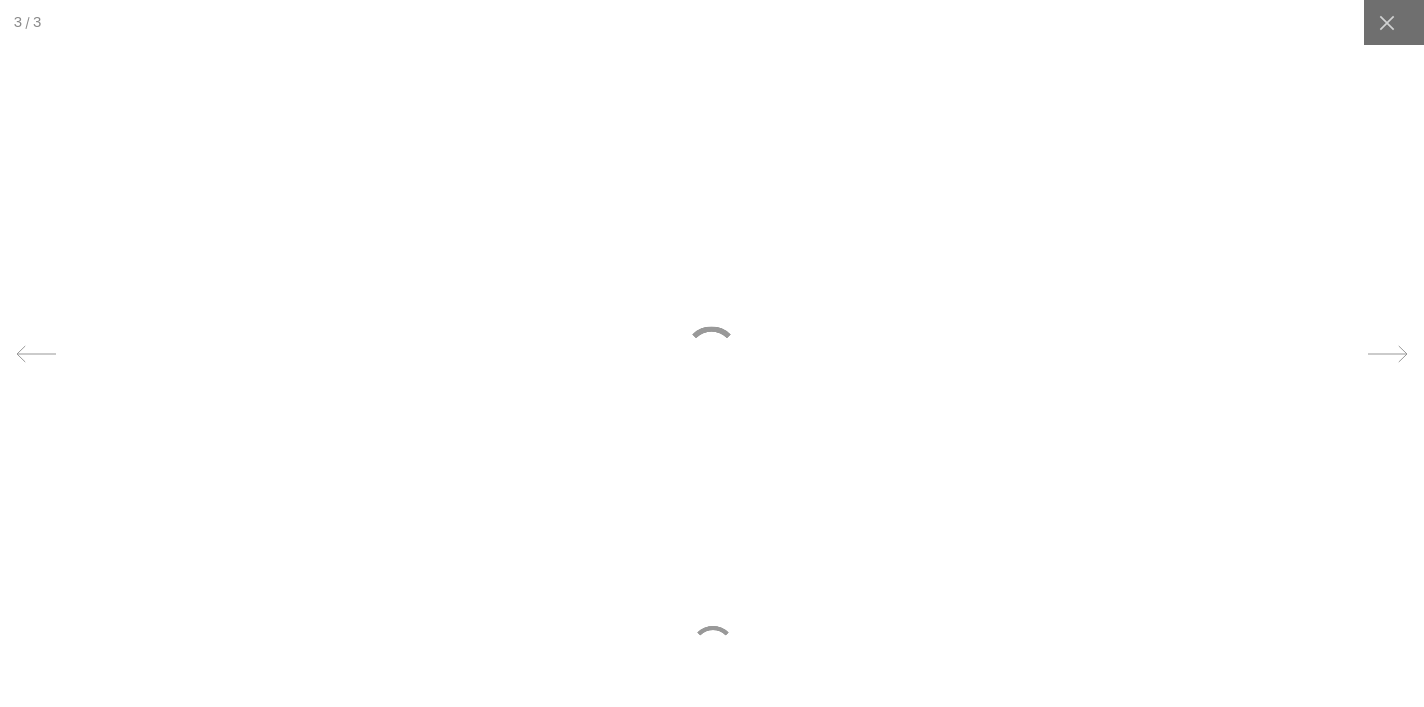 scroll, scrollTop: 0, scrollLeft: 412, axis: horizontal 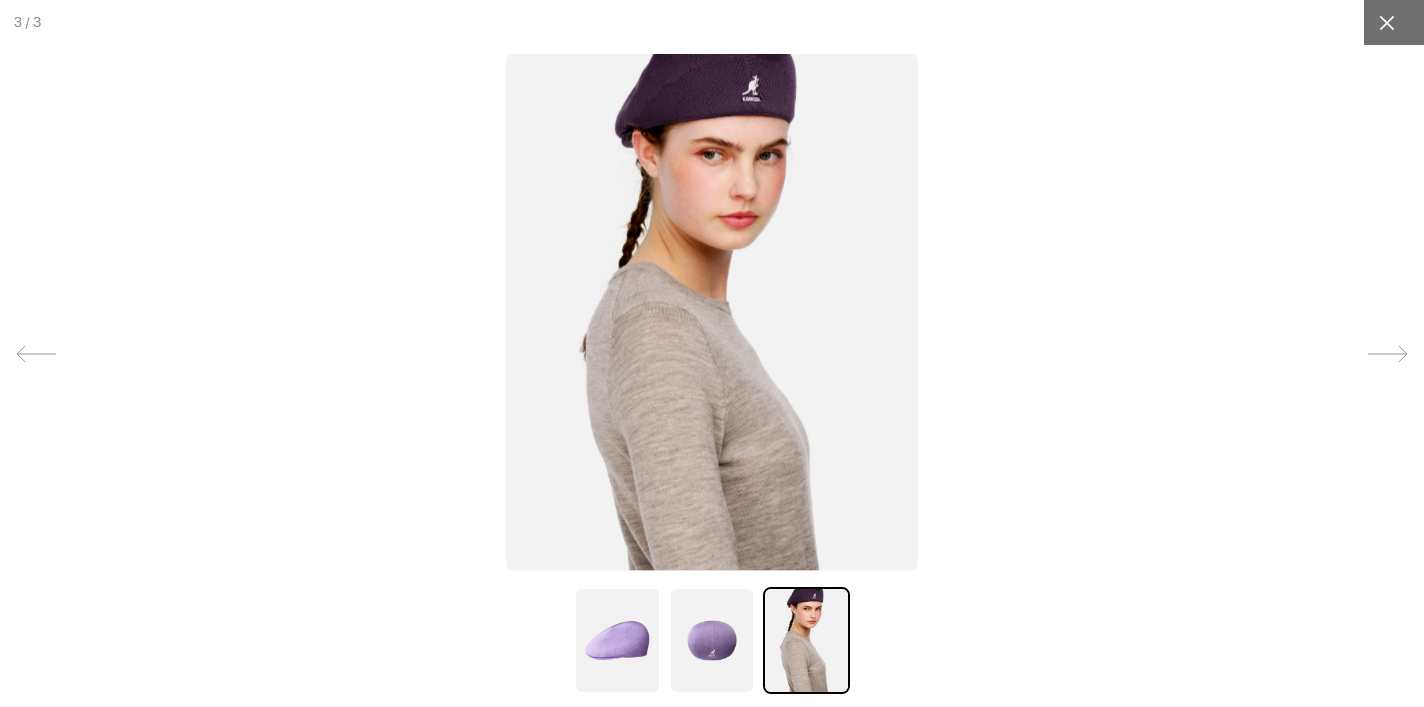 click 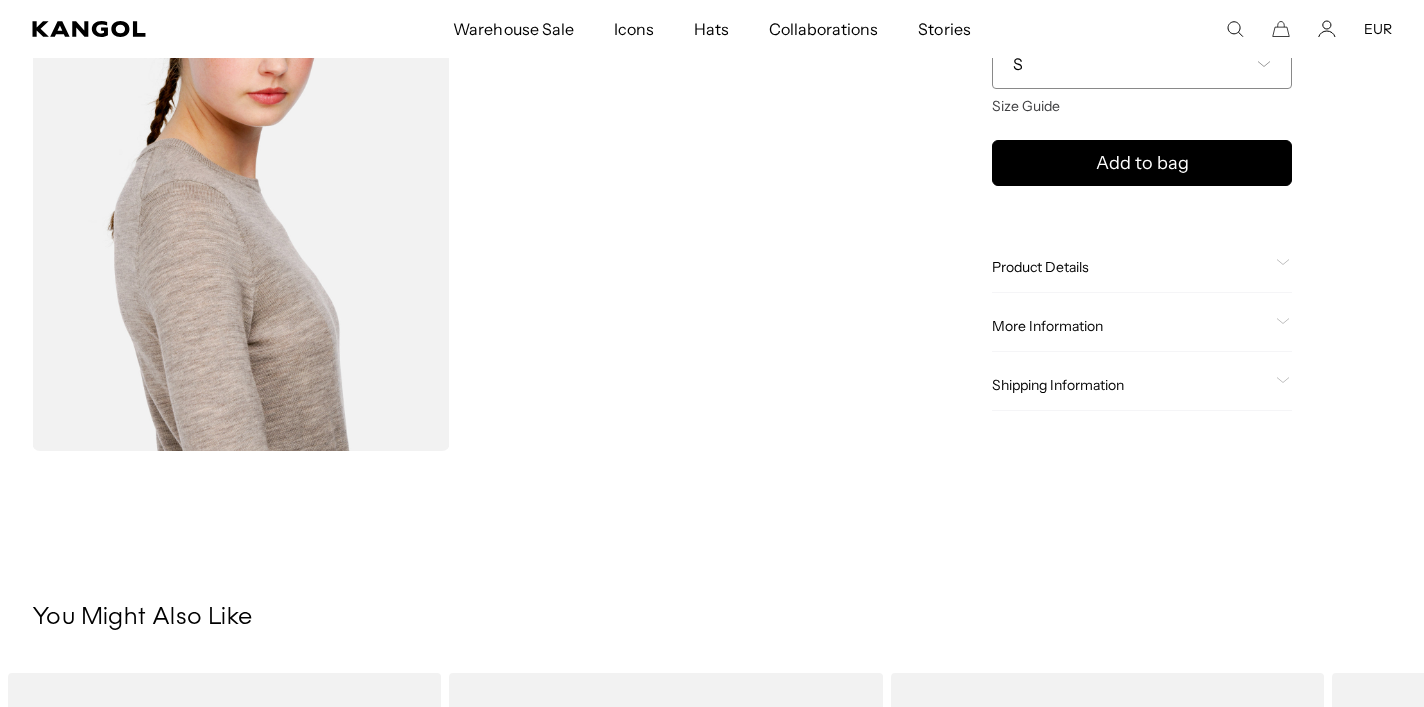 scroll, scrollTop: 1038, scrollLeft: 0, axis: vertical 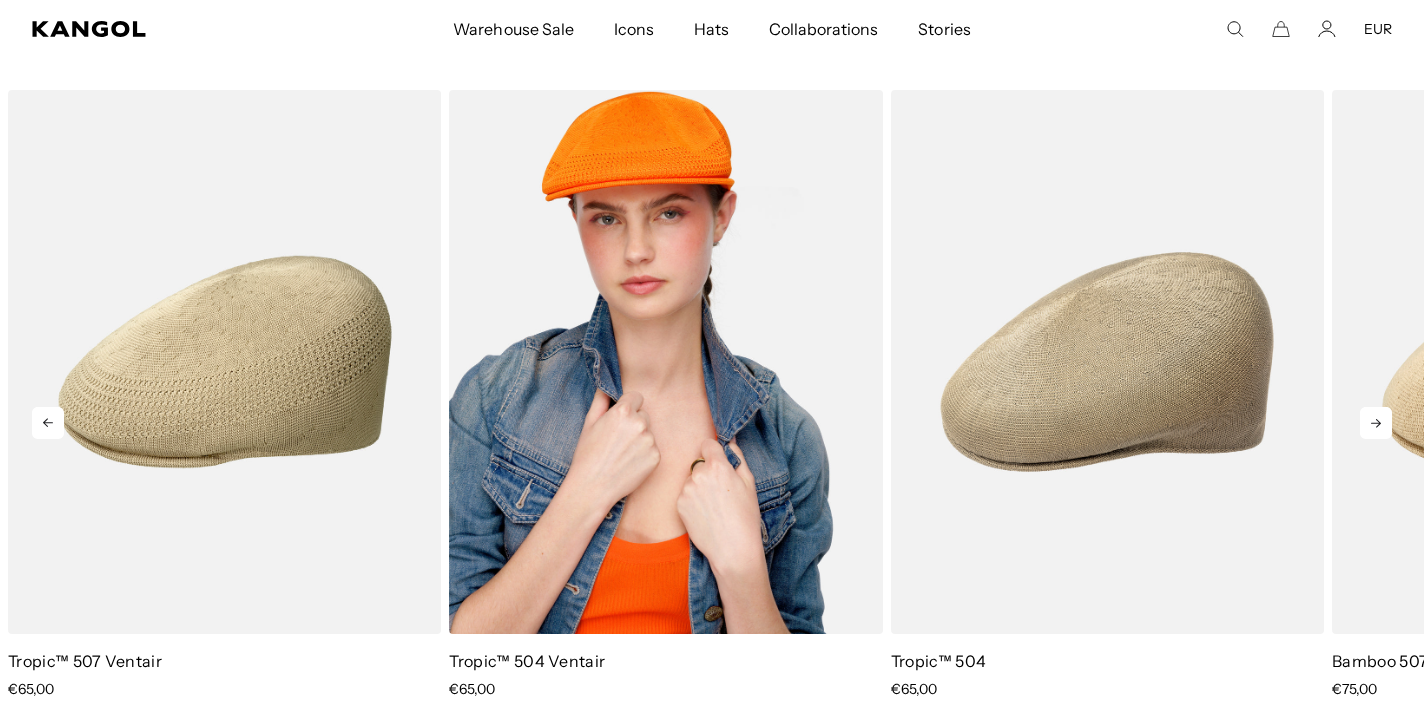 click at bounding box center [665, 362] 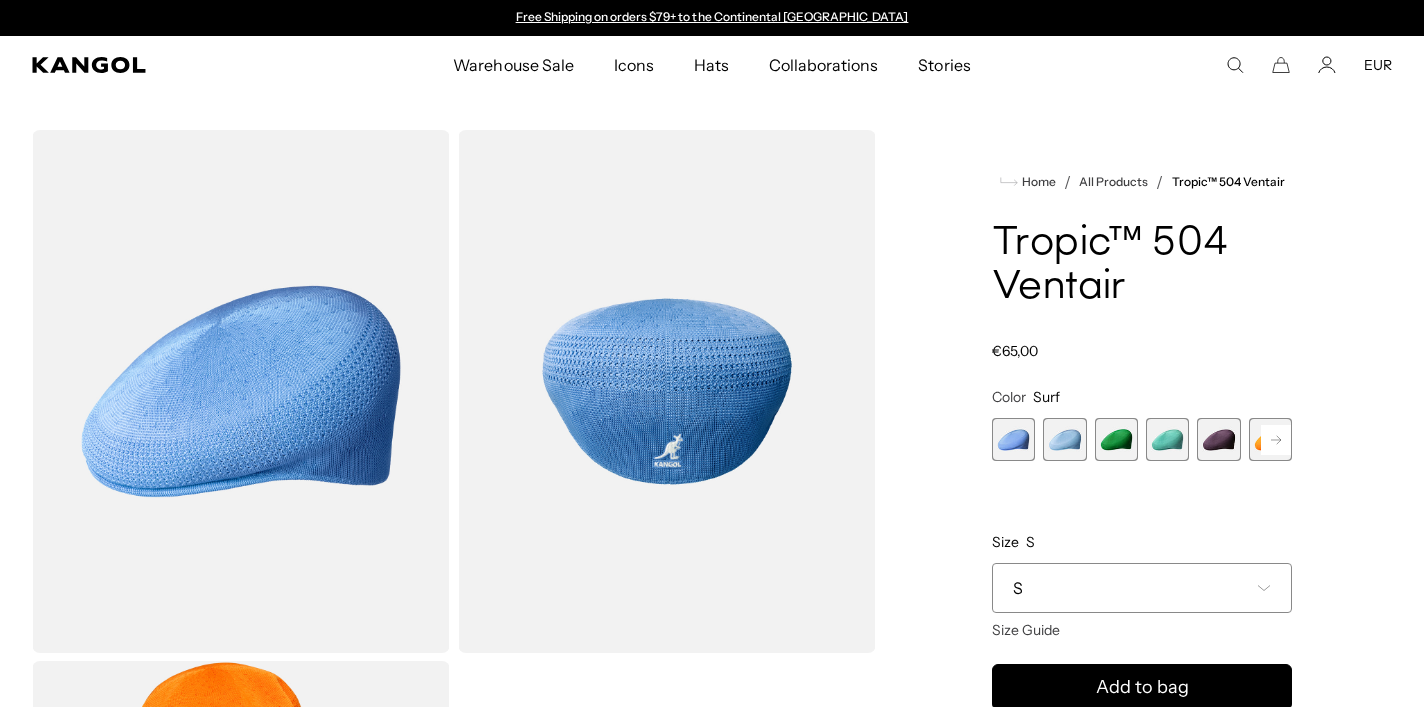 scroll, scrollTop: 0, scrollLeft: 0, axis: both 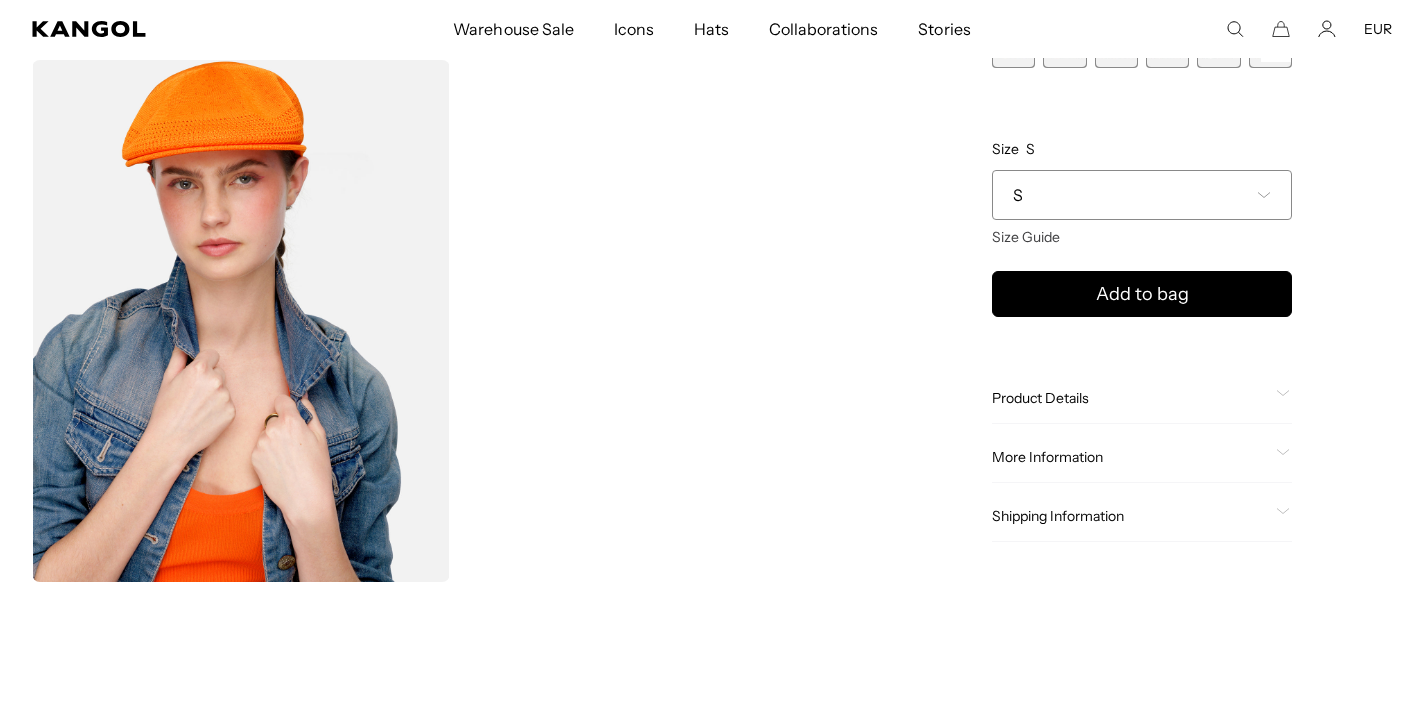 click on "Product Details" 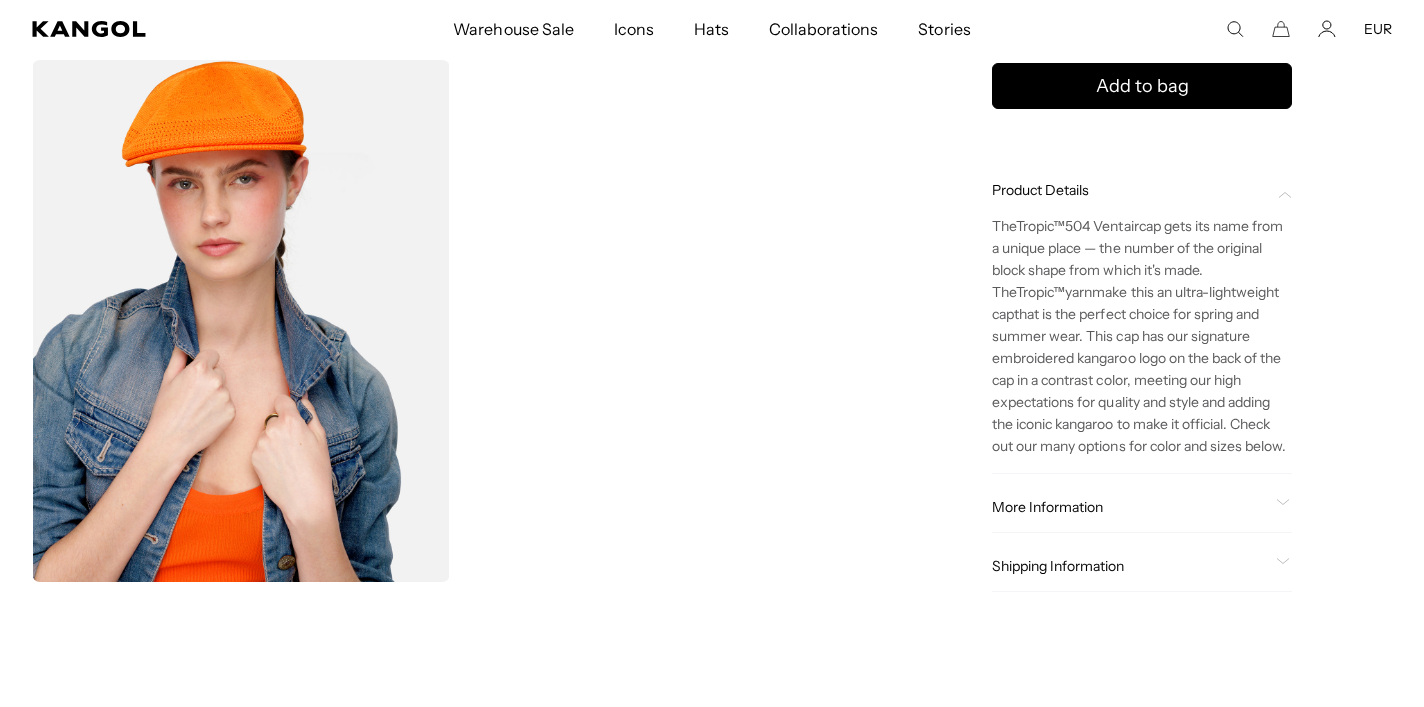 scroll, scrollTop: 0, scrollLeft: 412, axis: horizontal 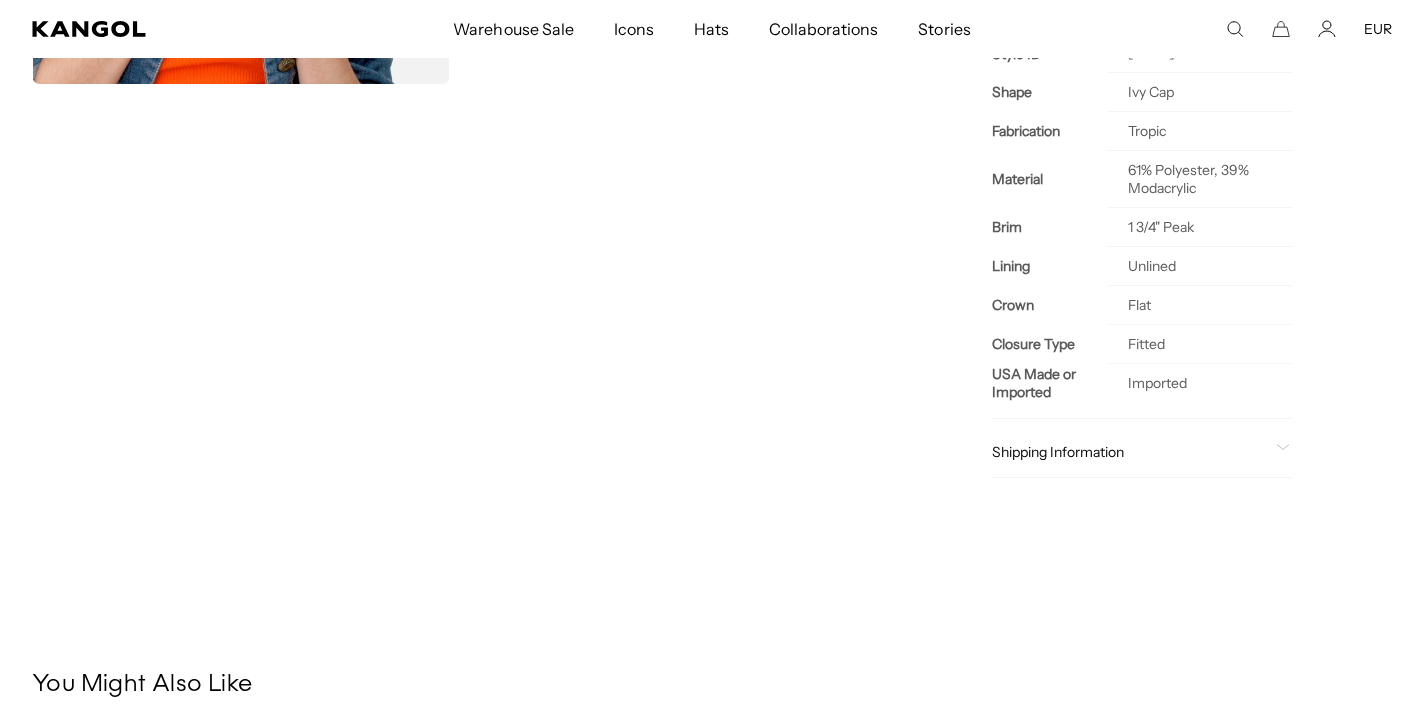click on "Shipping Information" 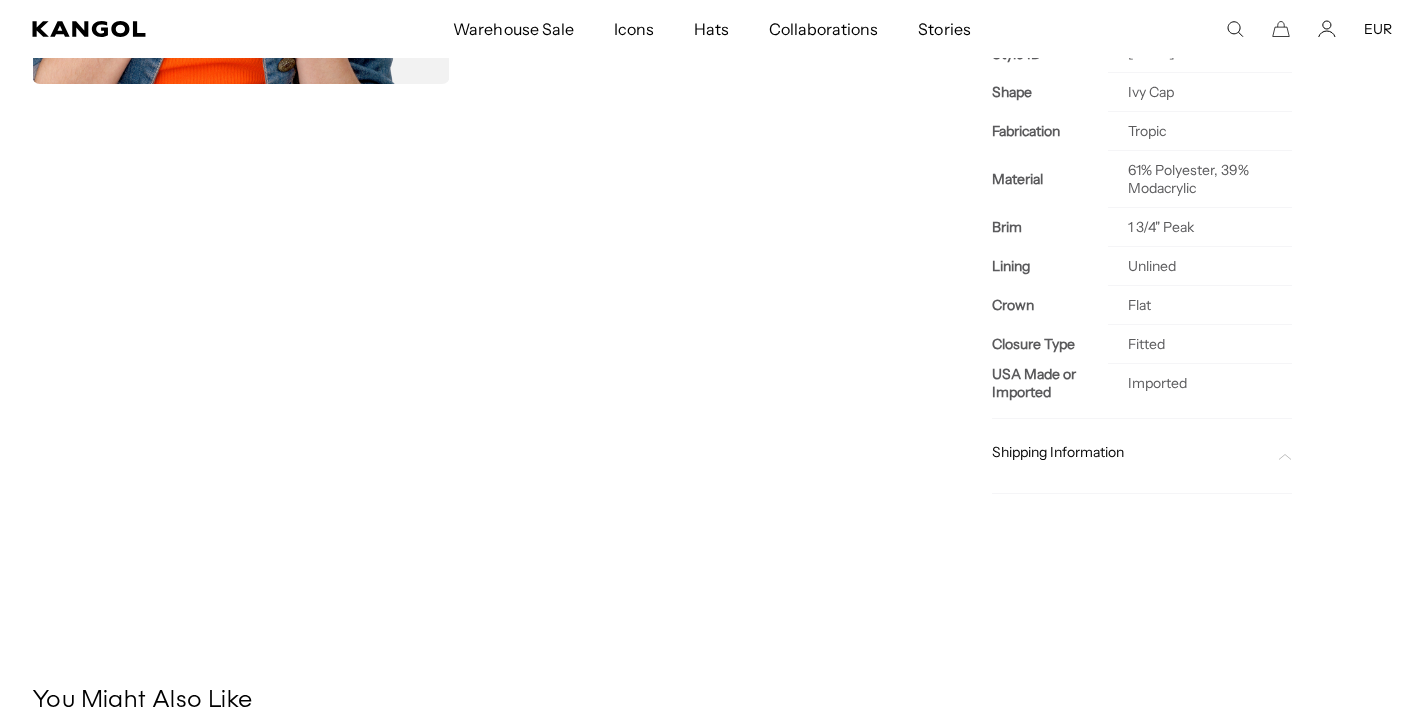 scroll, scrollTop: 0, scrollLeft: 0, axis: both 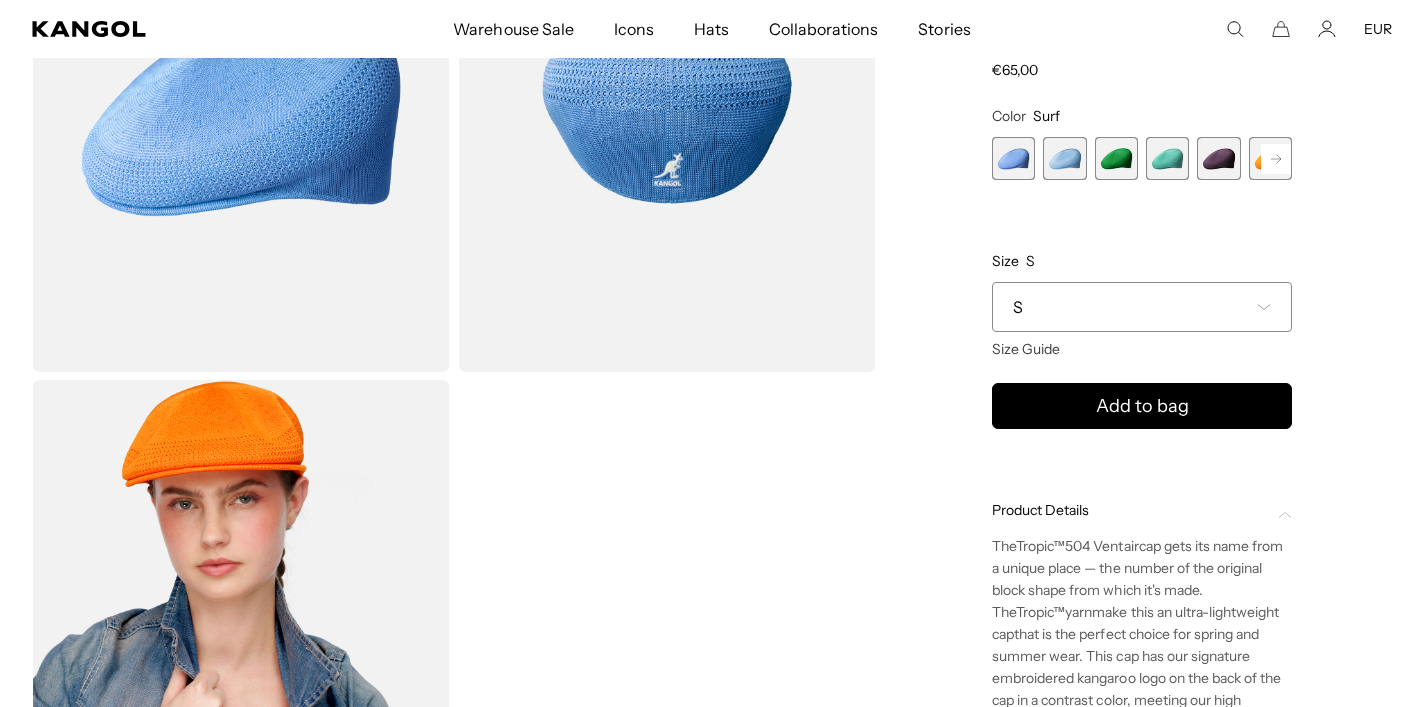 click on "S" at bounding box center (1142, 307) 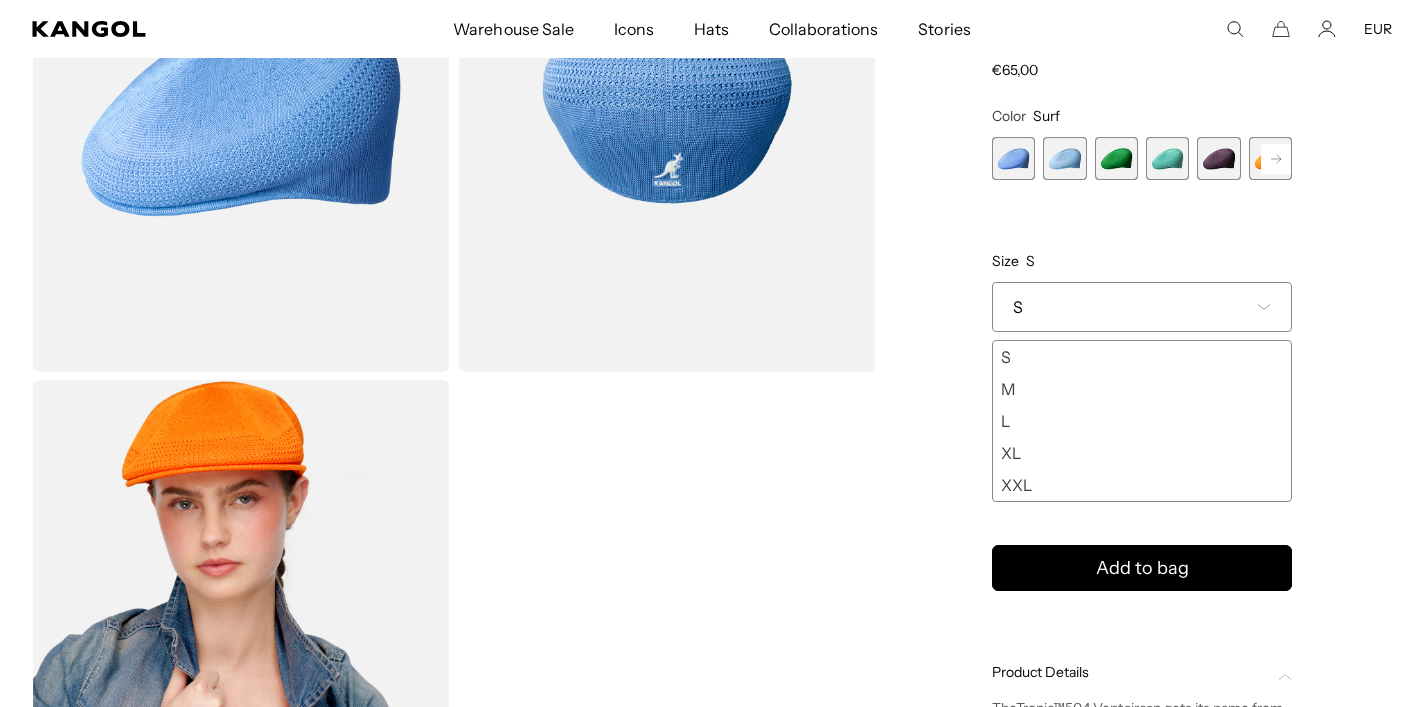 click on "S" at bounding box center (1142, 307) 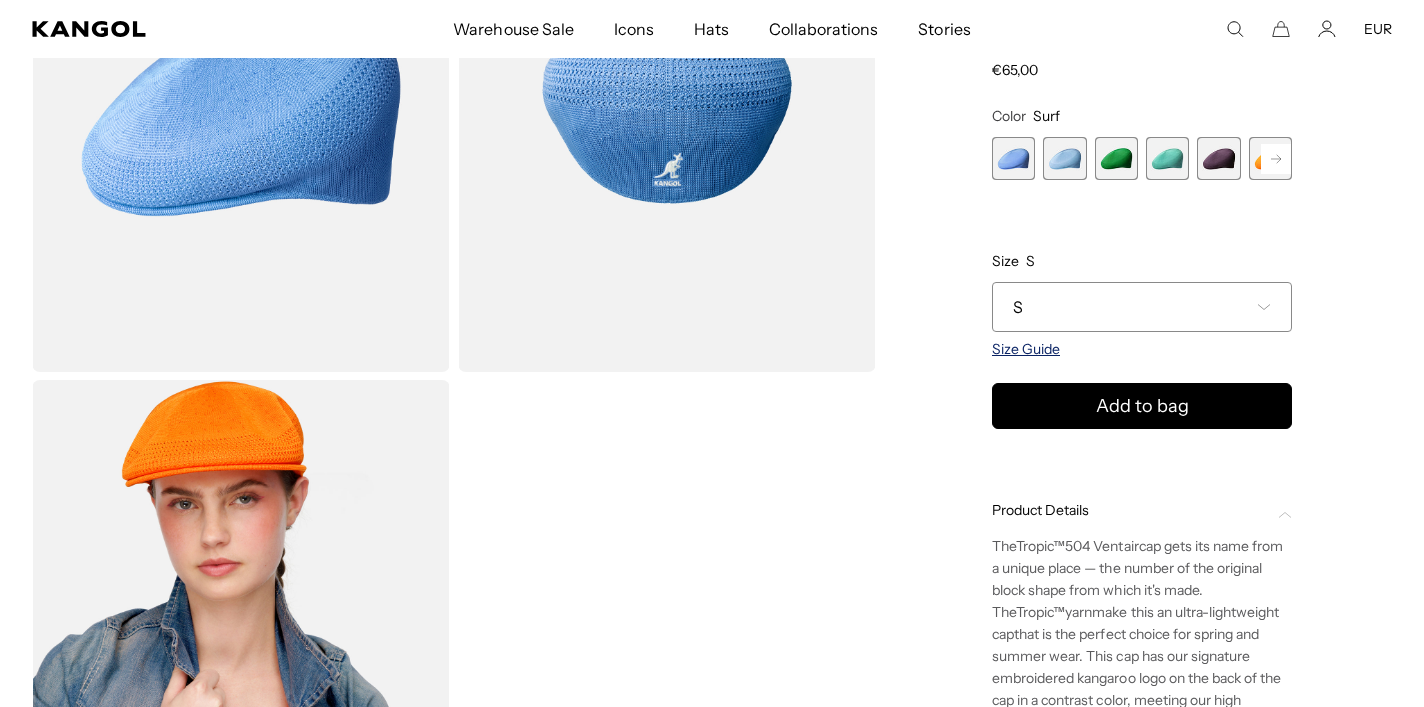 click on "Size Guide" at bounding box center [1026, 349] 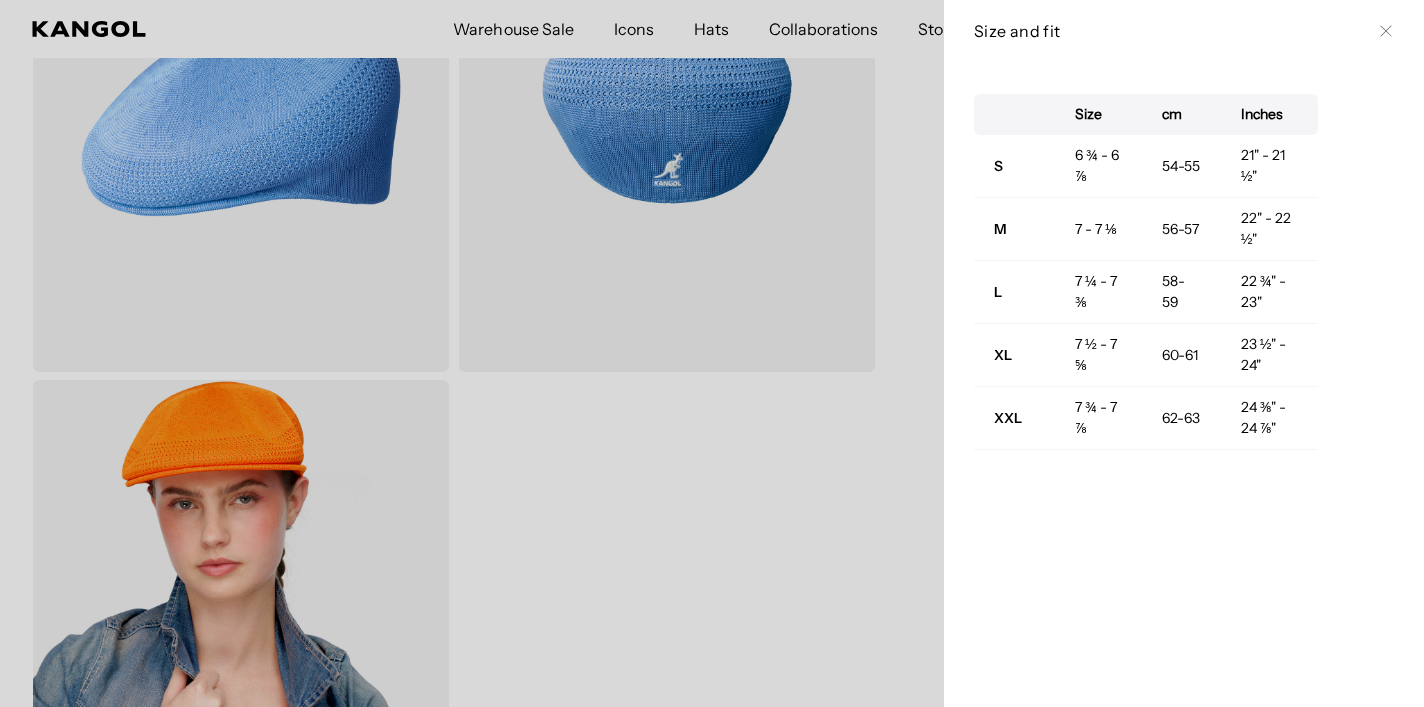 scroll, scrollTop: 0, scrollLeft: 0, axis: both 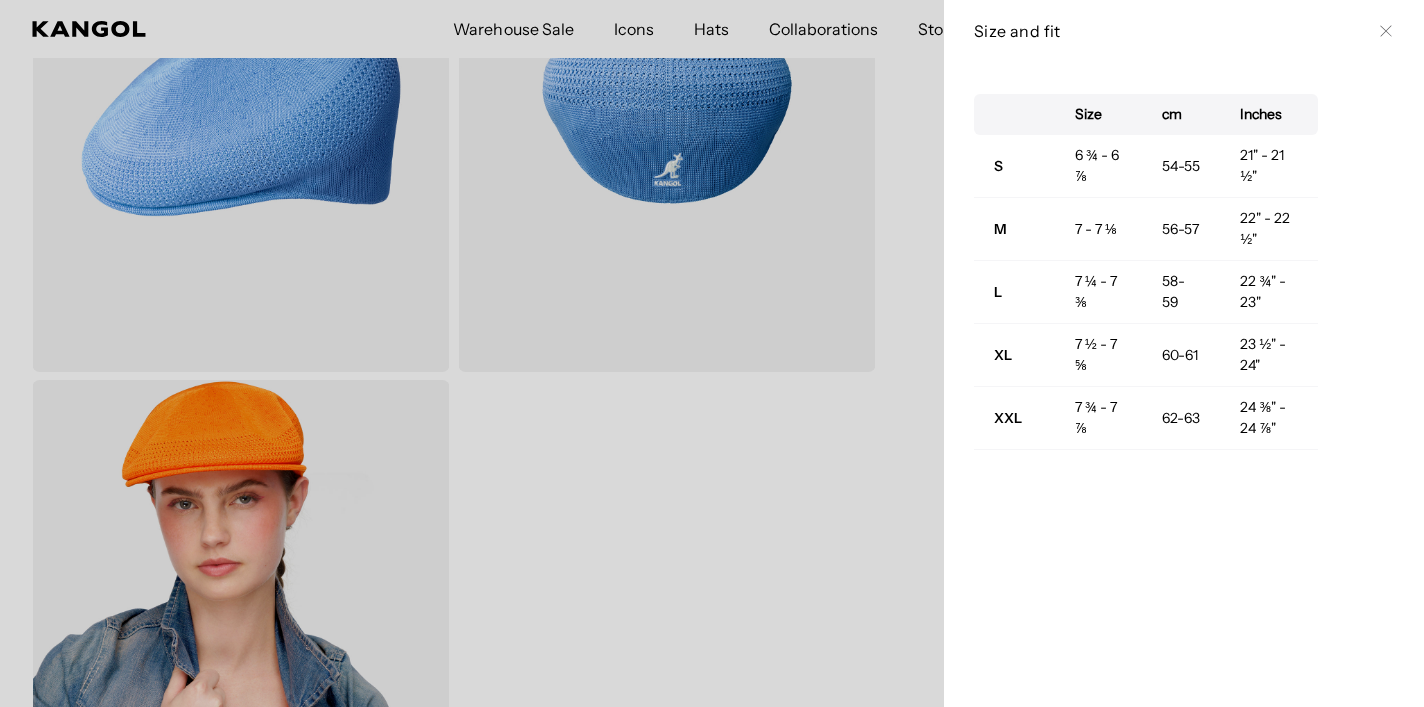 click 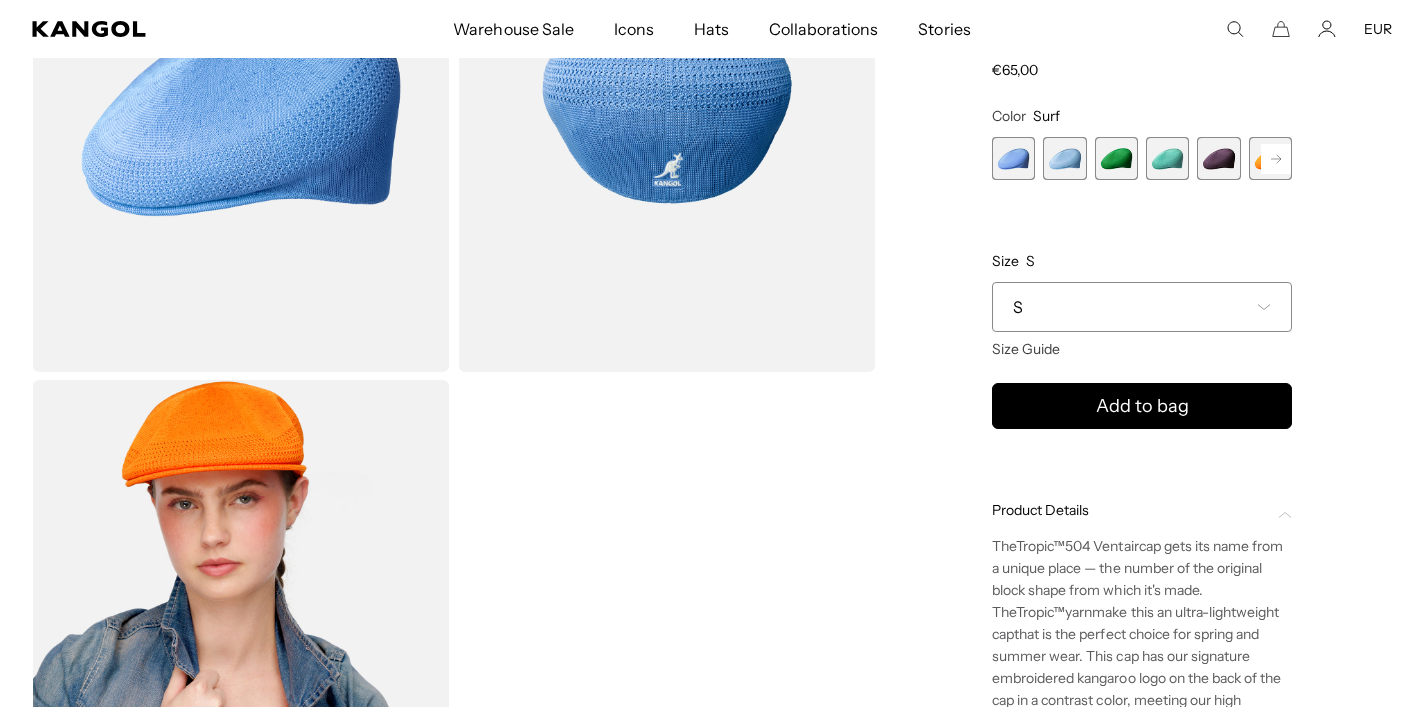 scroll, scrollTop: 0, scrollLeft: 412, axis: horizontal 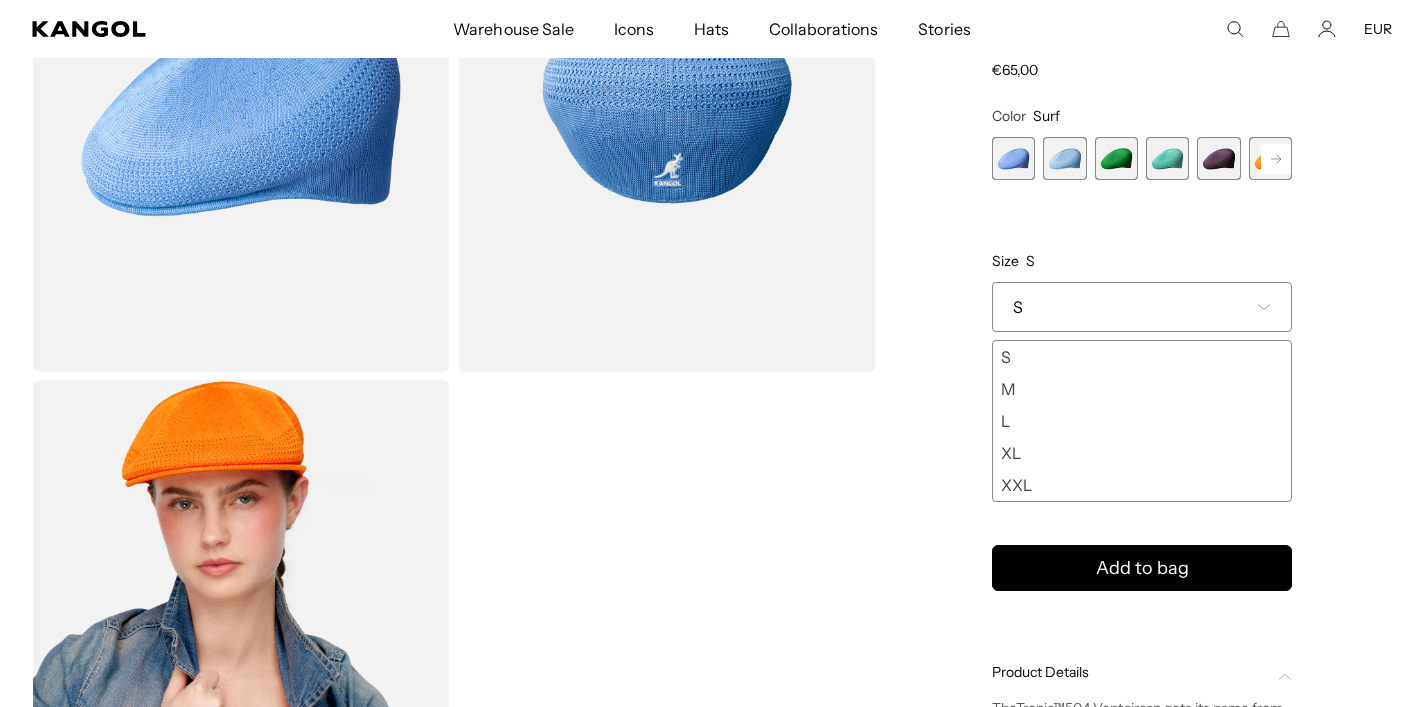 click on "S" at bounding box center [1142, 307] 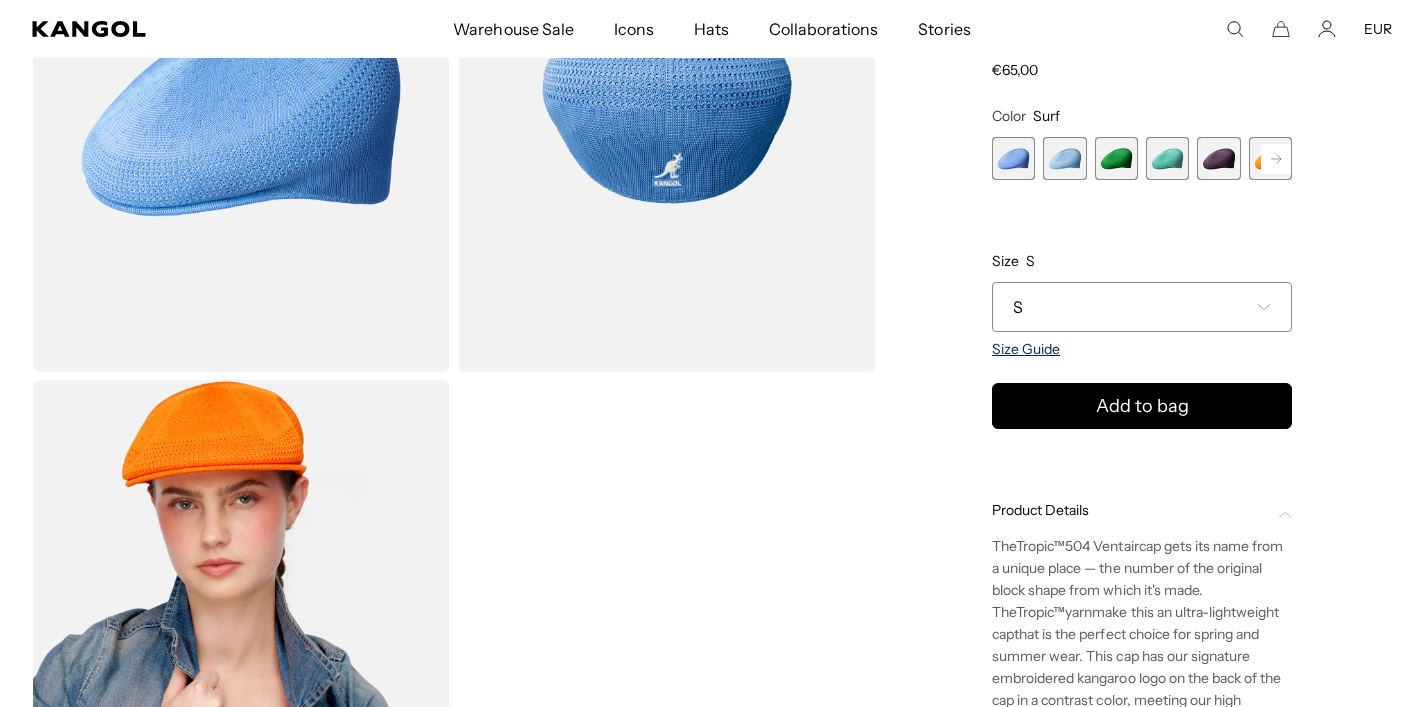 click on "Size Guide" at bounding box center (1026, 349) 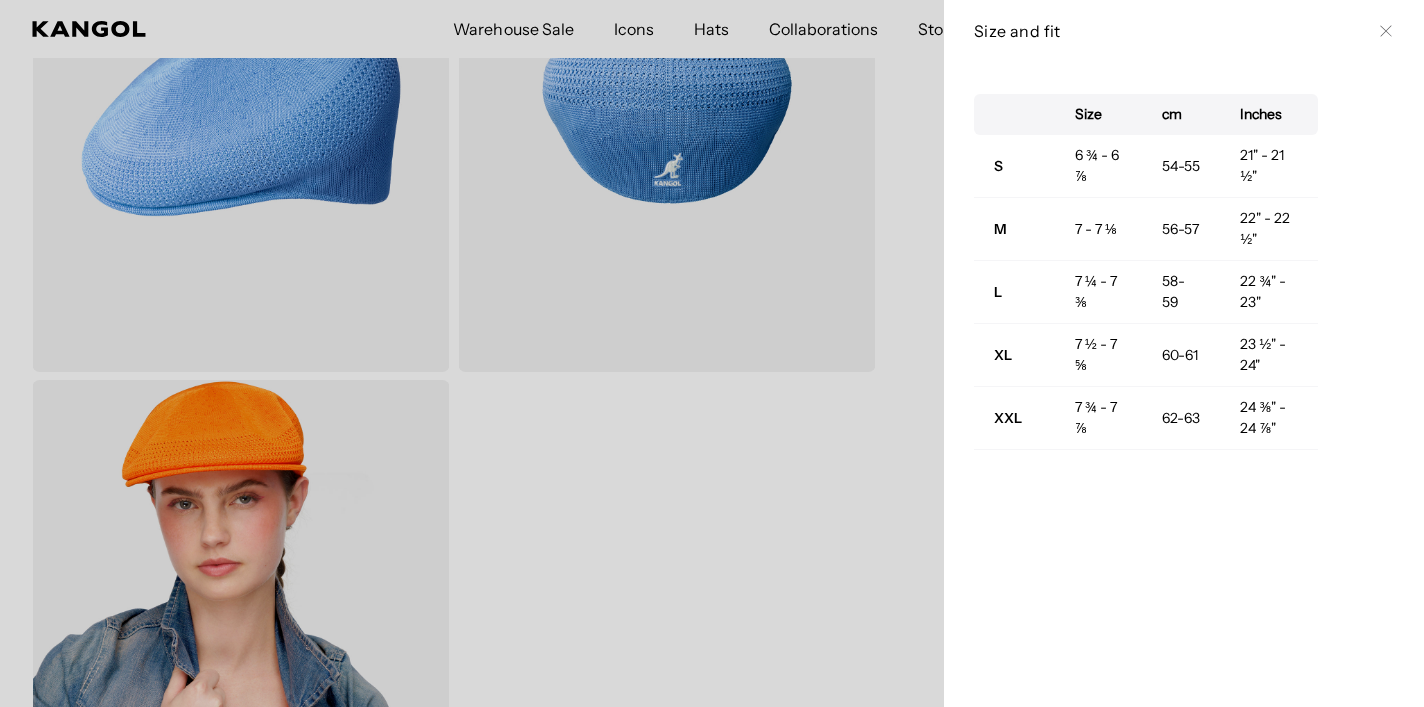 scroll, scrollTop: 0, scrollLeft: 0, axis: both 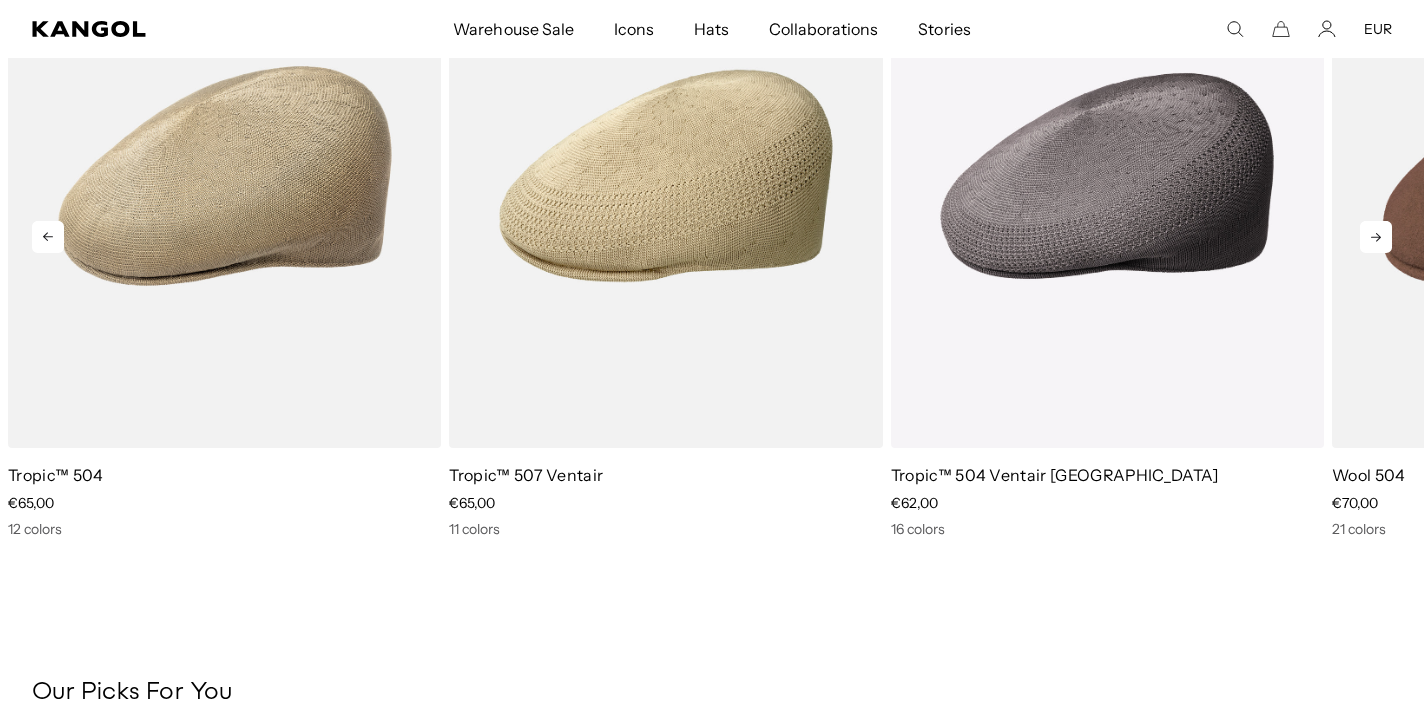 click 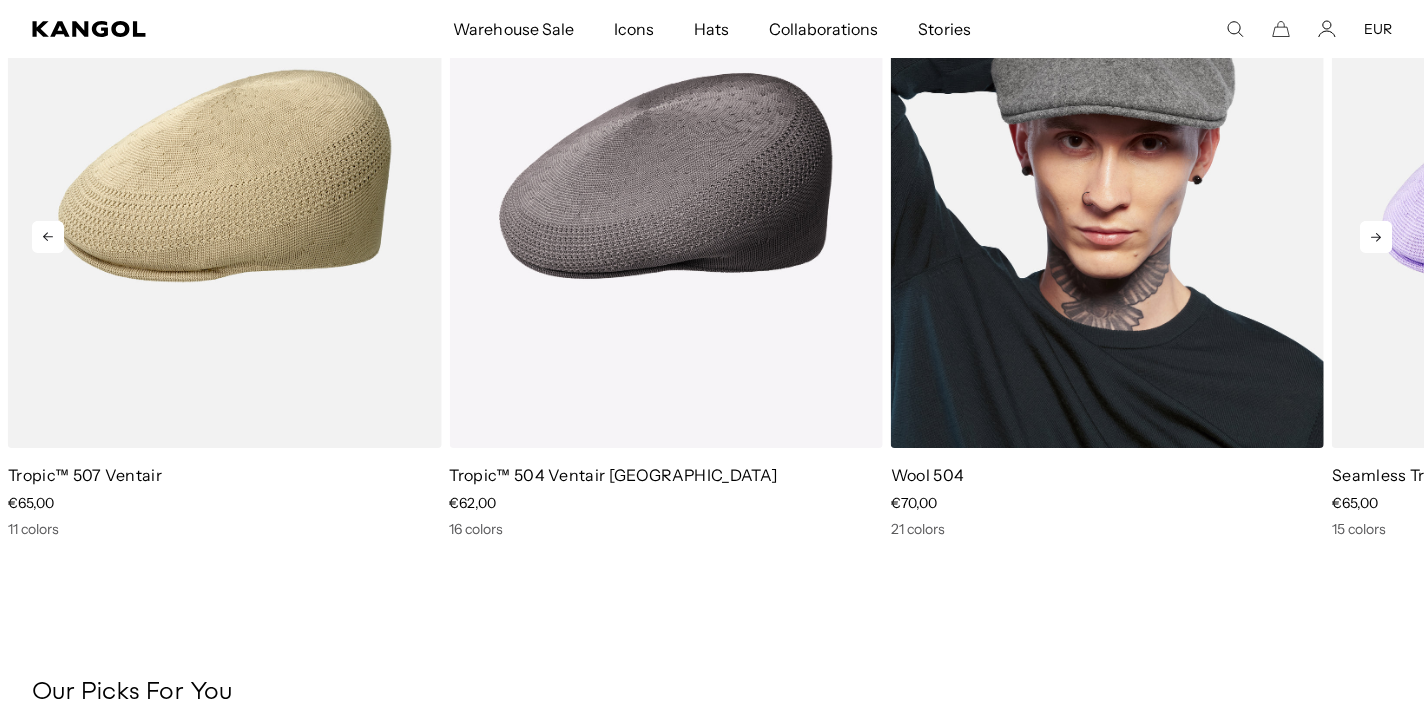 click at bounding box center (1107, 176) 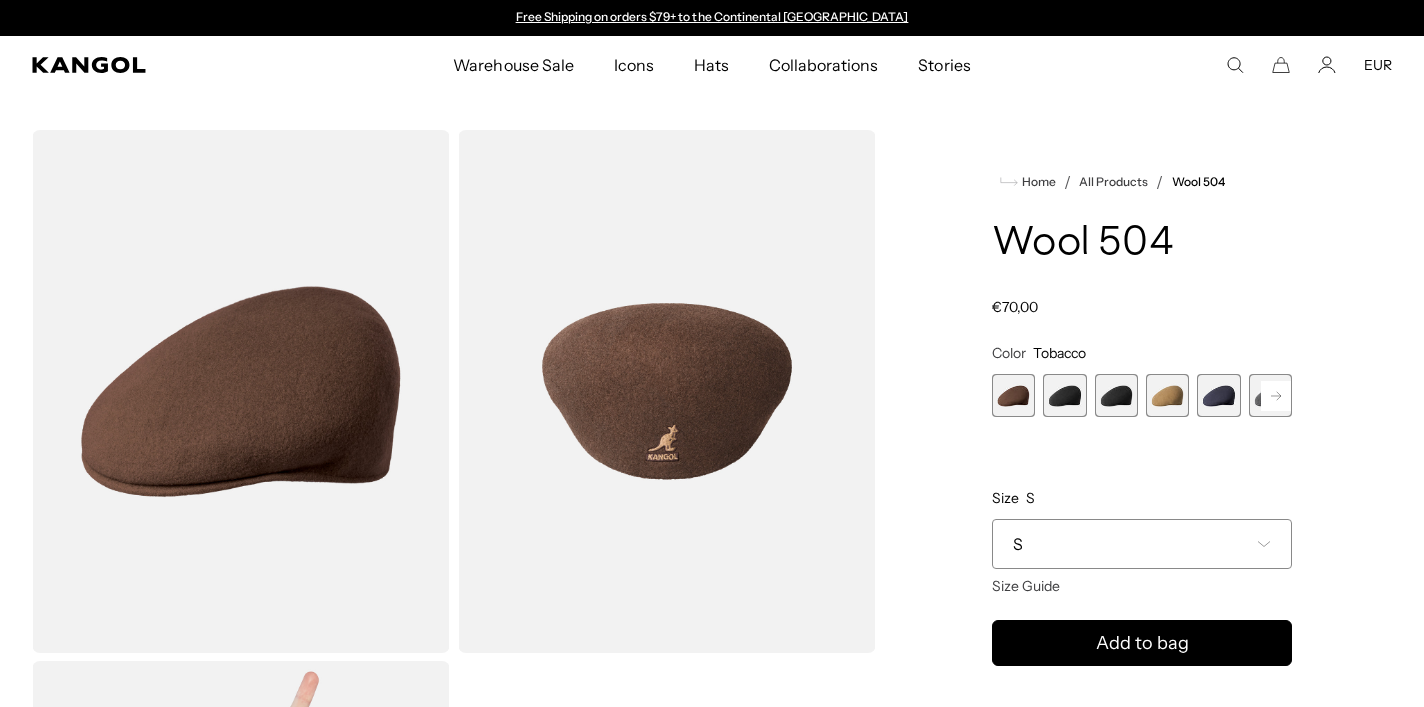 scroll, scrollTop: 0, scrollLeft: 0, axis: both 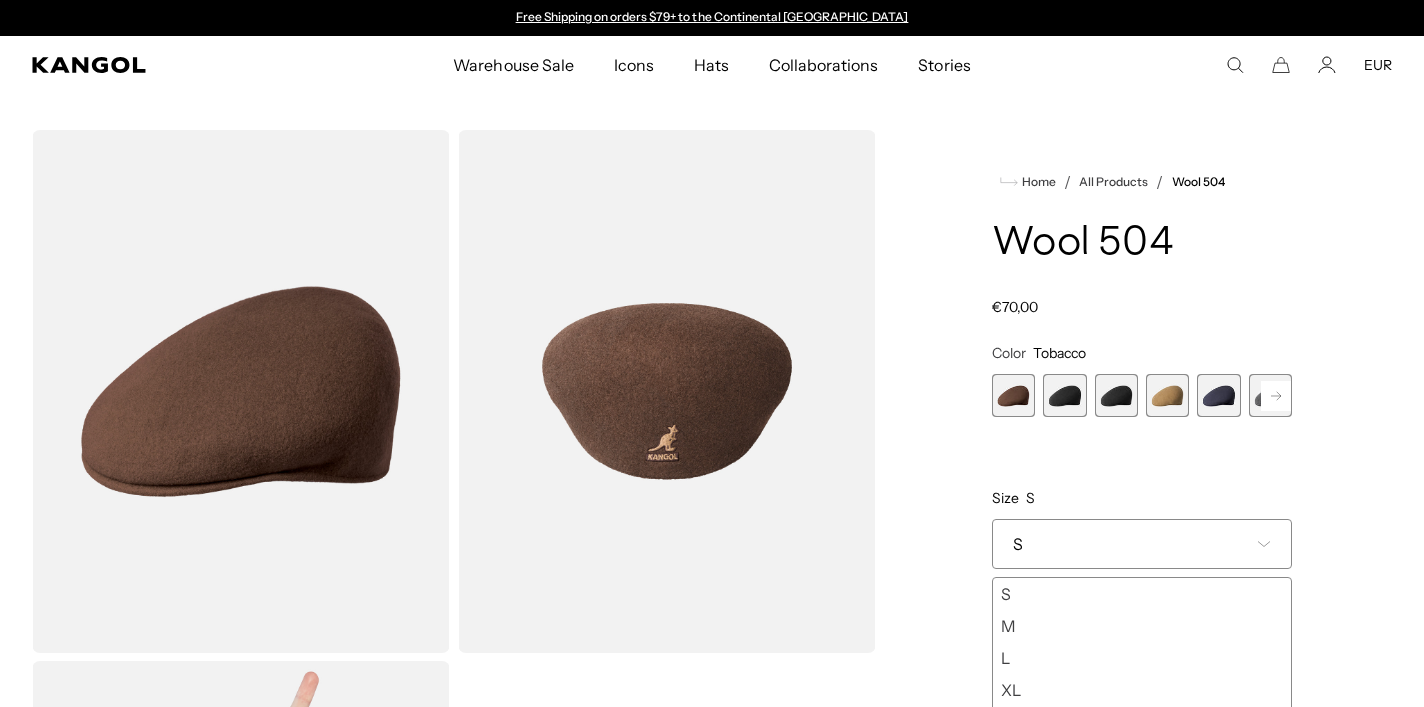 click on "S" at bounding box center [1142, 544] 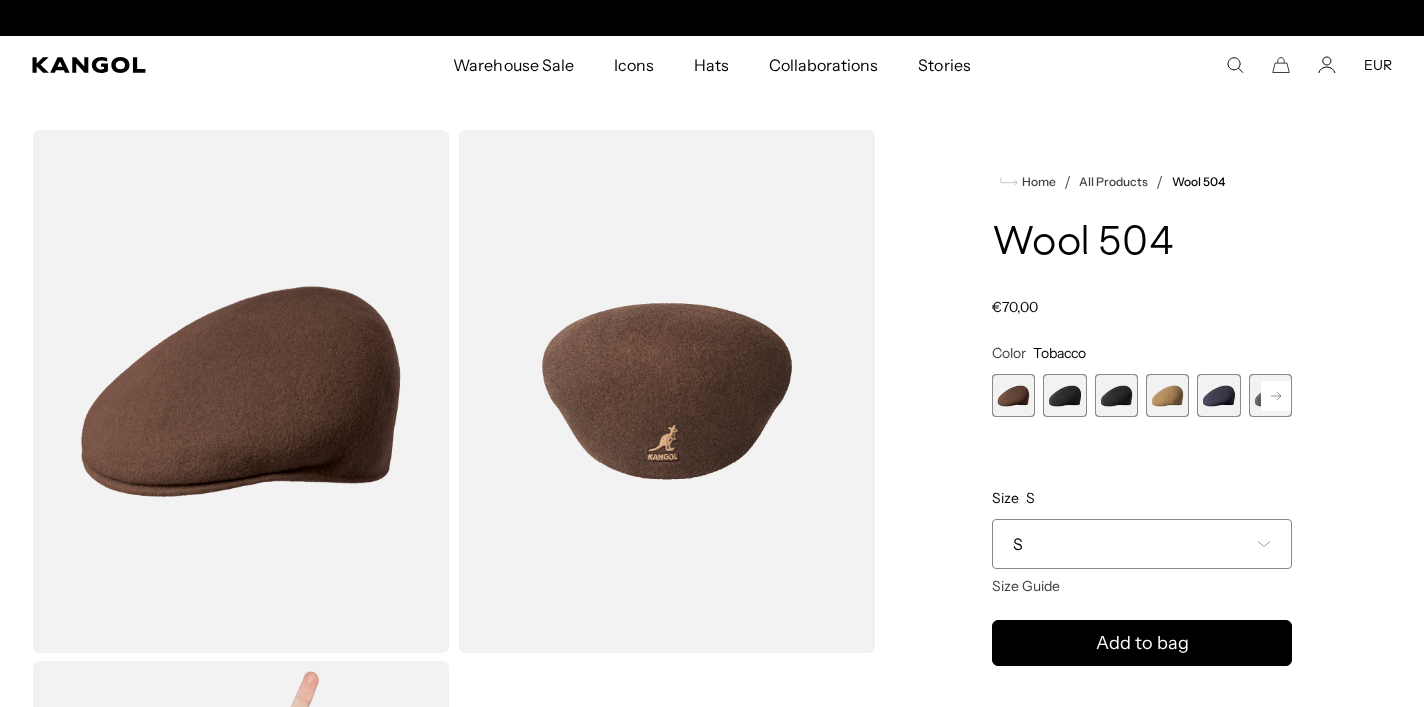 click on "Home
/
All Products
/
Wool 504
Wool 504
Regular price
€70,00
Regular price
Sale price
€70,00
Color
Tobacco
Previous
Next
Tobacco
Variant sold out or unavailable
Black
Variant sold out or unavailable" at bounding box center [1142, 656] 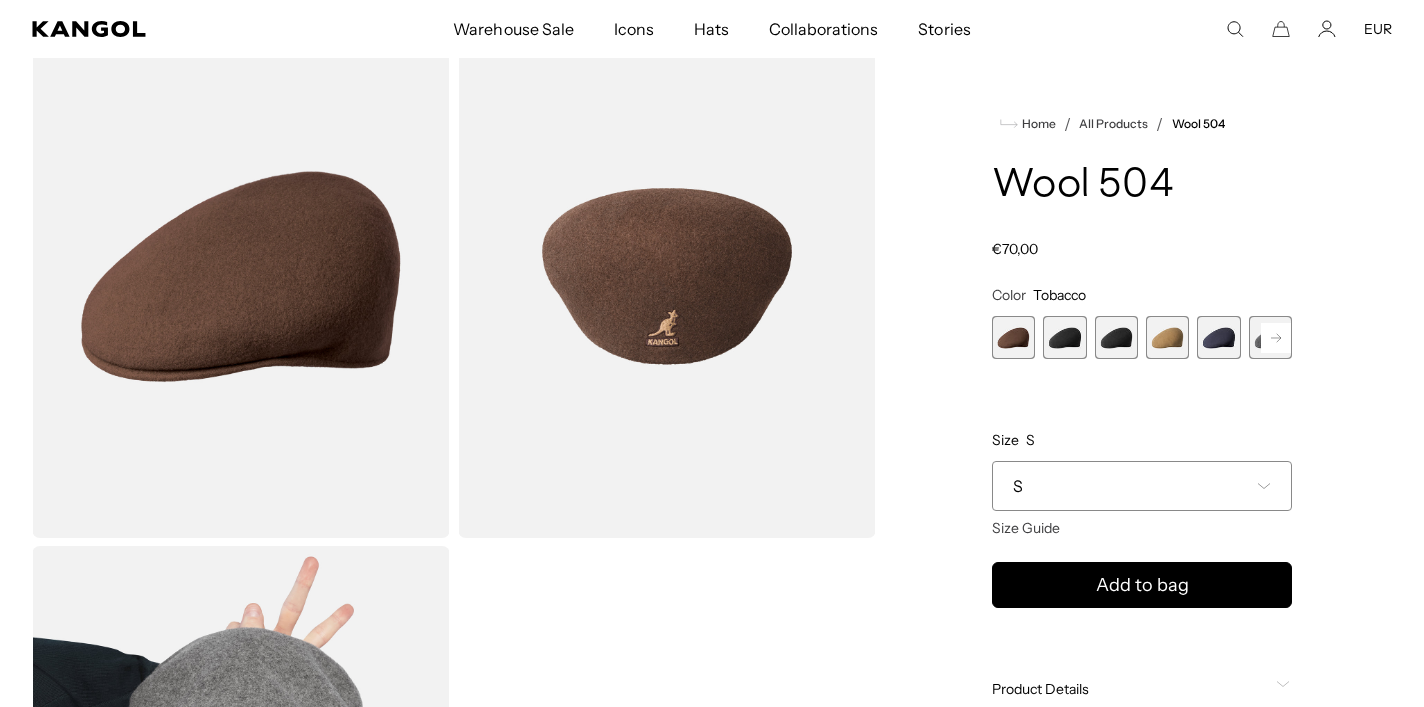 scroll, scrollTop: 118, scrollLeft: 0, axis: vertical 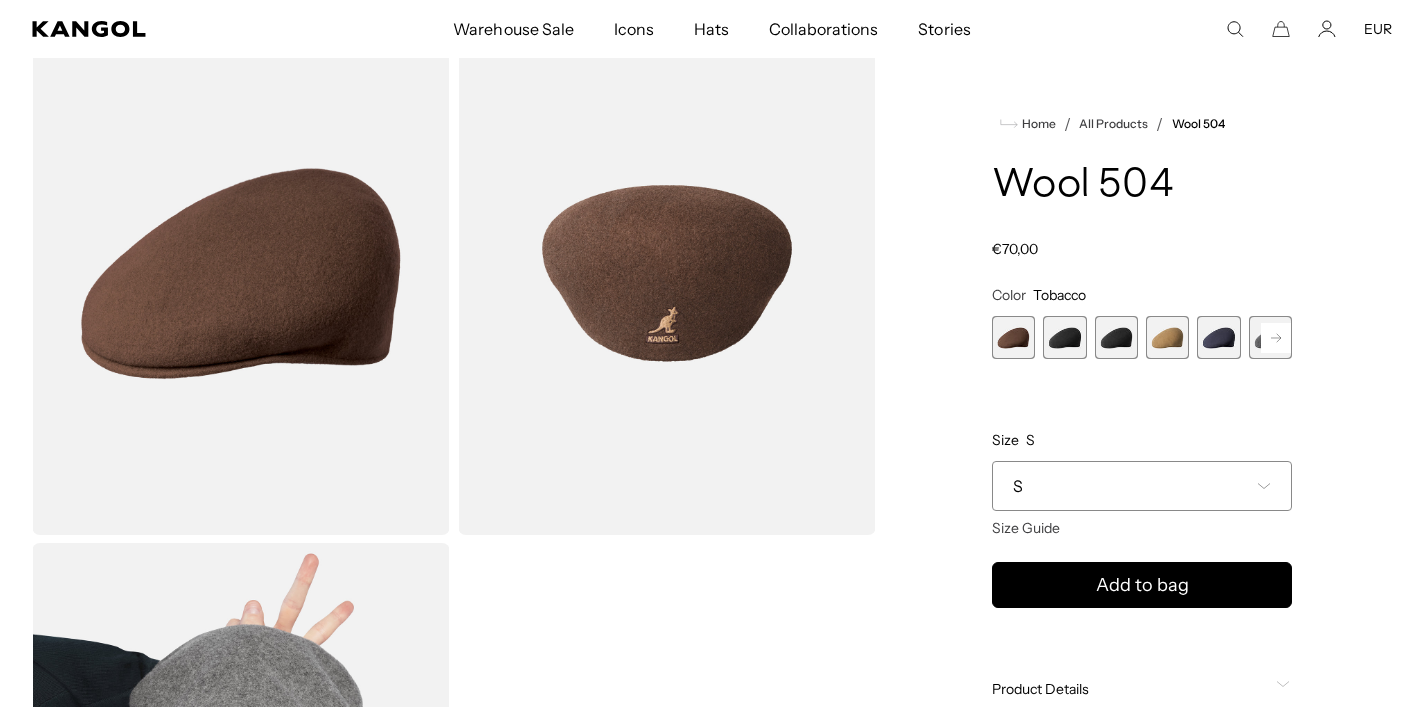 click at bounding box center [1167, 337] 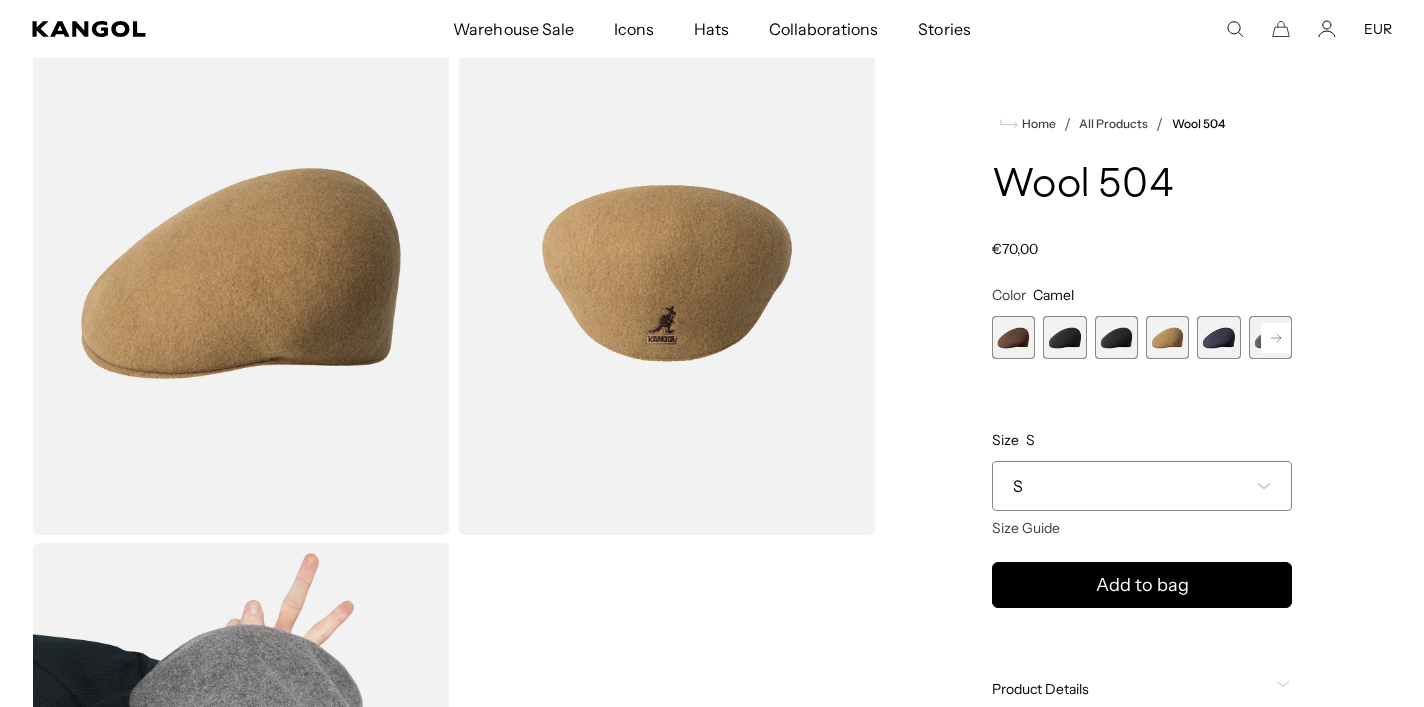 scroll, scrollTop: 0, scrollLeft: 412, axis: horizontal 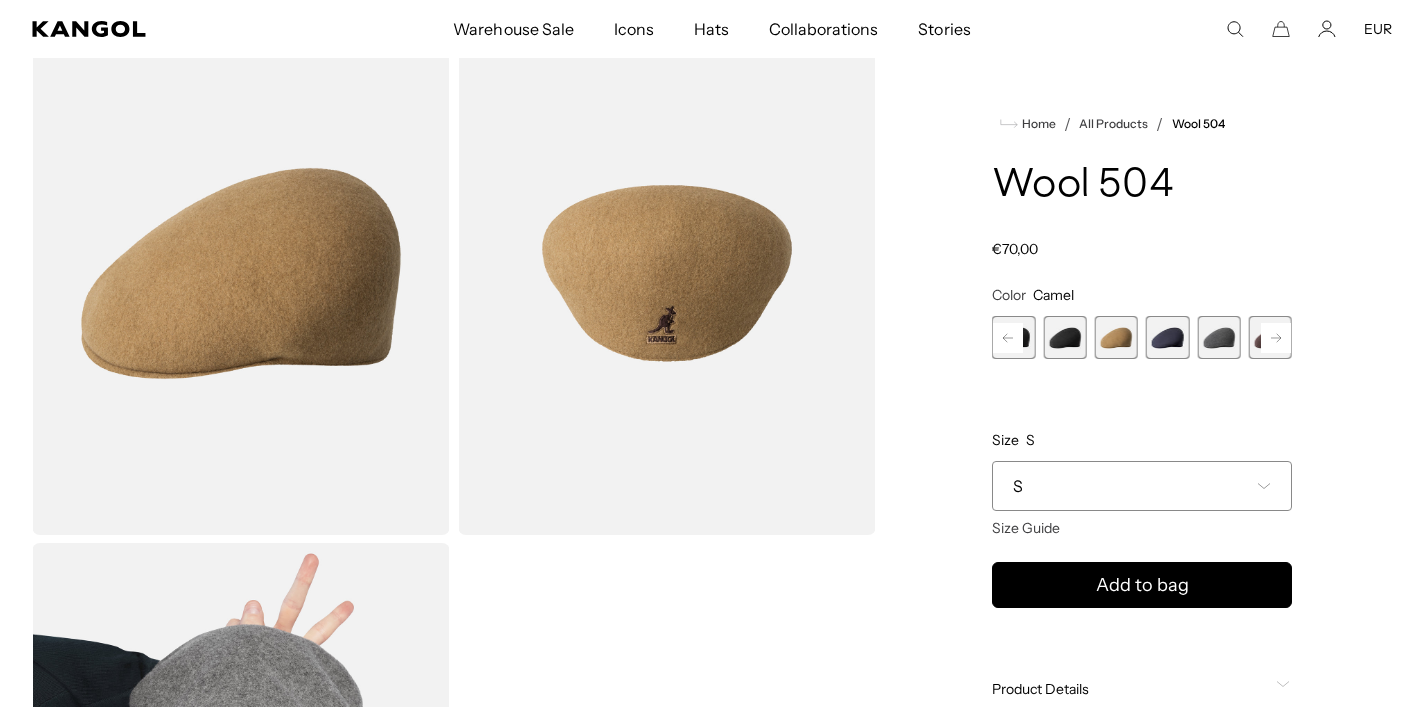 click 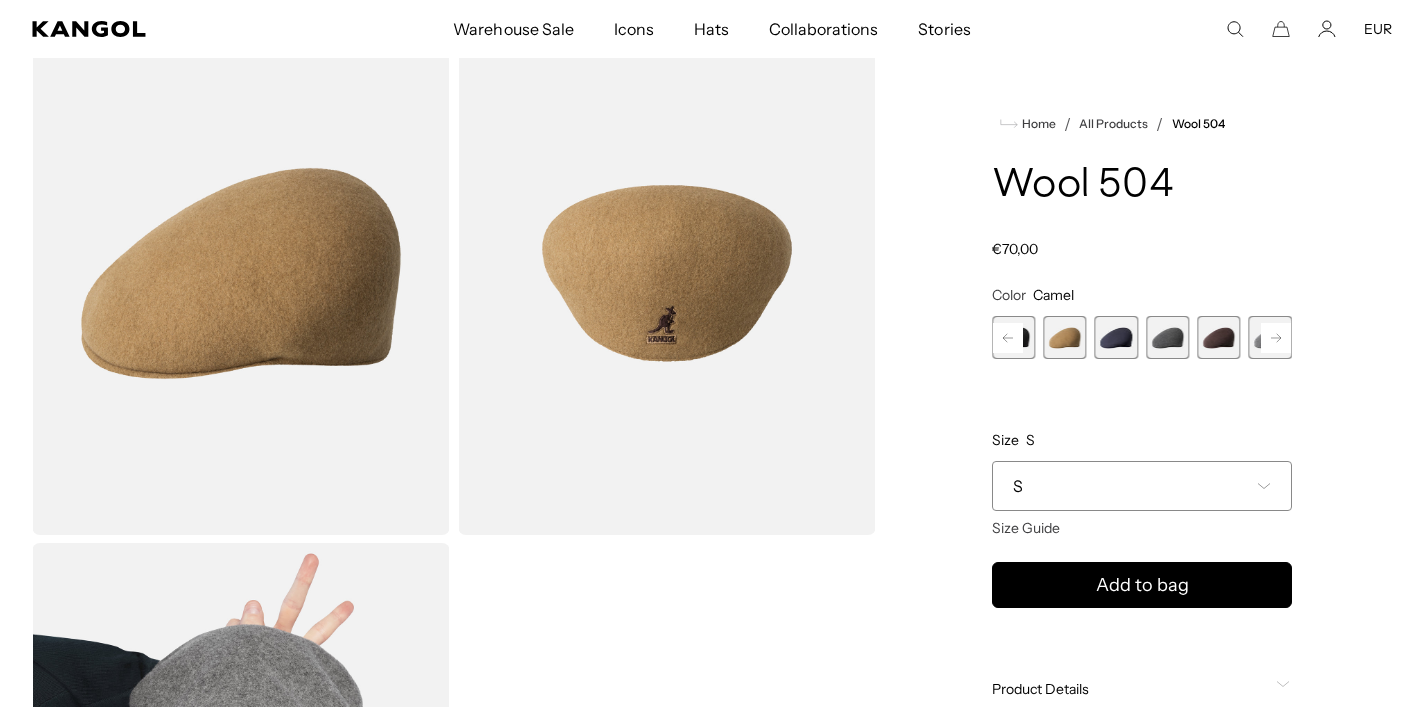 click 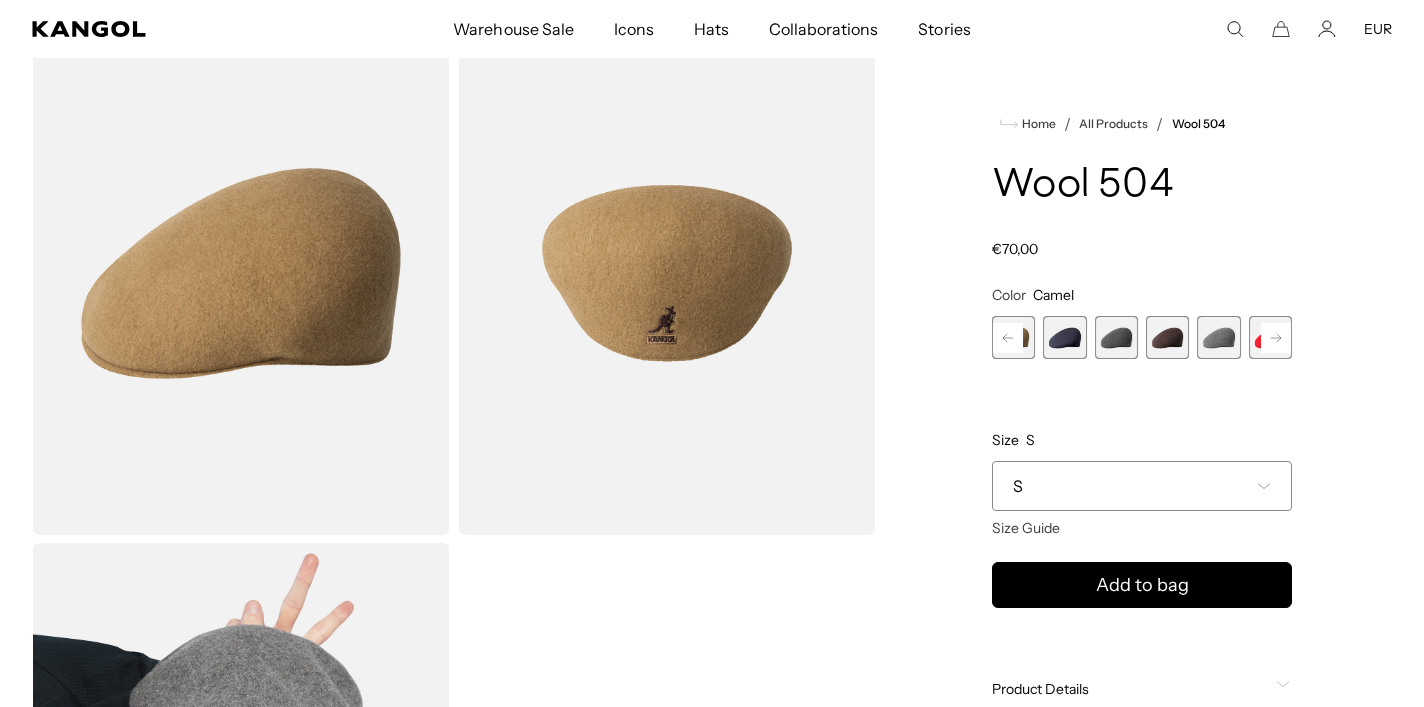 click 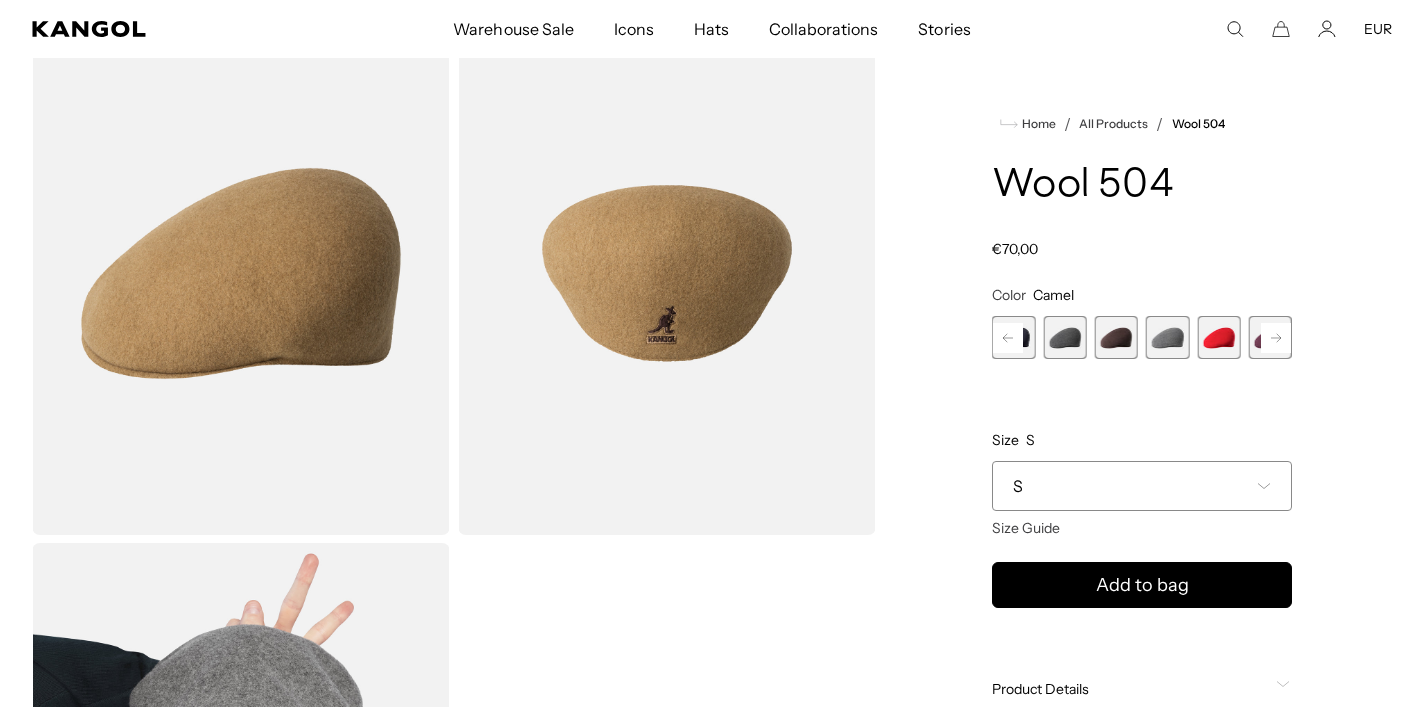 scroll, scrollTop: 0, scrollLeft: 0, axis: both 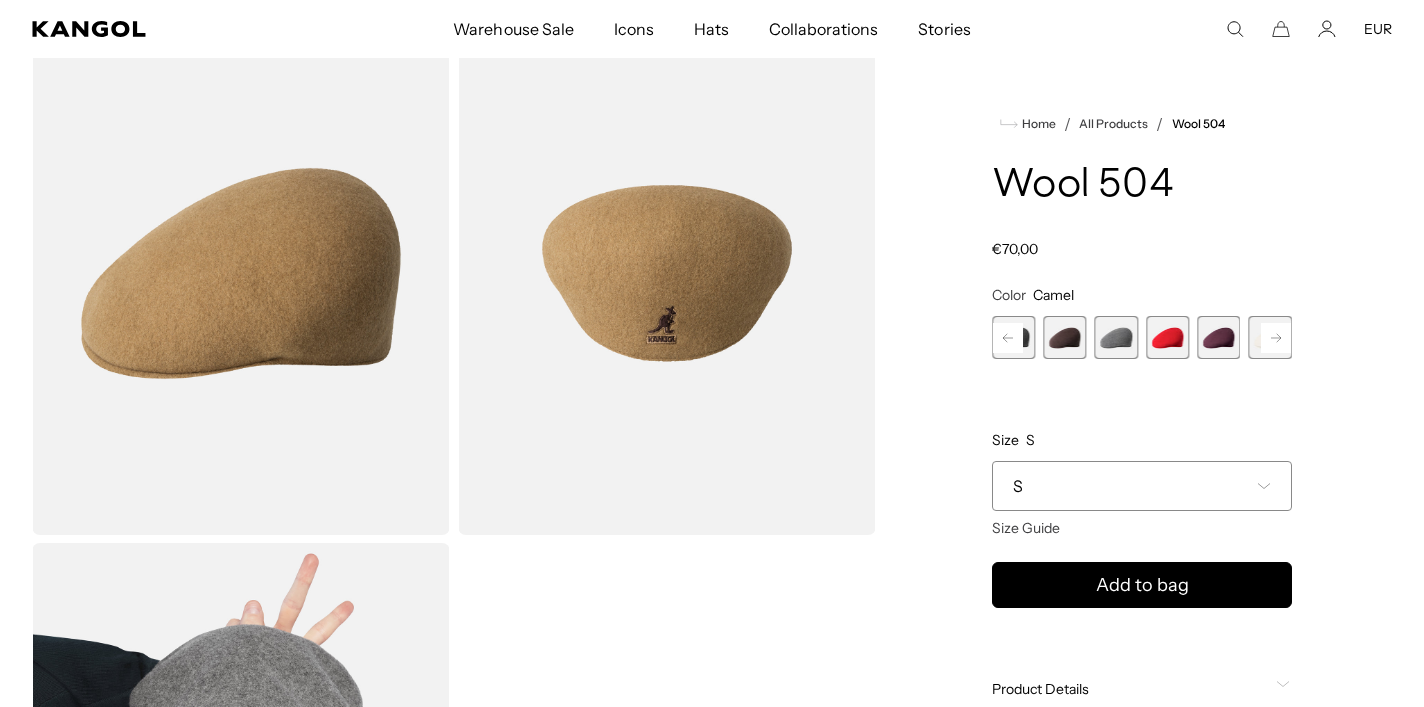click 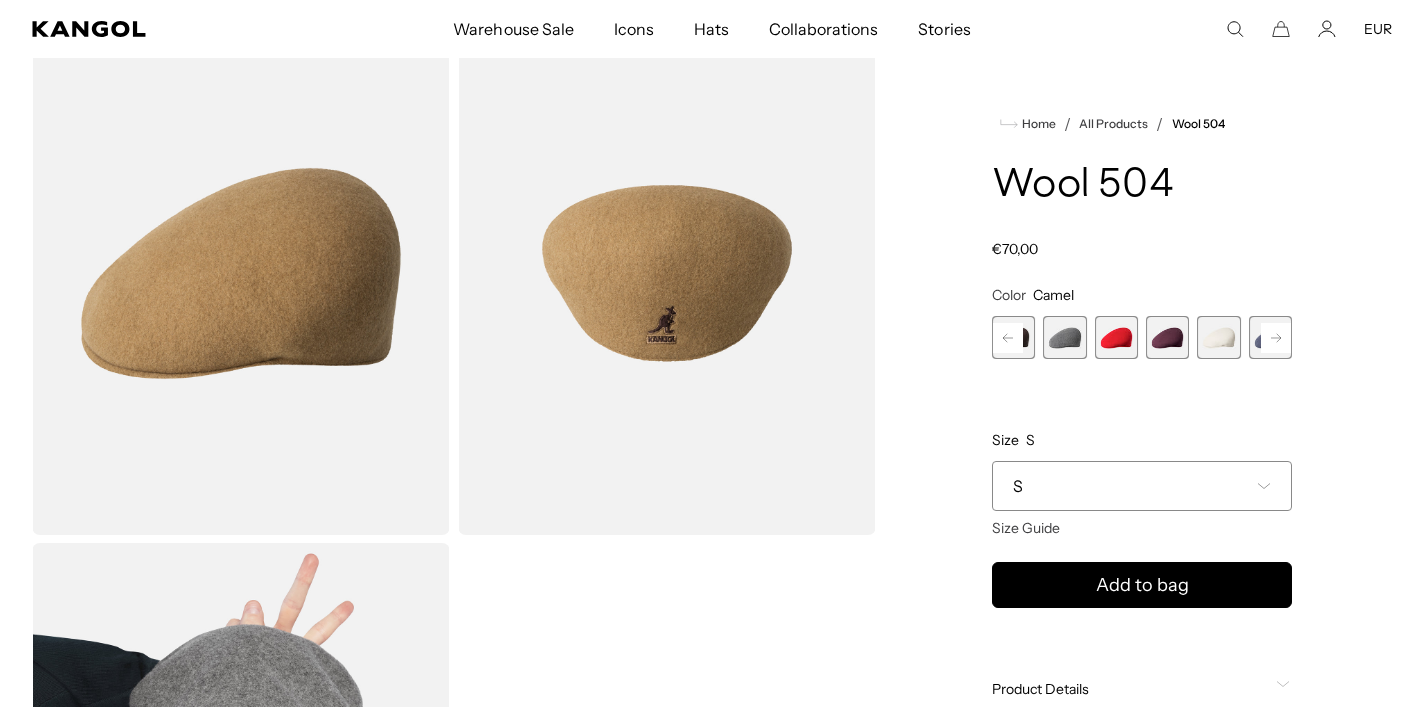 click 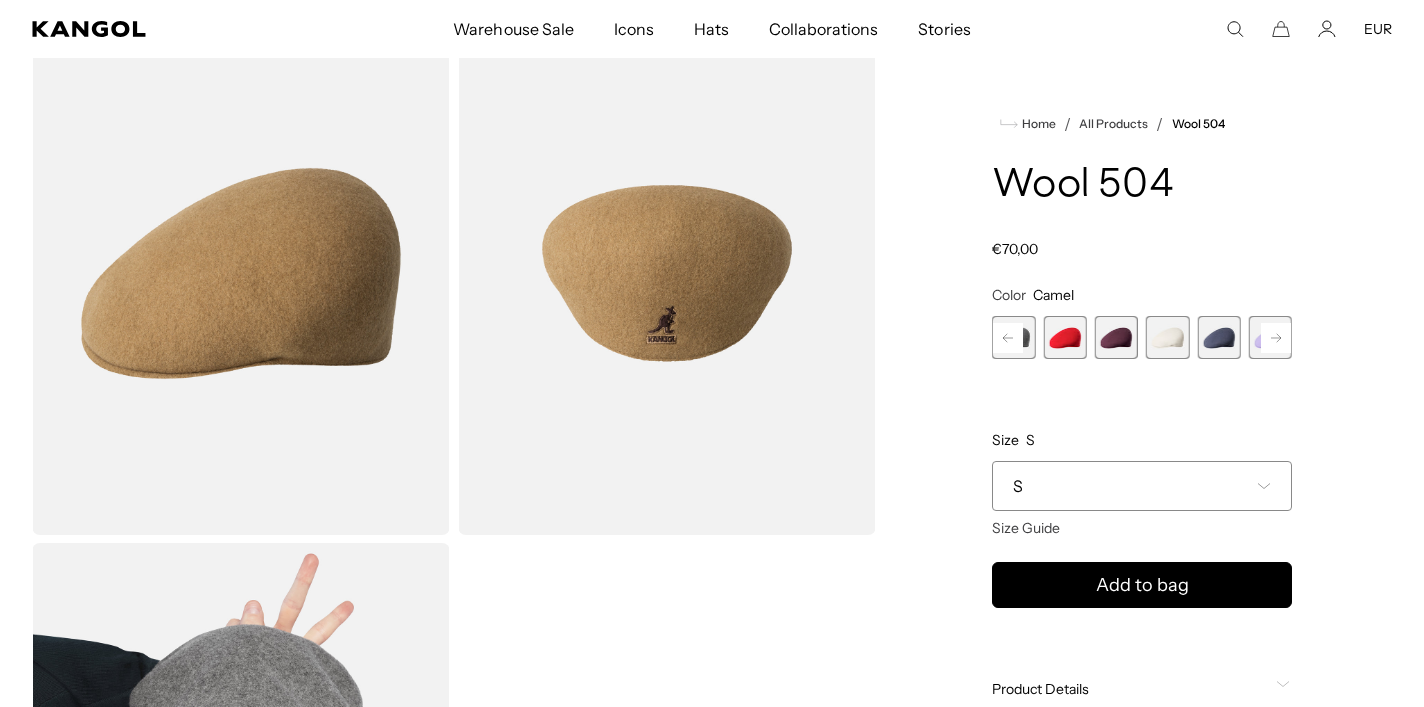 scroll, scrollTop: 0, scrollLeft: 412, axis: horizontal 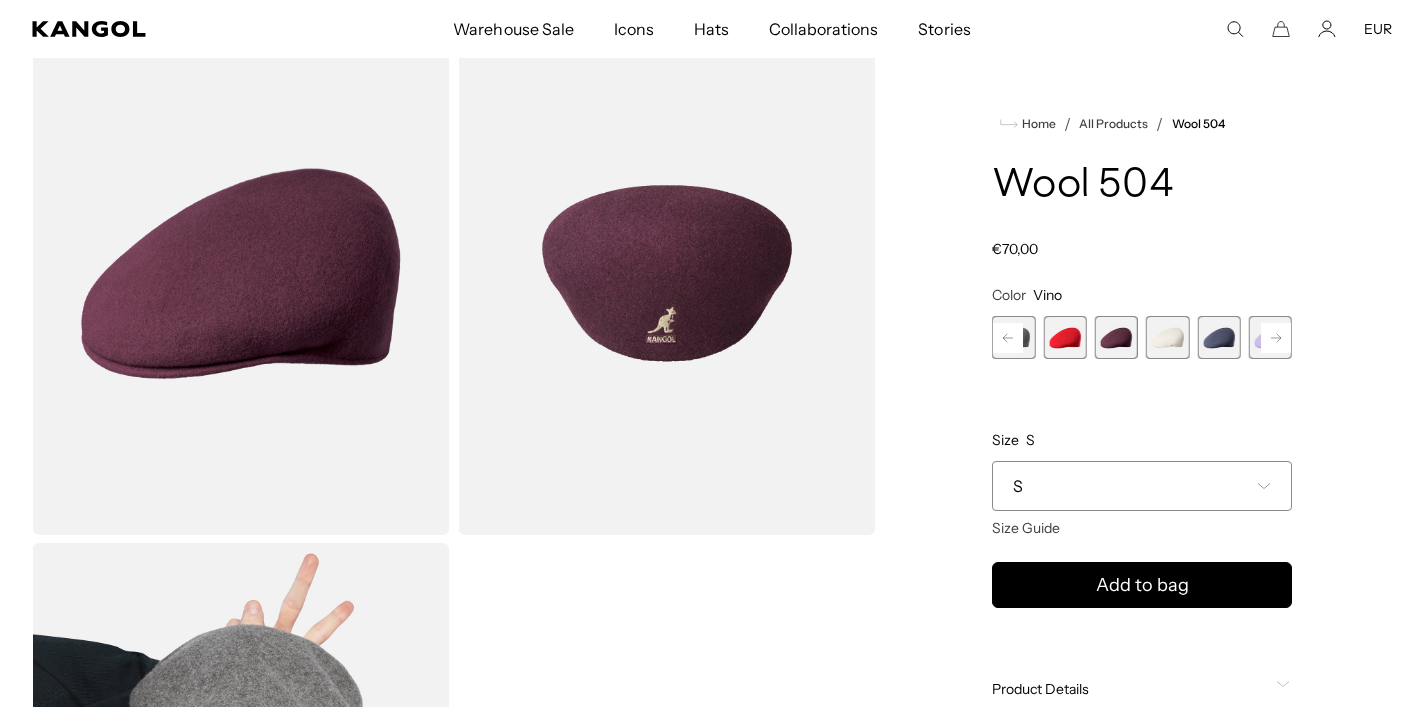 click 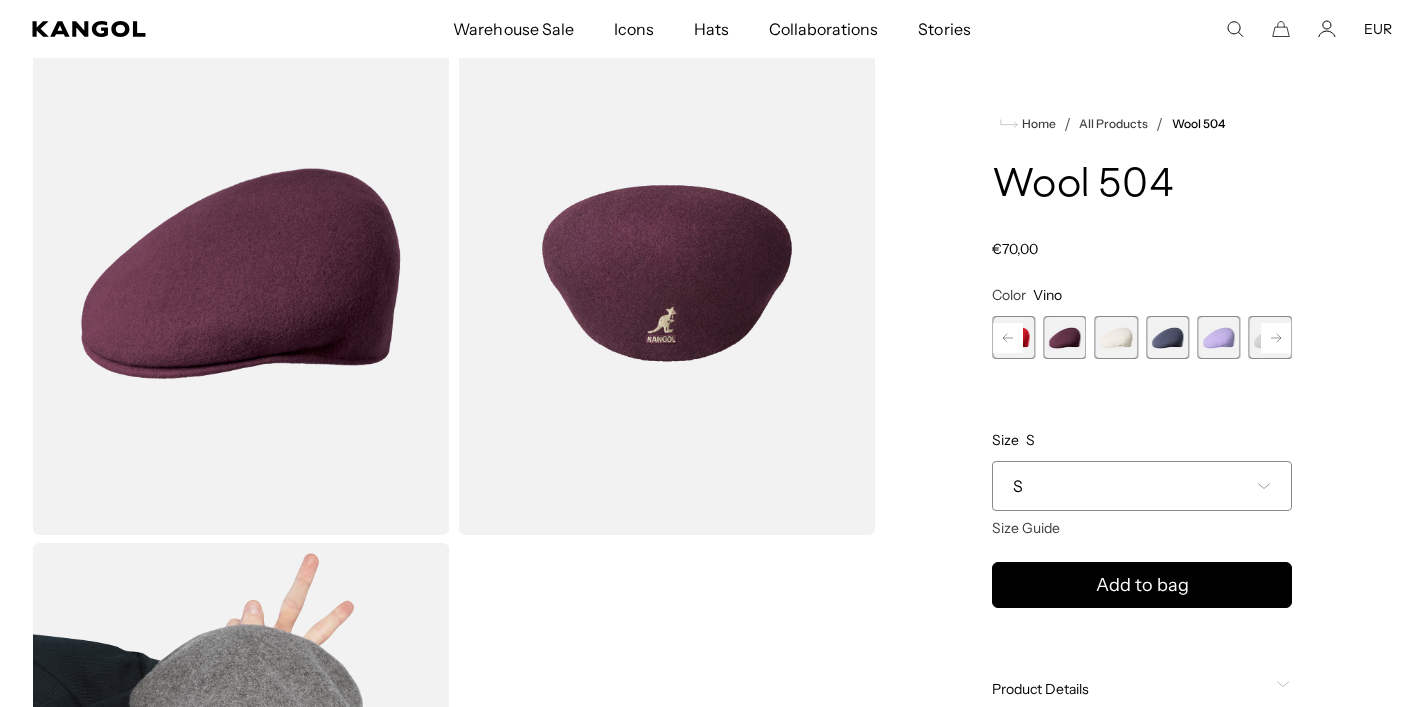 click 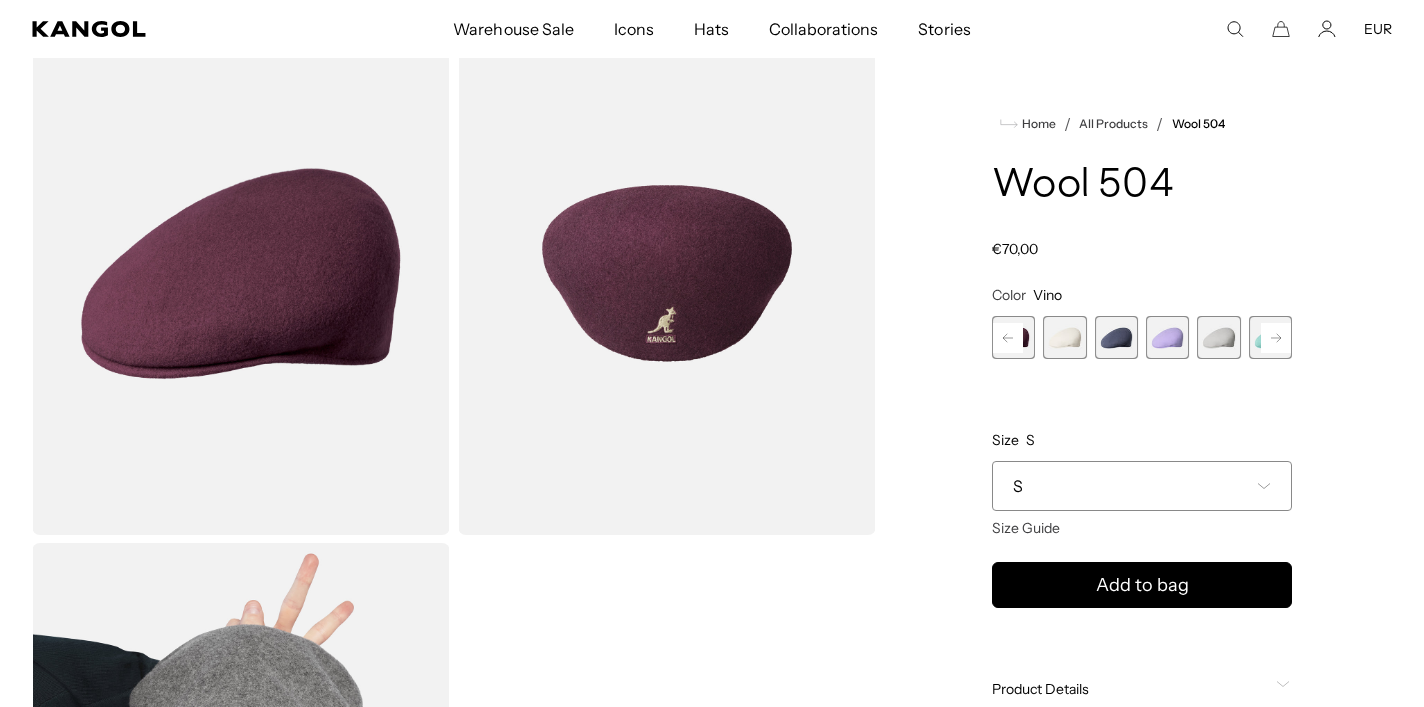 click 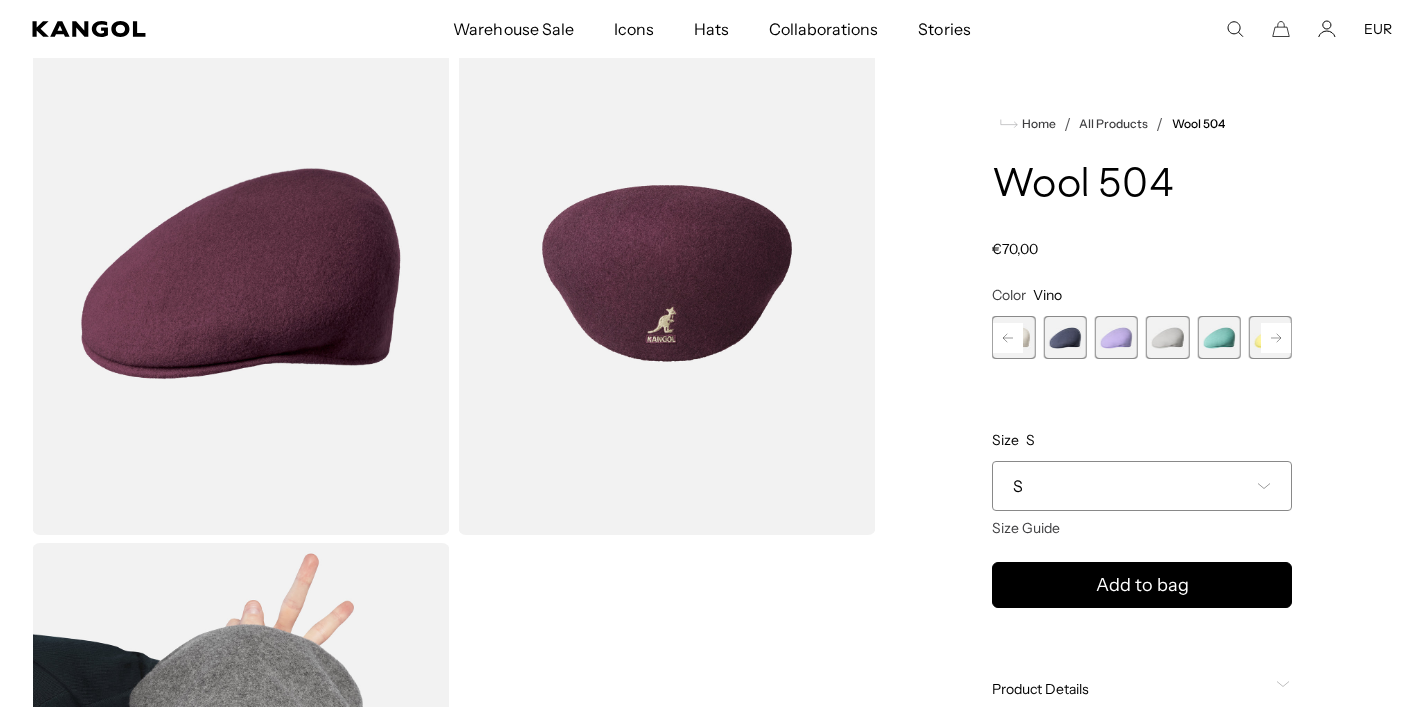 click 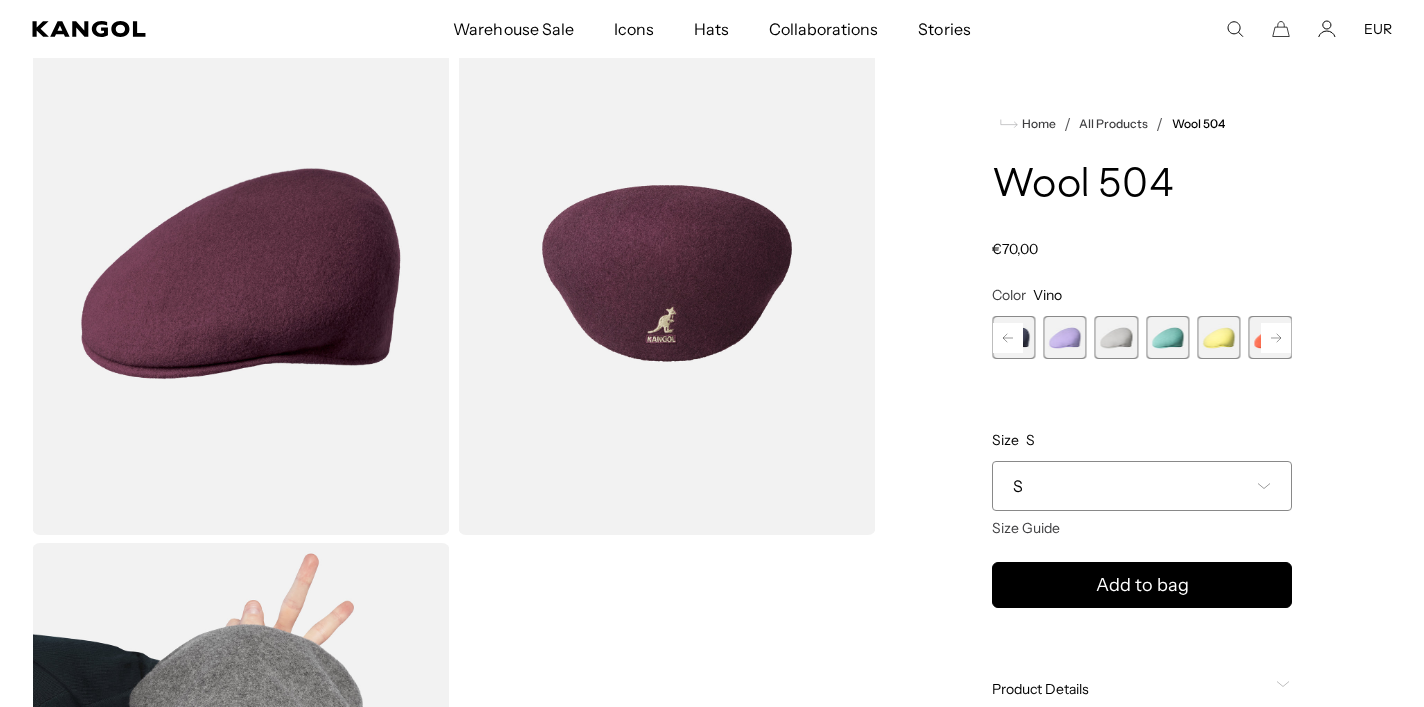 click 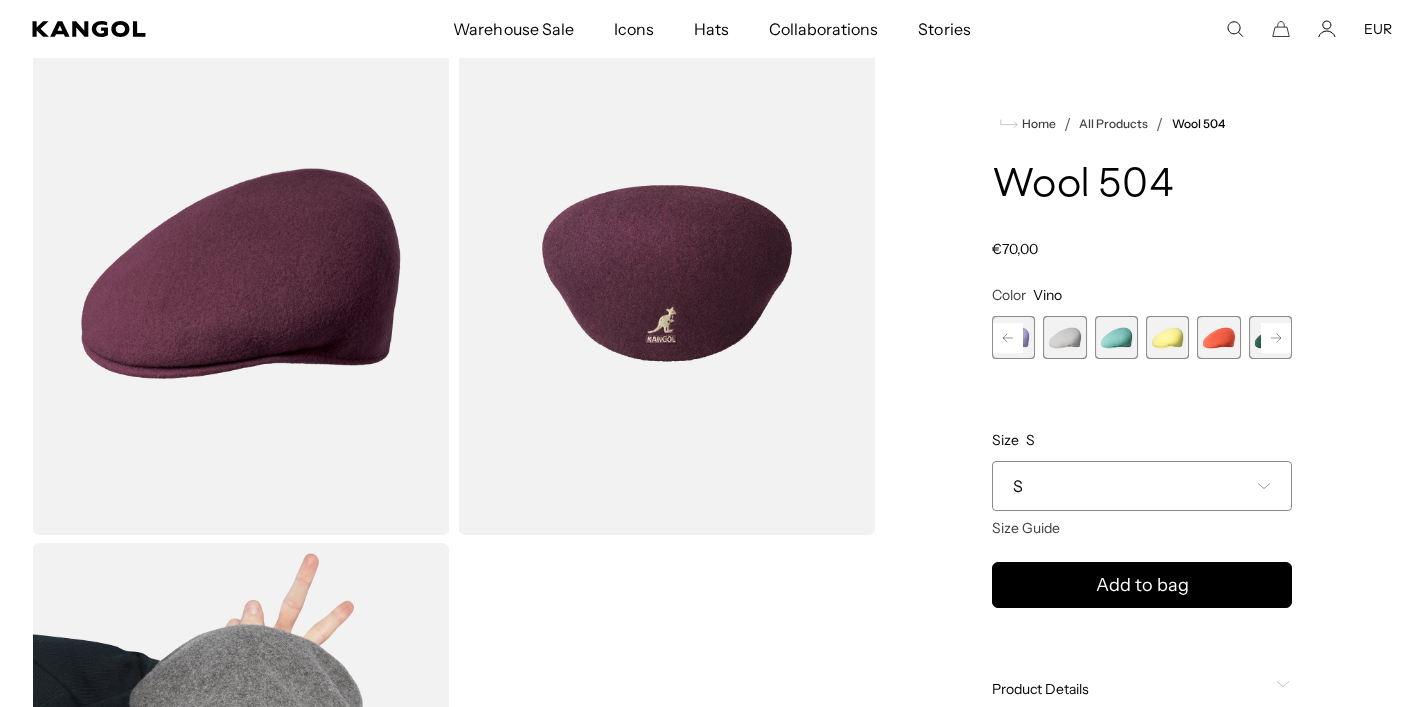 click 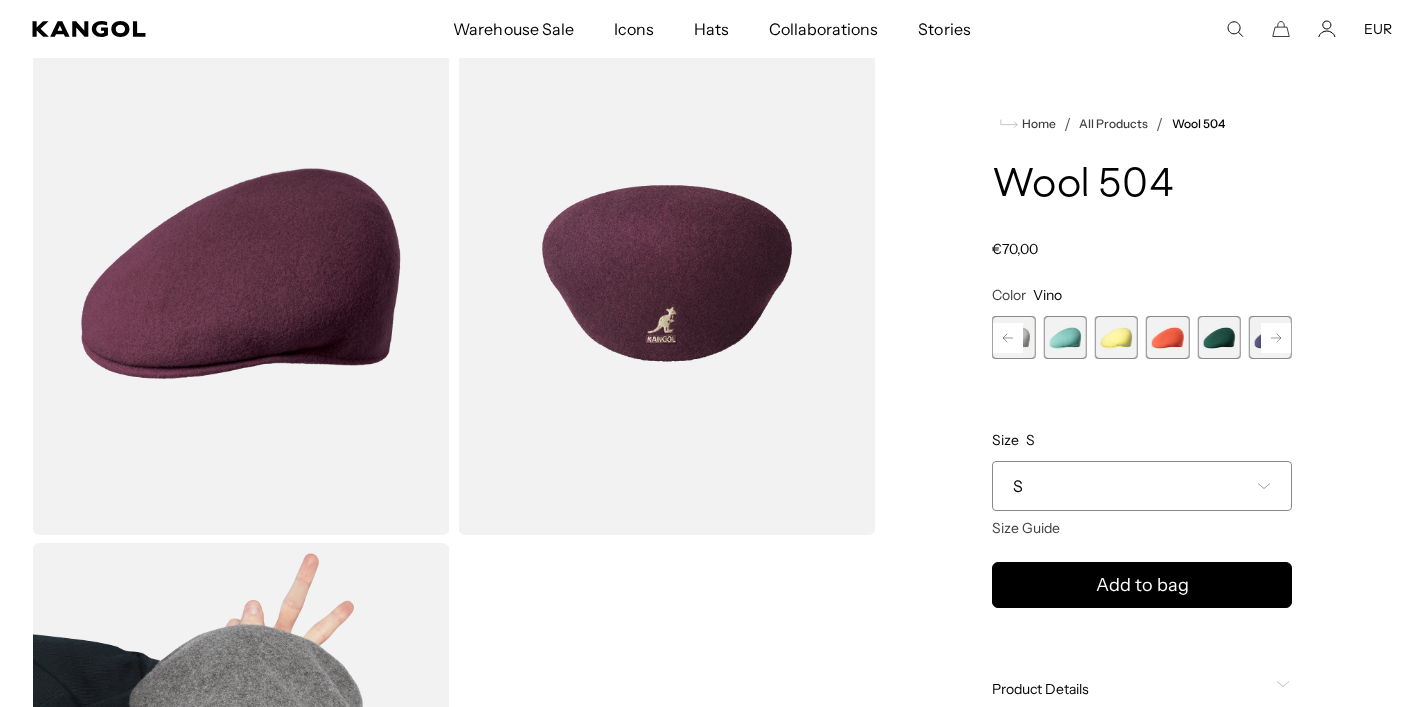 click 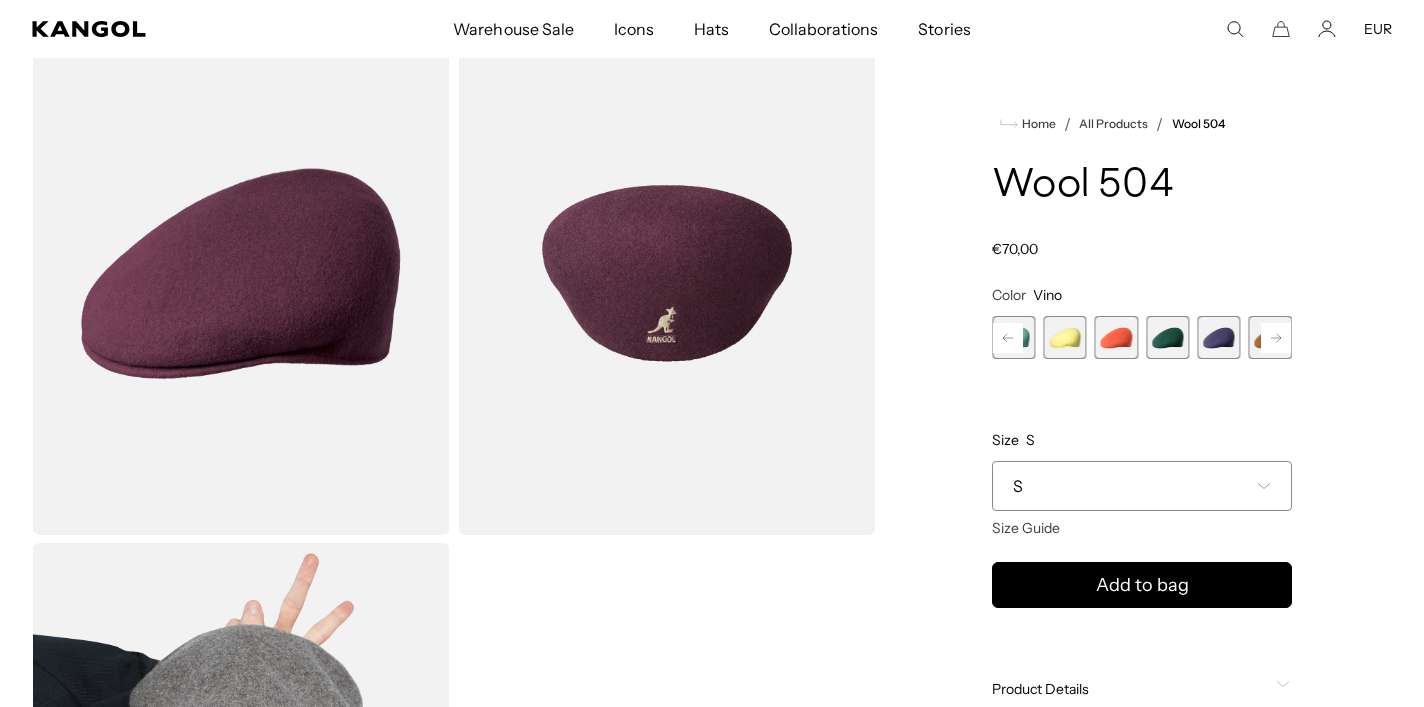 click at bounding box center (1167, 337) 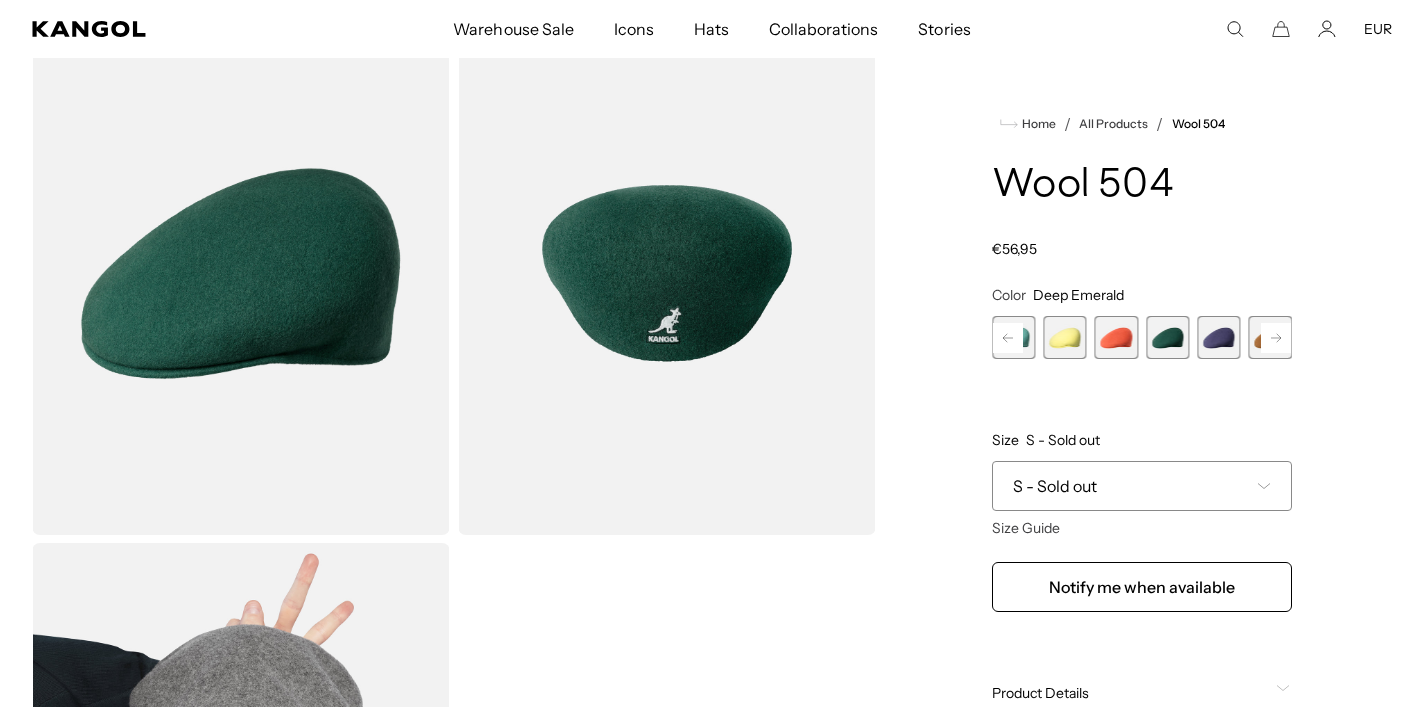 click at bounding box center [1218, 337] 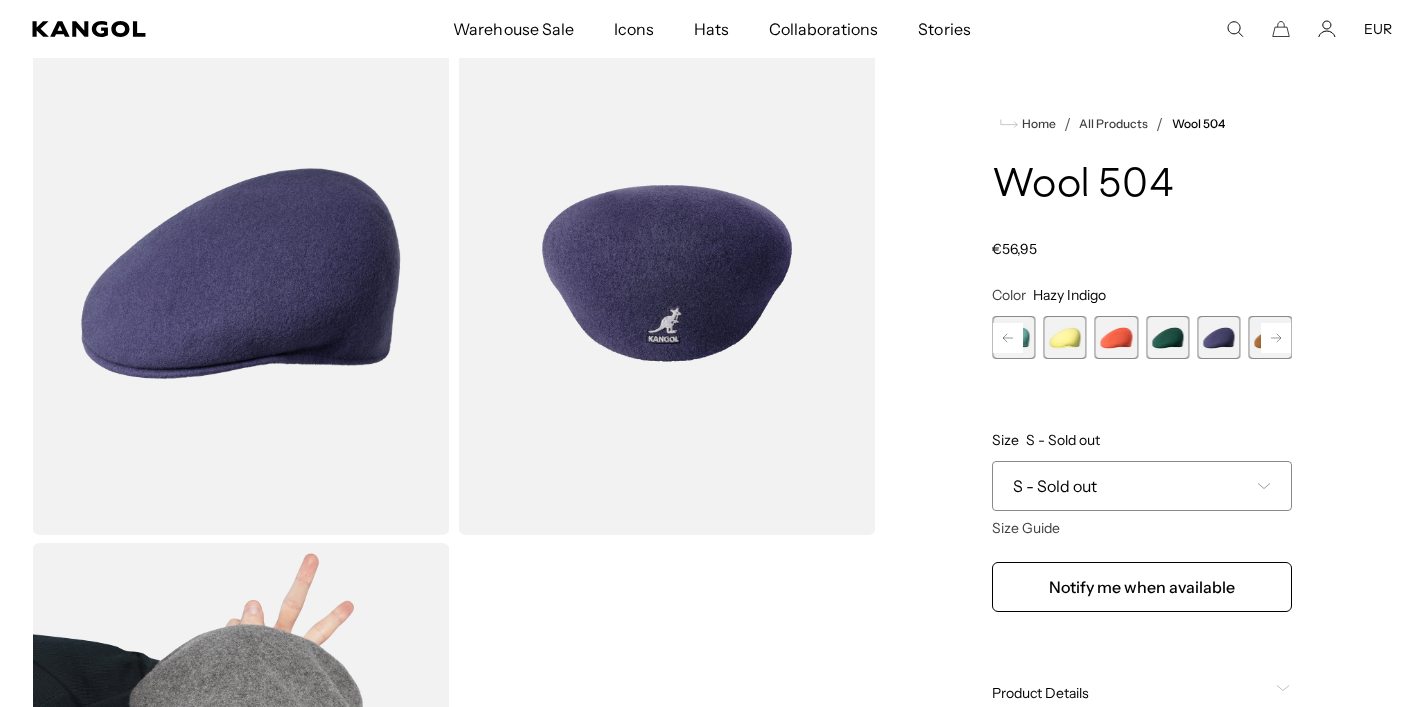 scroll, scrollTop: 0, scrollLeft: 412, axis: horizontal 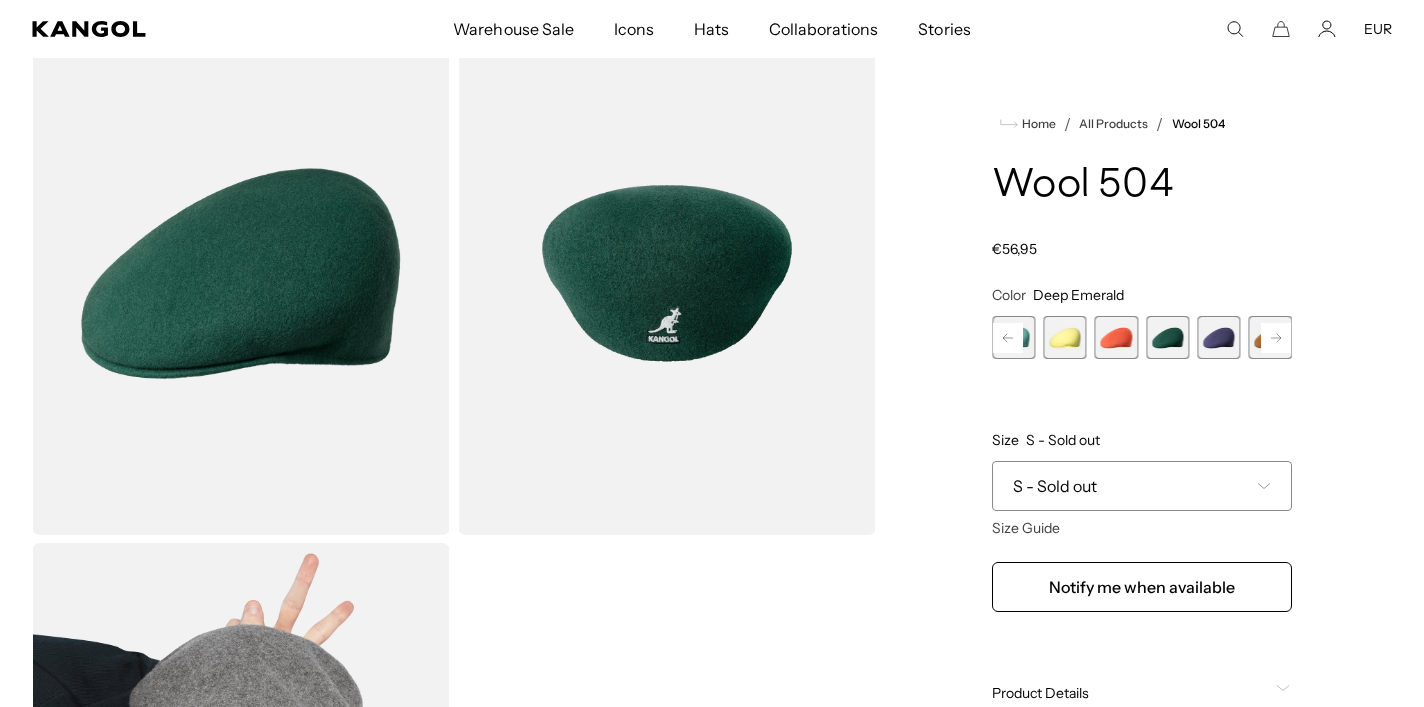 click at bounding box center [1116, 337] 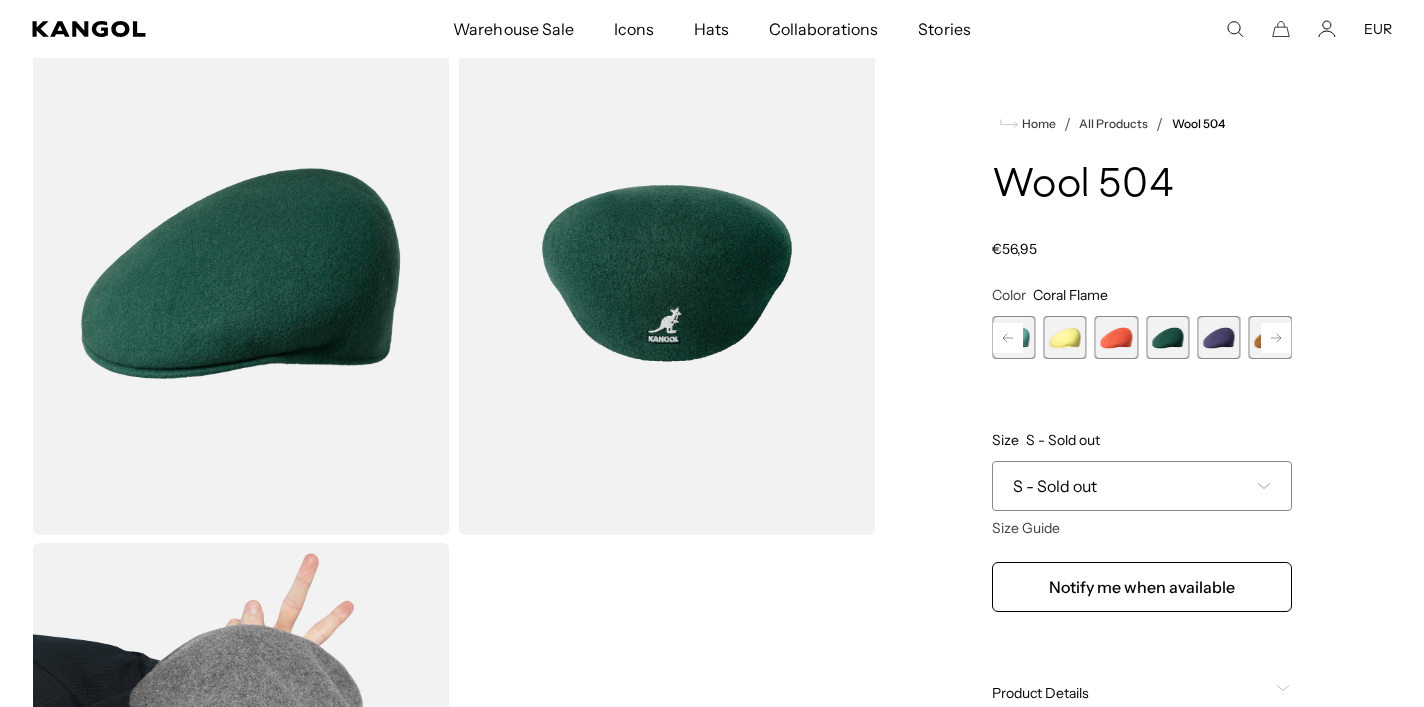 scroll, scrollTop: 0, scrollLeft: 0, axis: both 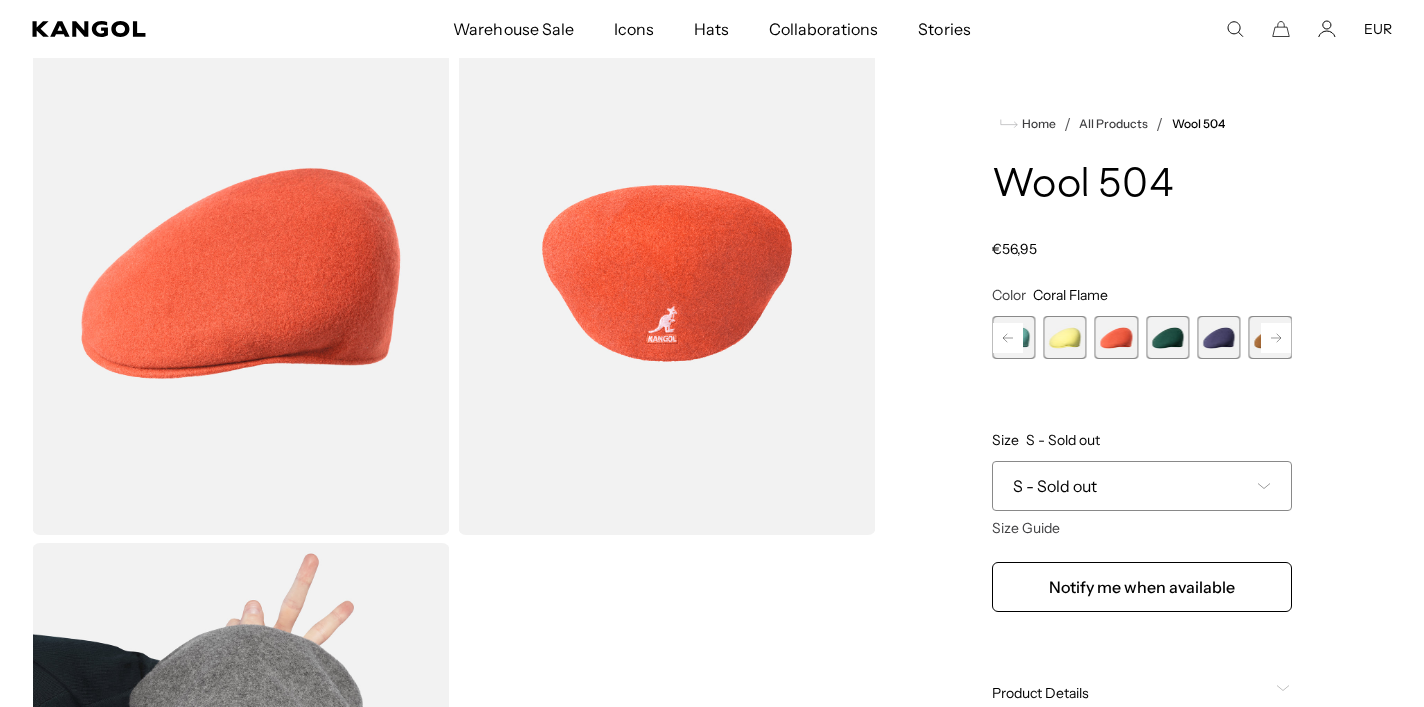click at bounding box center [1167, 337] 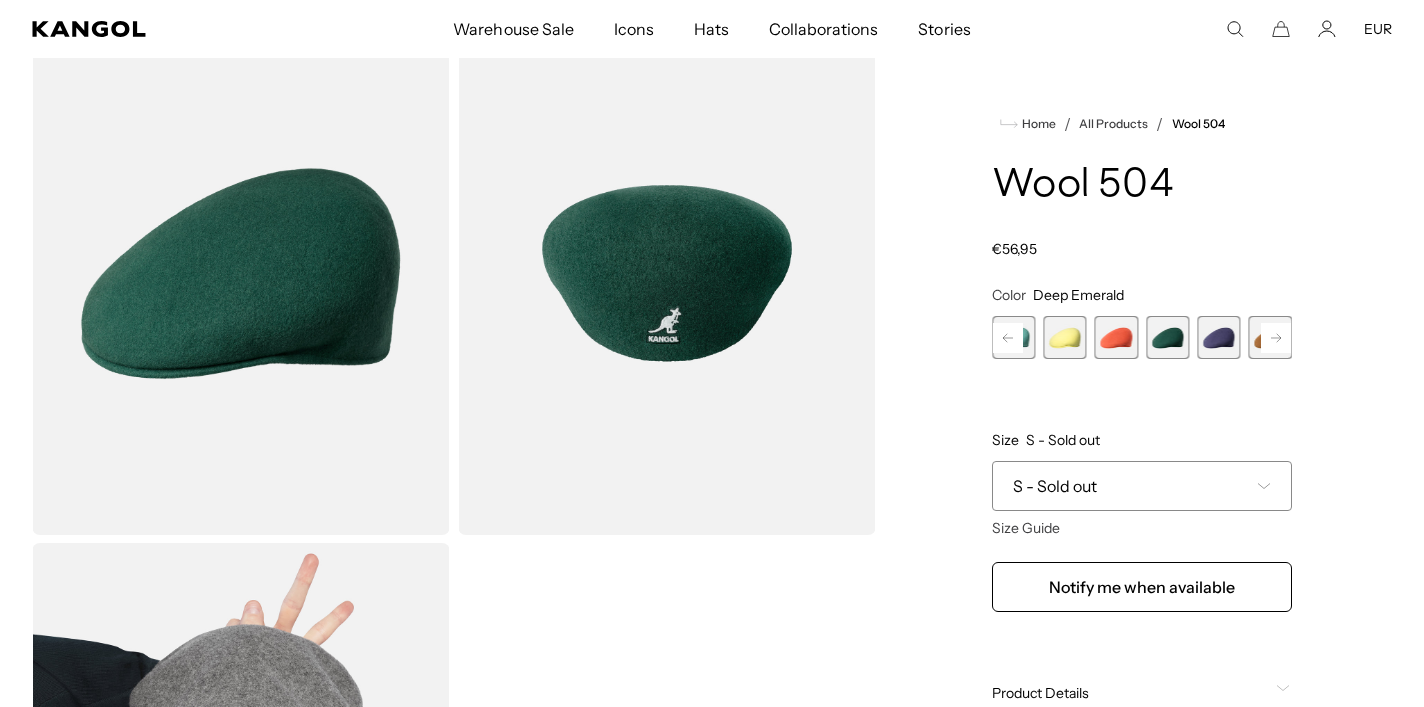 scroll, scrollTop: 0, scrollLeft: 0, axis: both 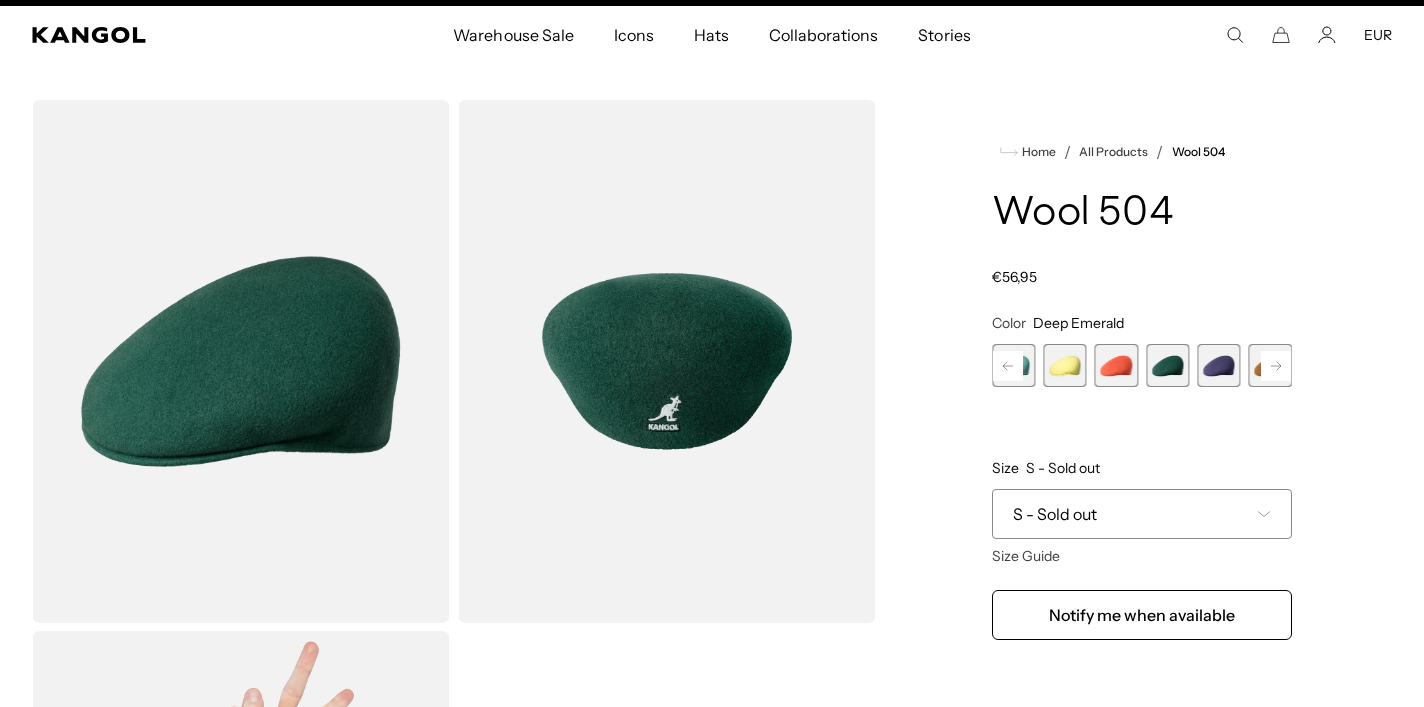 click 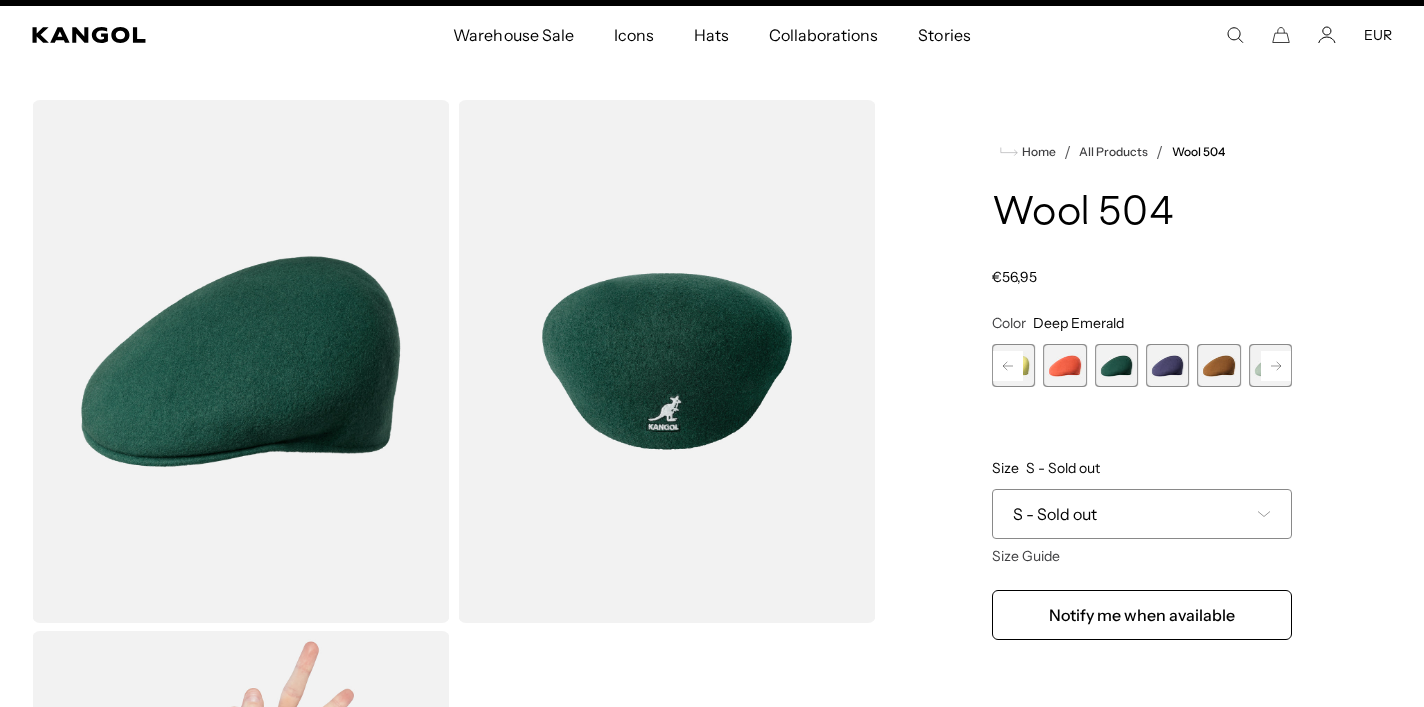 click at bounding box center [1218, 365] 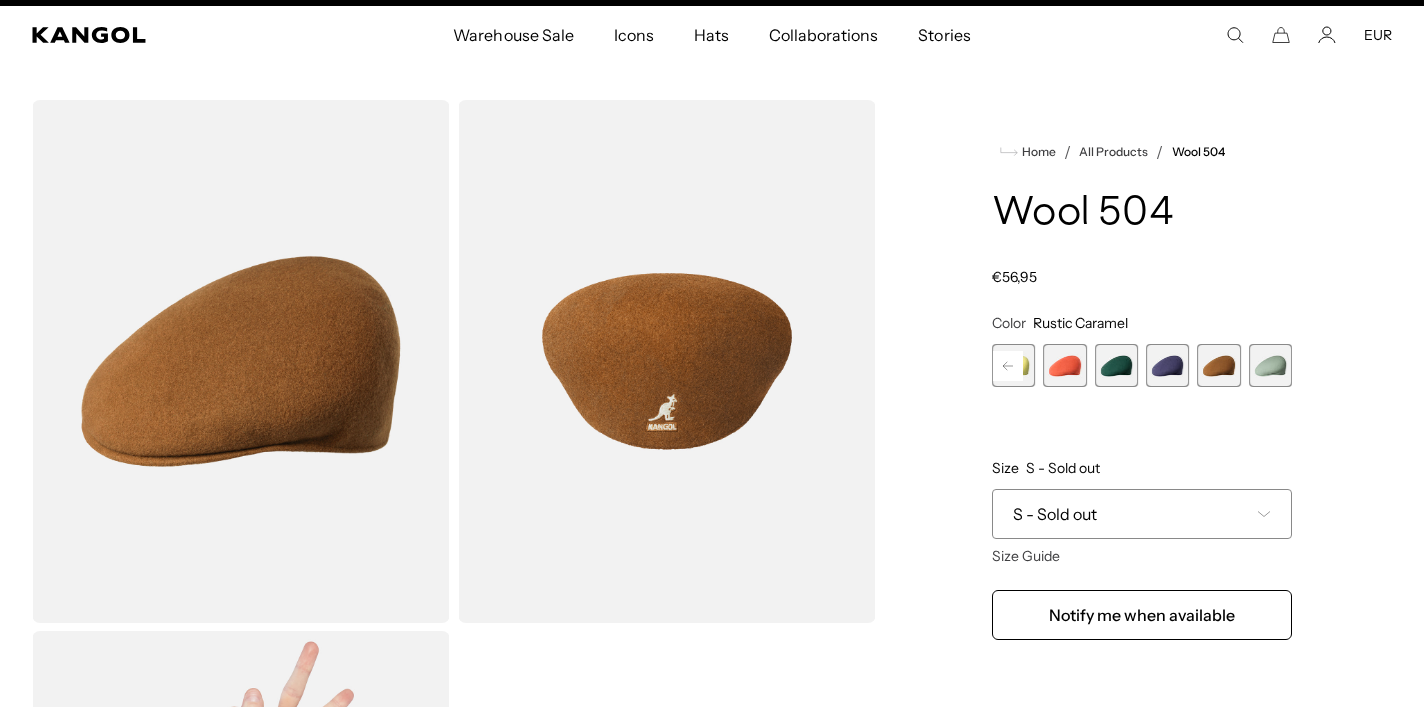 scroll, scrollTop: 0, scrollLeft: 0, axis: both 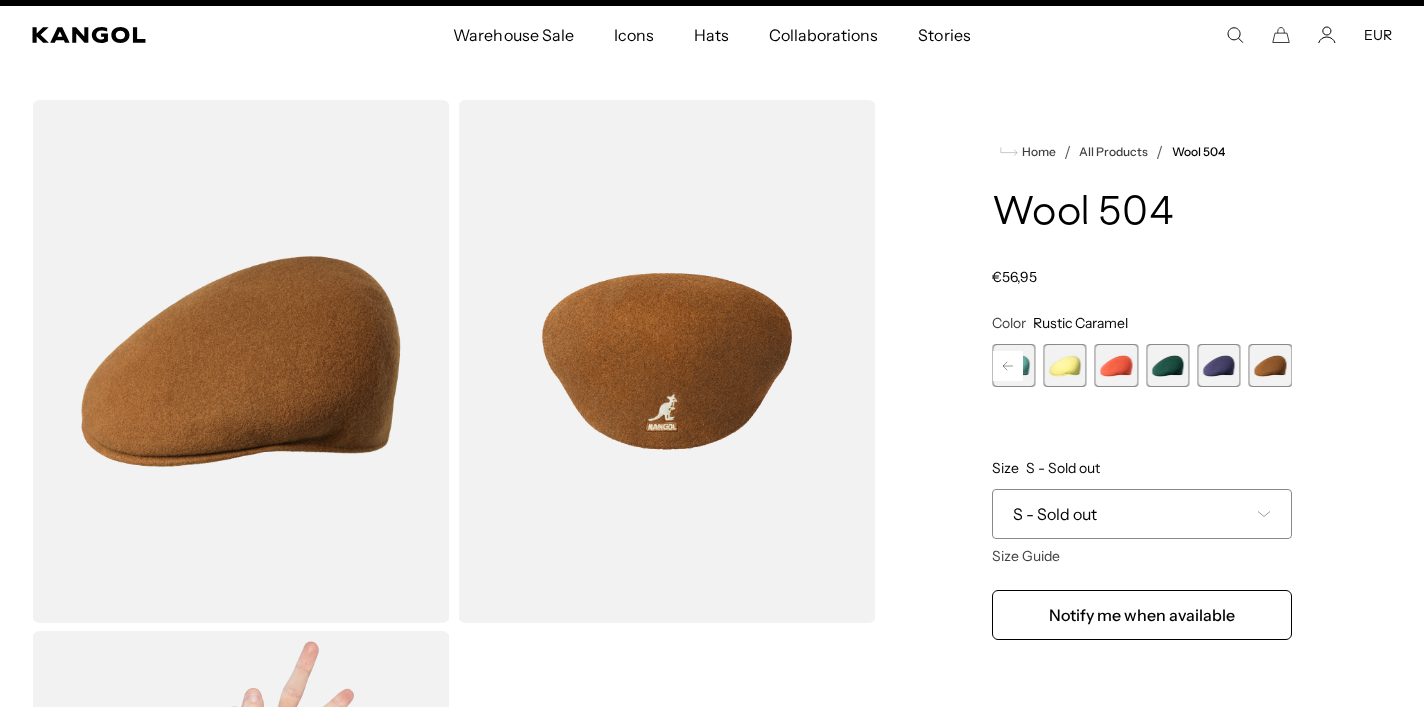 click 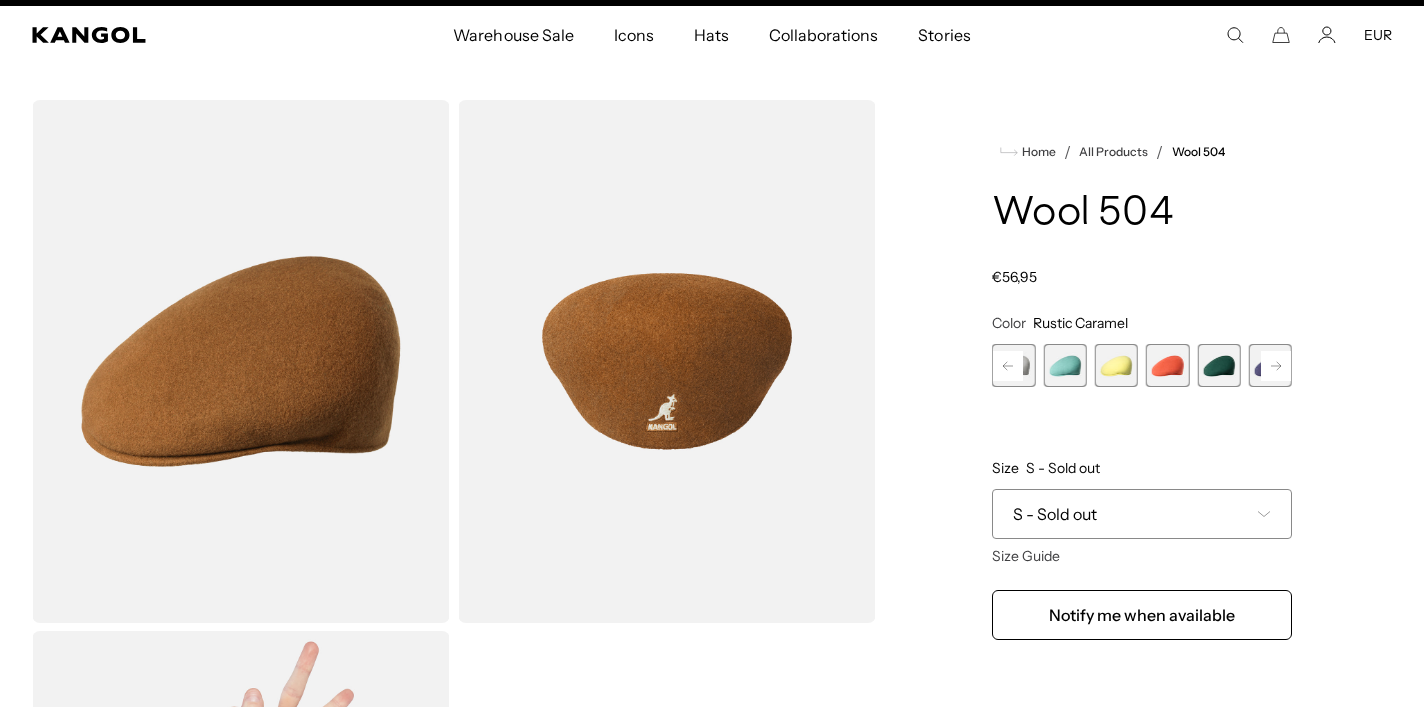 click 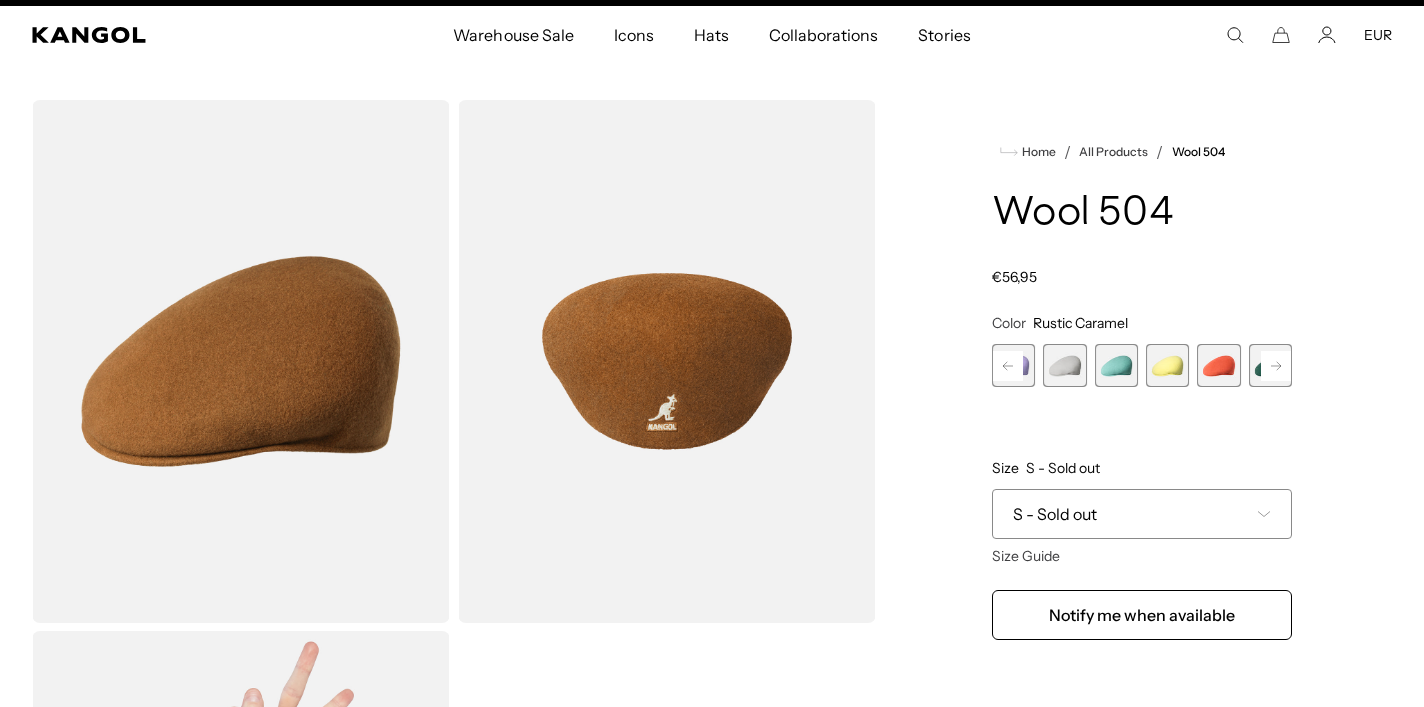 click 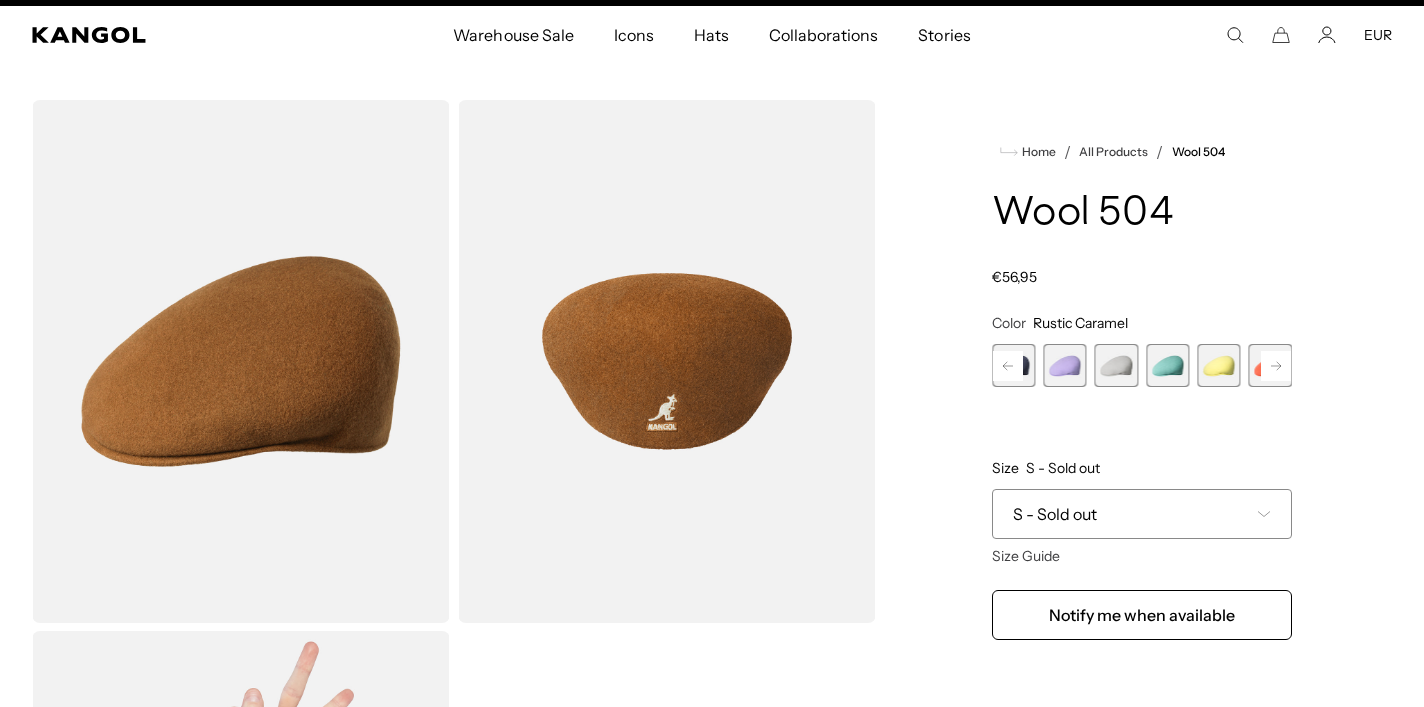 click 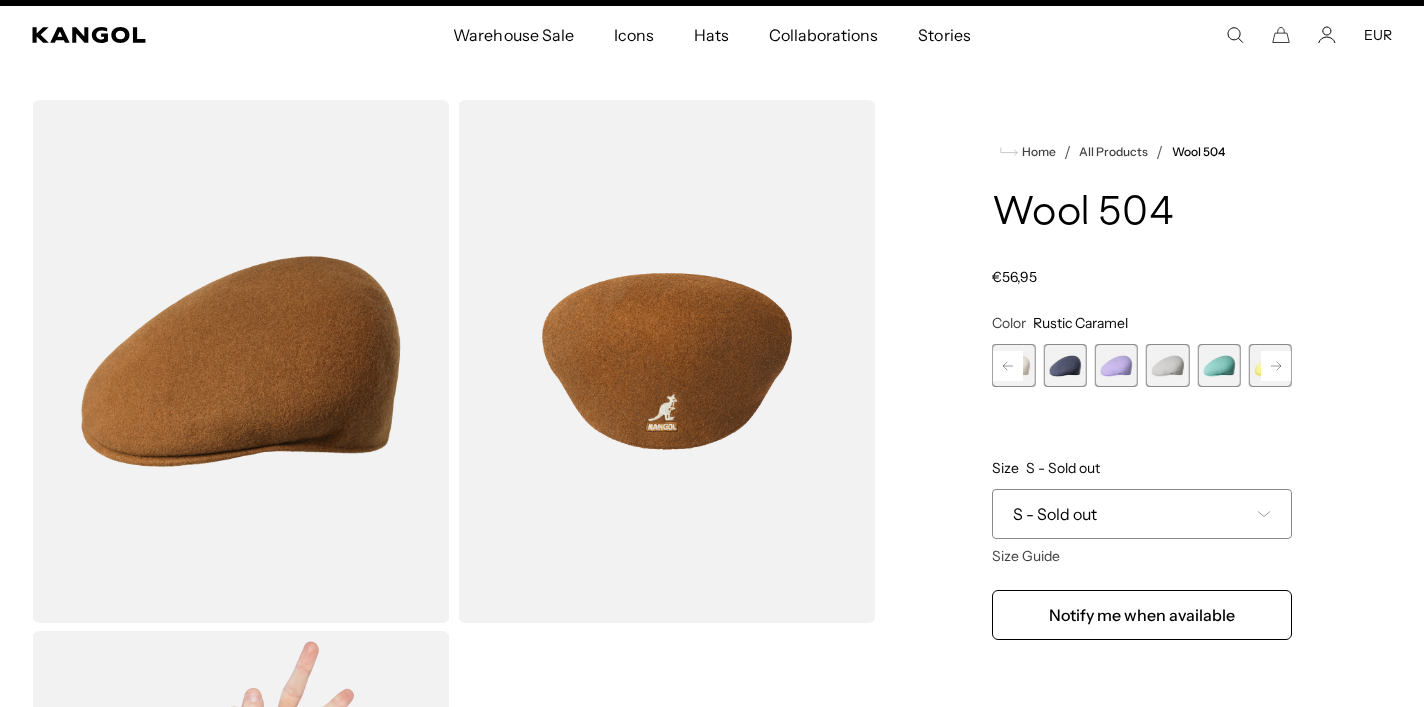 click 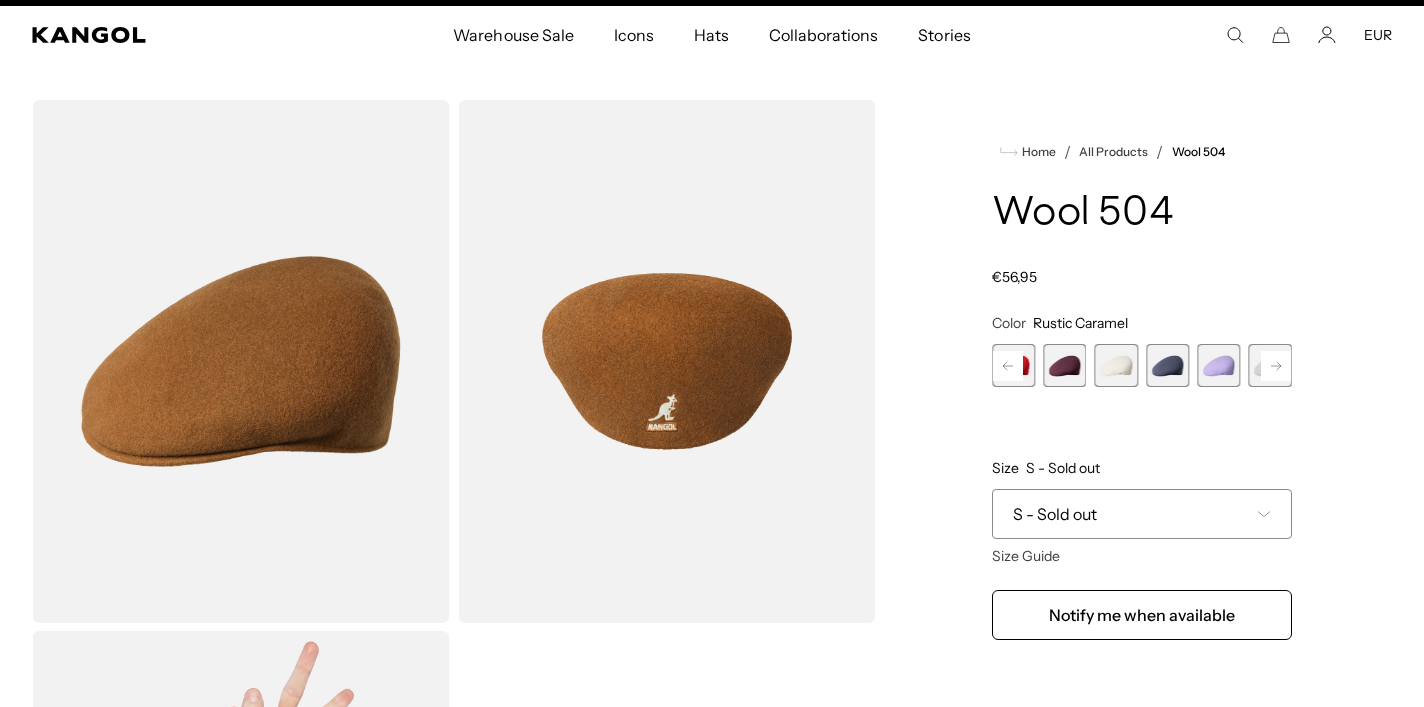 scroll, scrollTop: 0, scrollLeft: 412, axis: horizontal 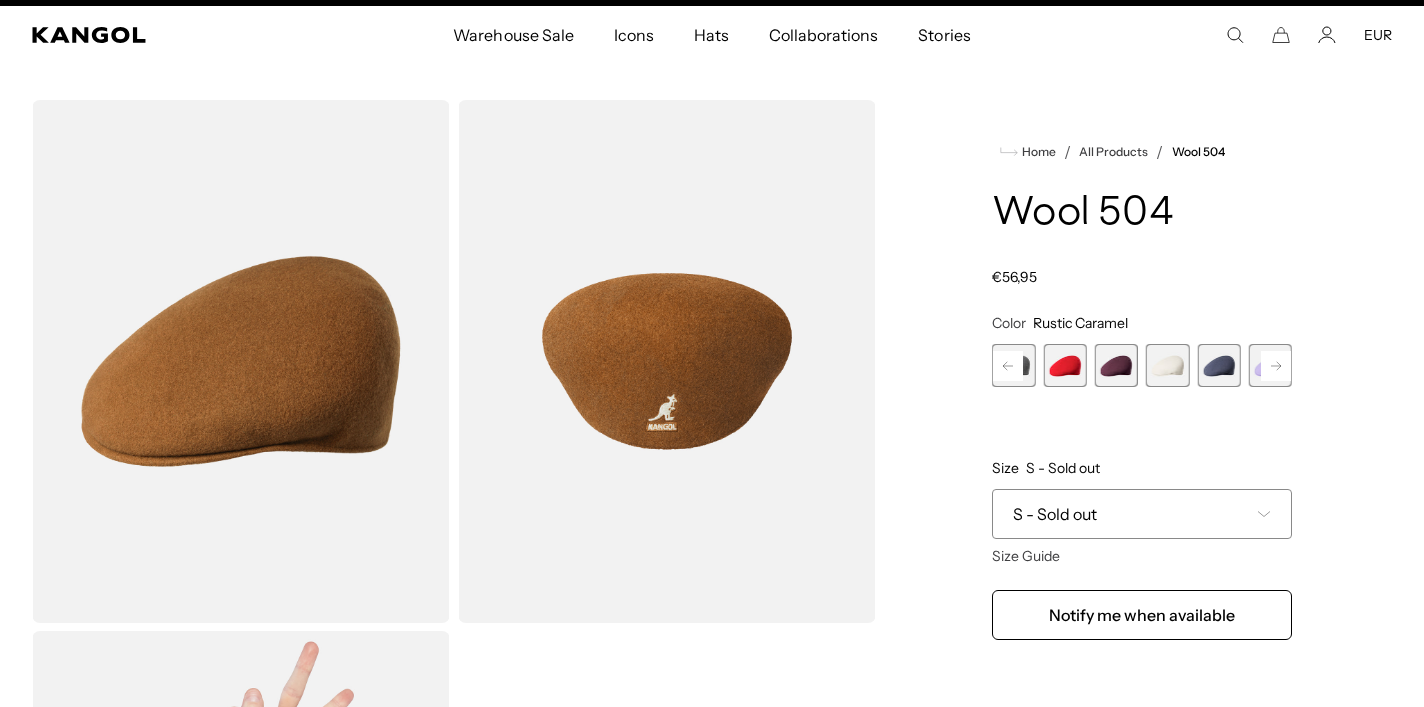 click 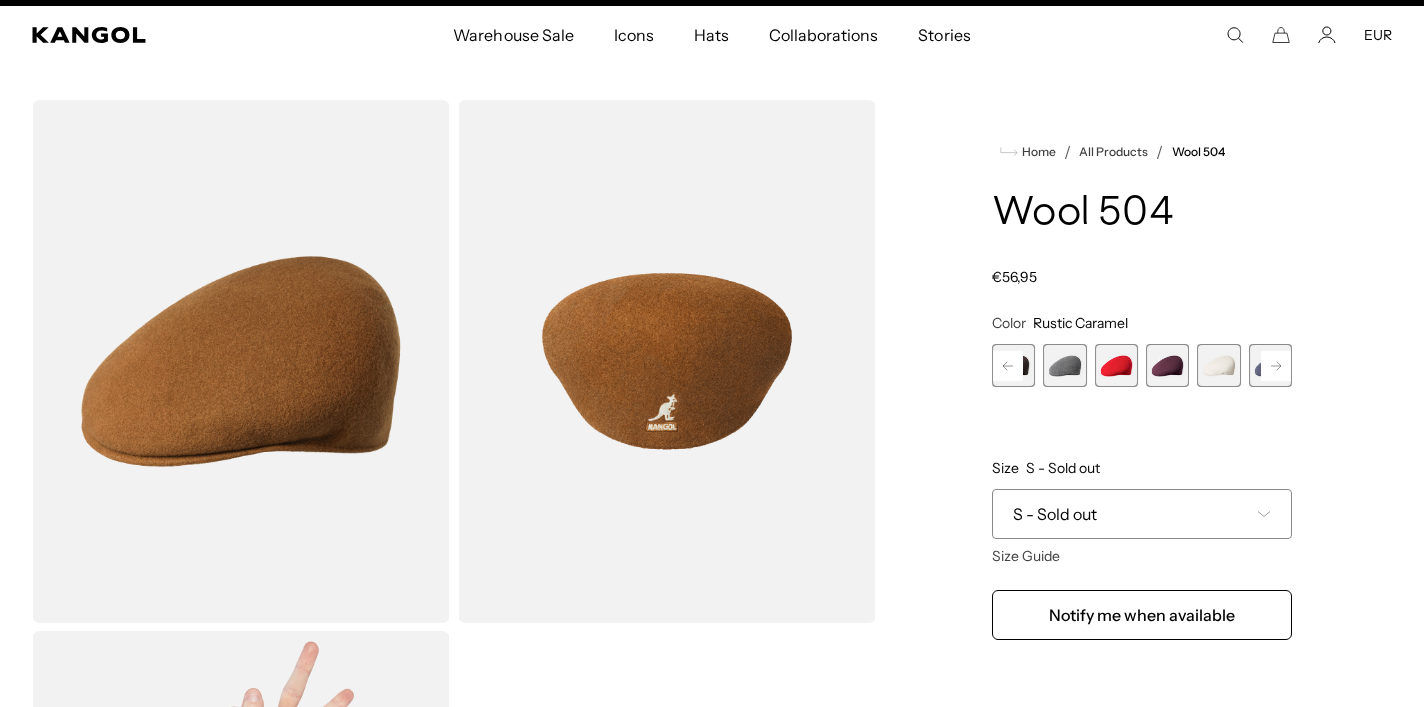 click 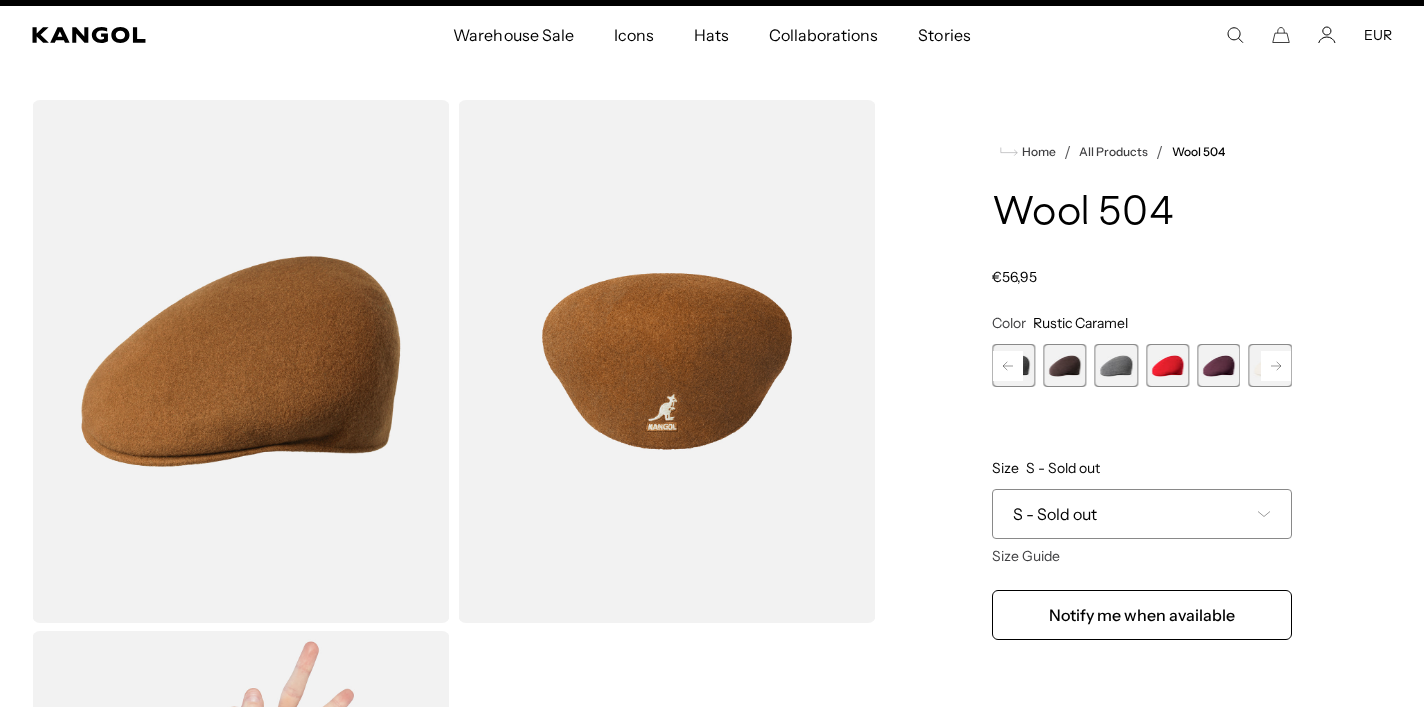 click 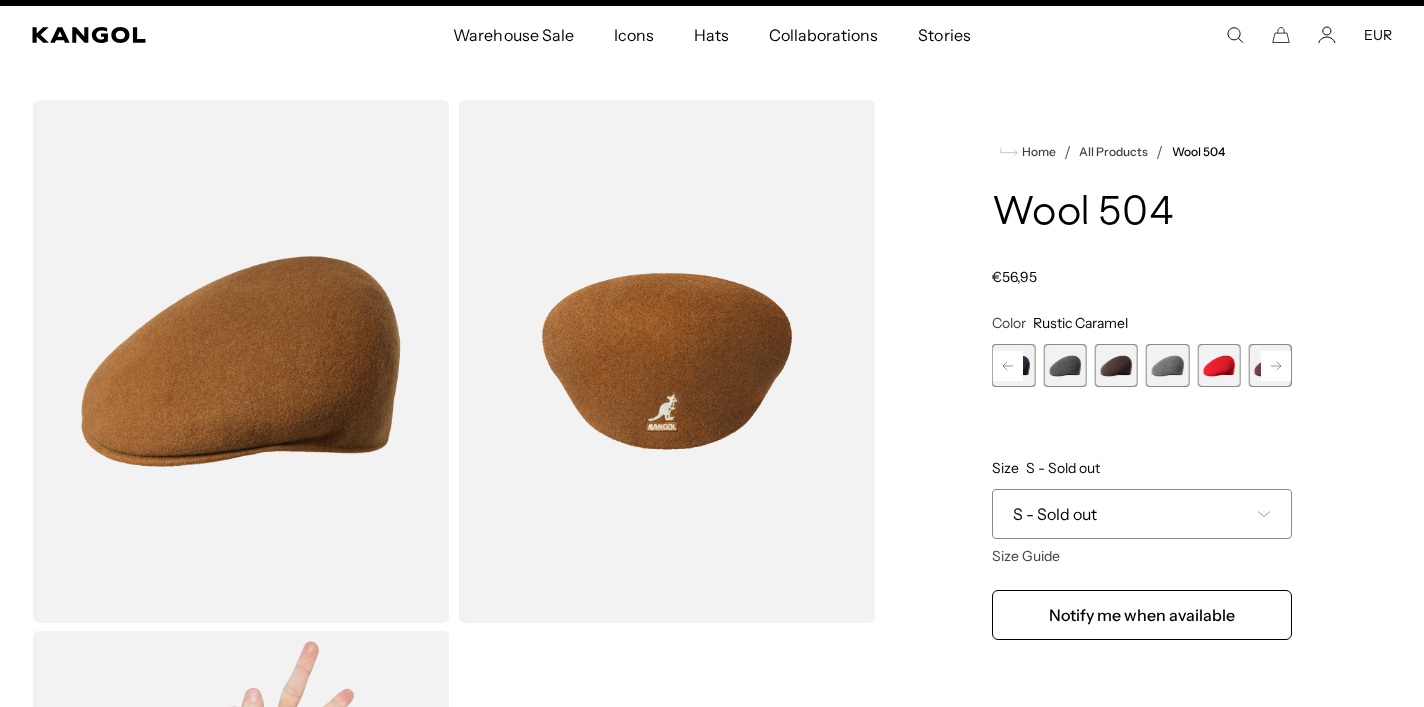 click 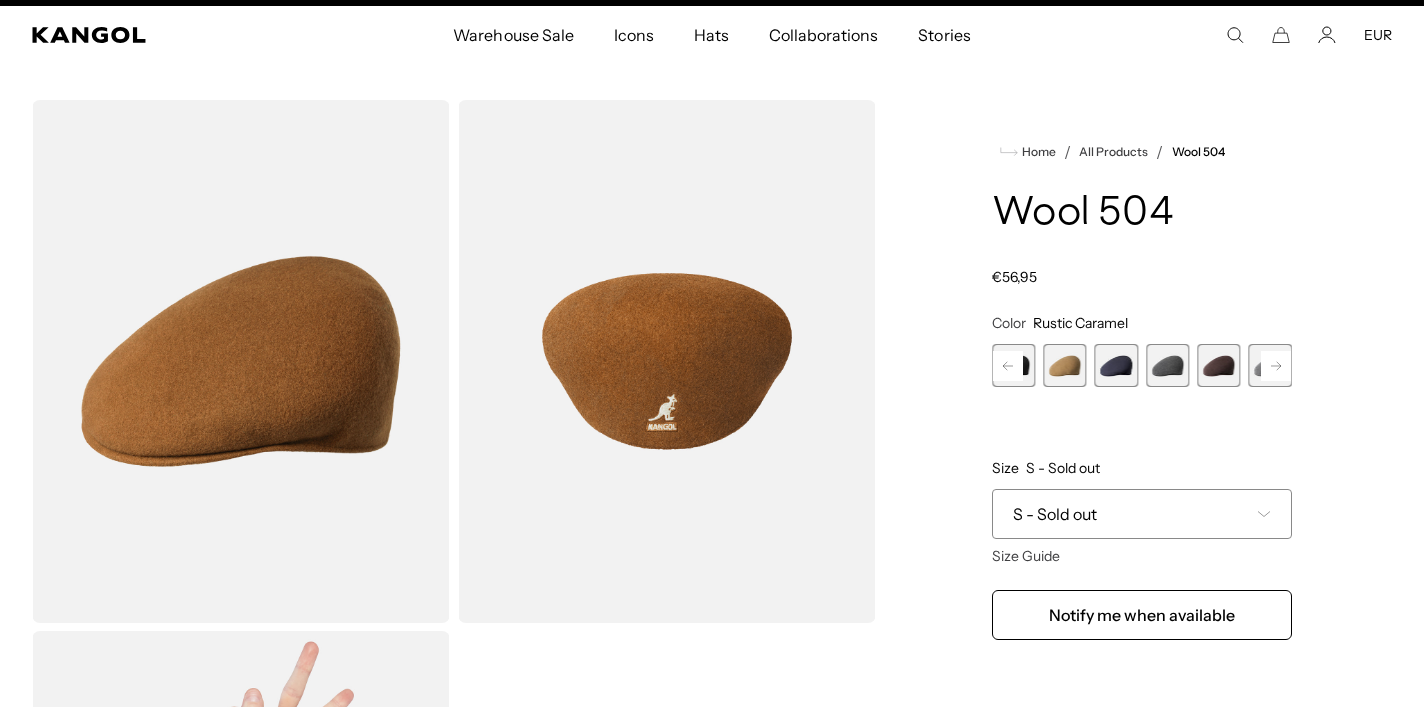 click at bounding box center (1218, 365) 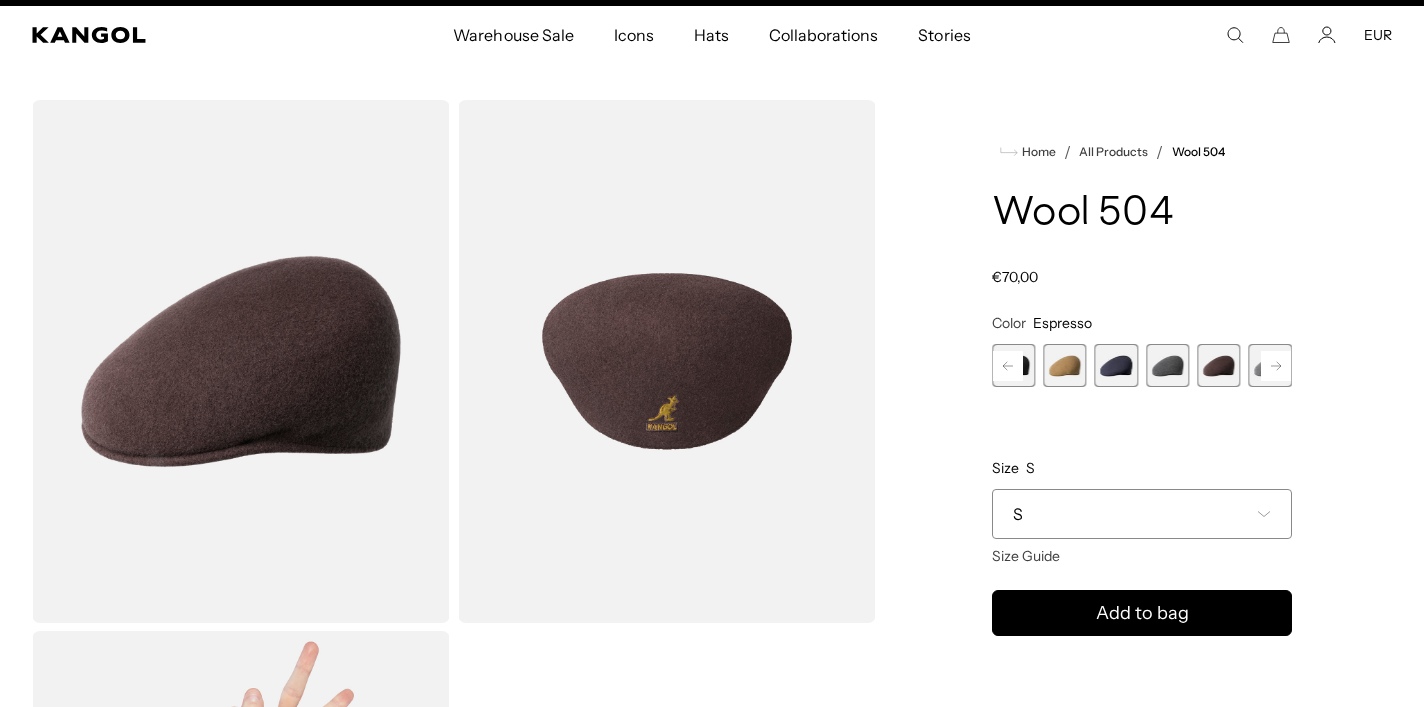 scroll, scrollTop: 0, scrollLeft: 0, axis: both 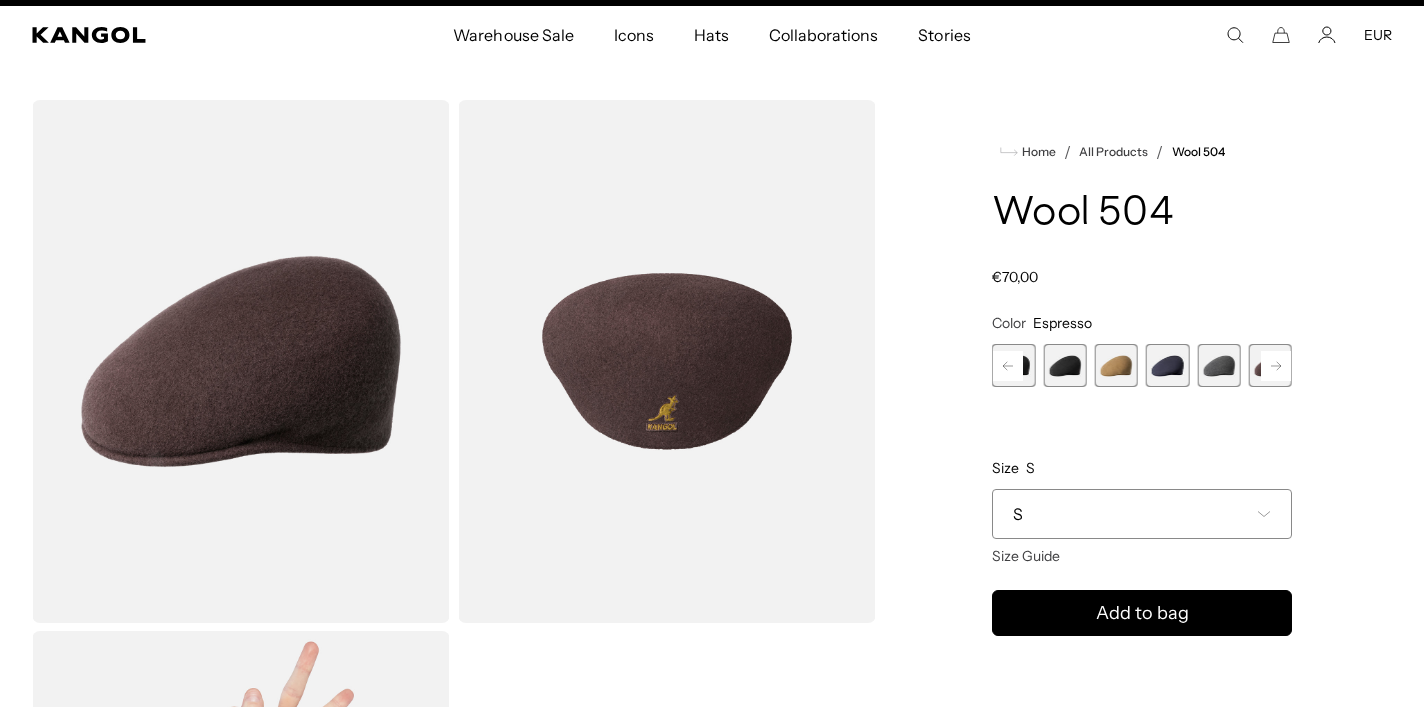 click 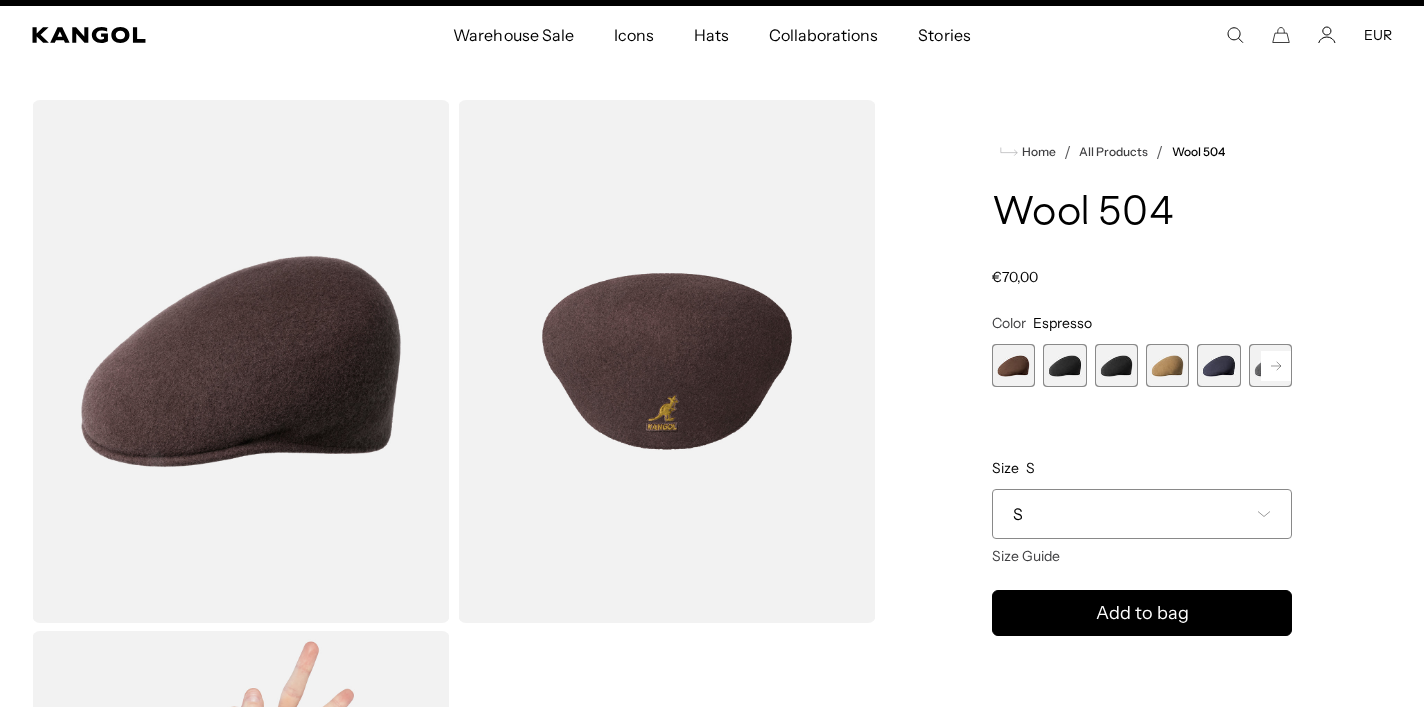 click at bounding box center (1013, 365) 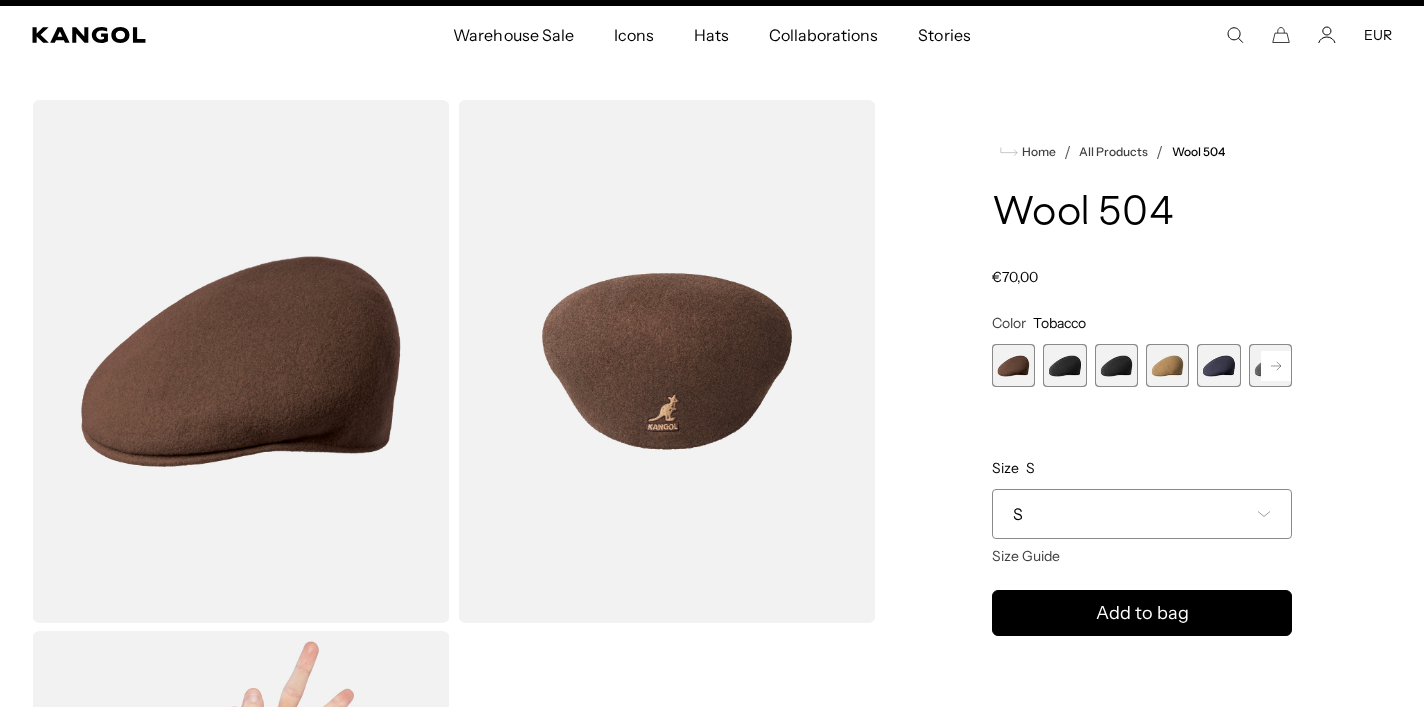 scroll, scrollTop: 0, scrollLeft: 412, axis: horizontal 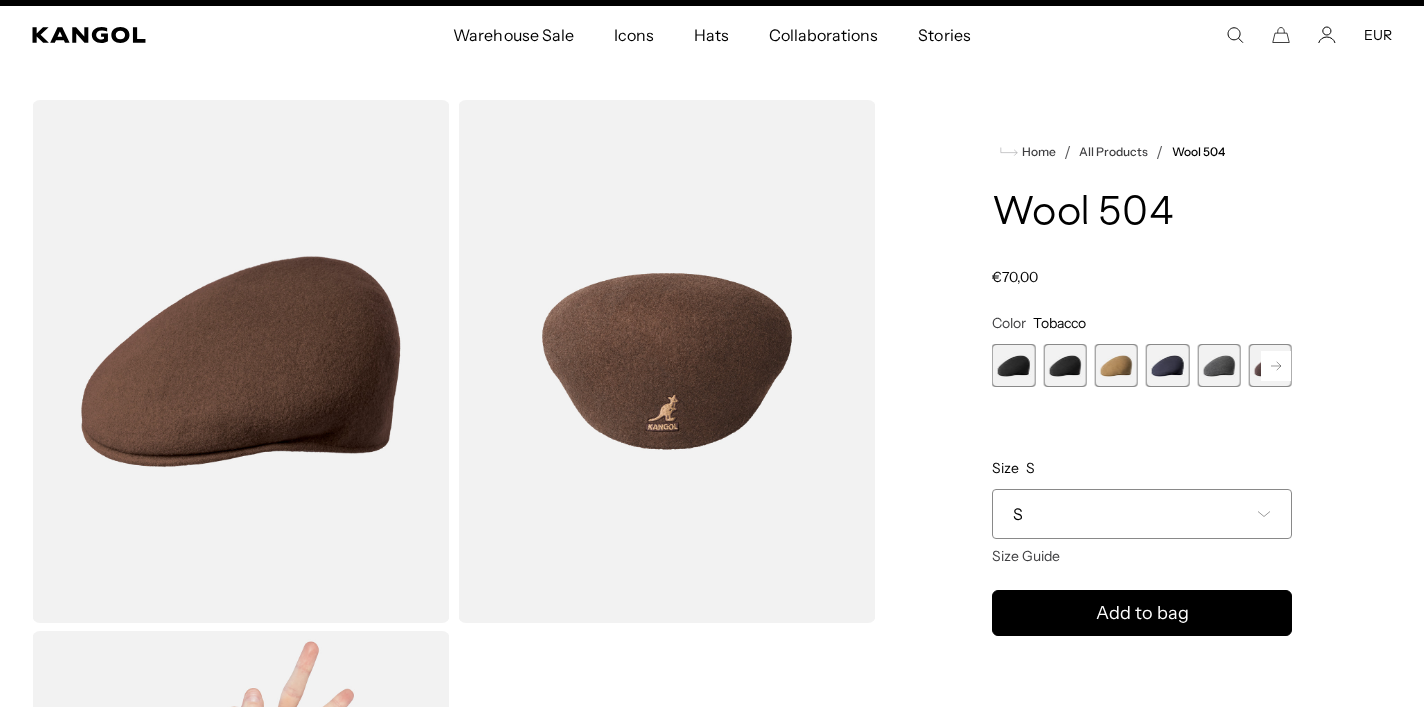 click 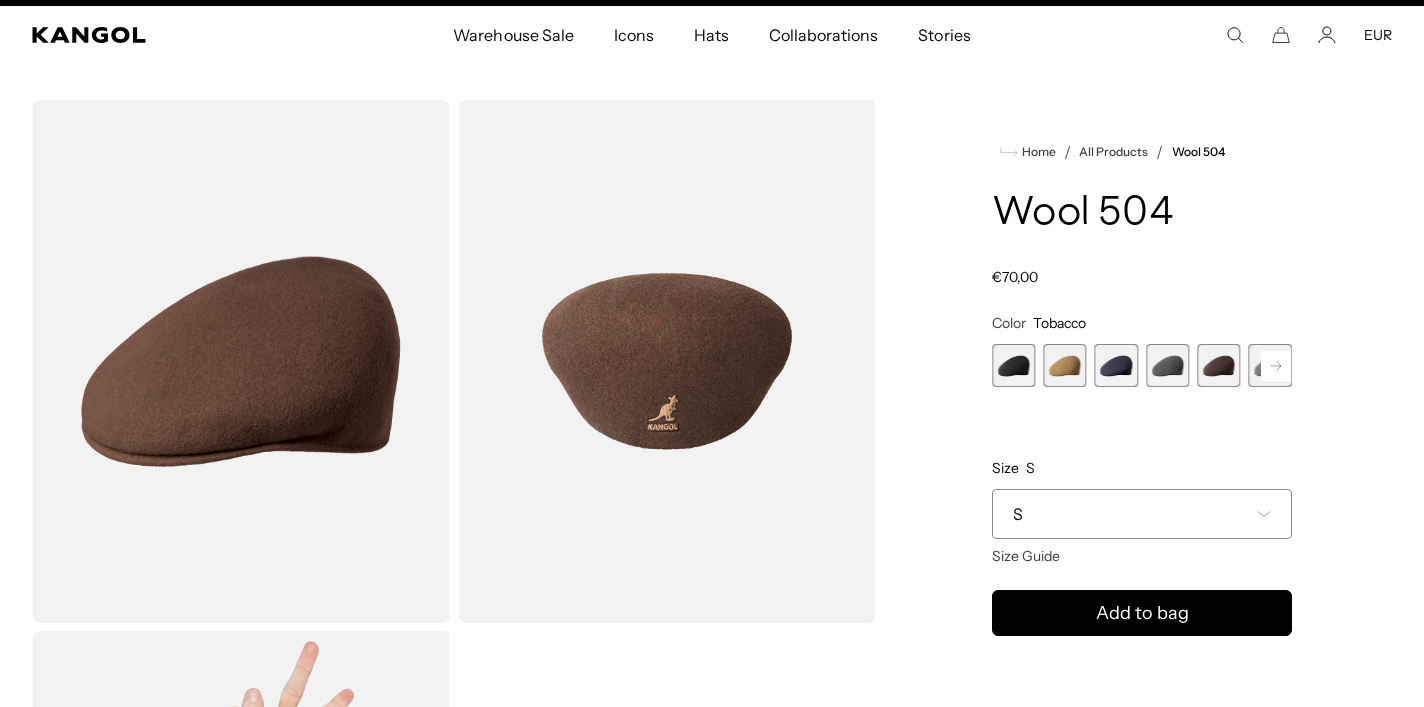 click 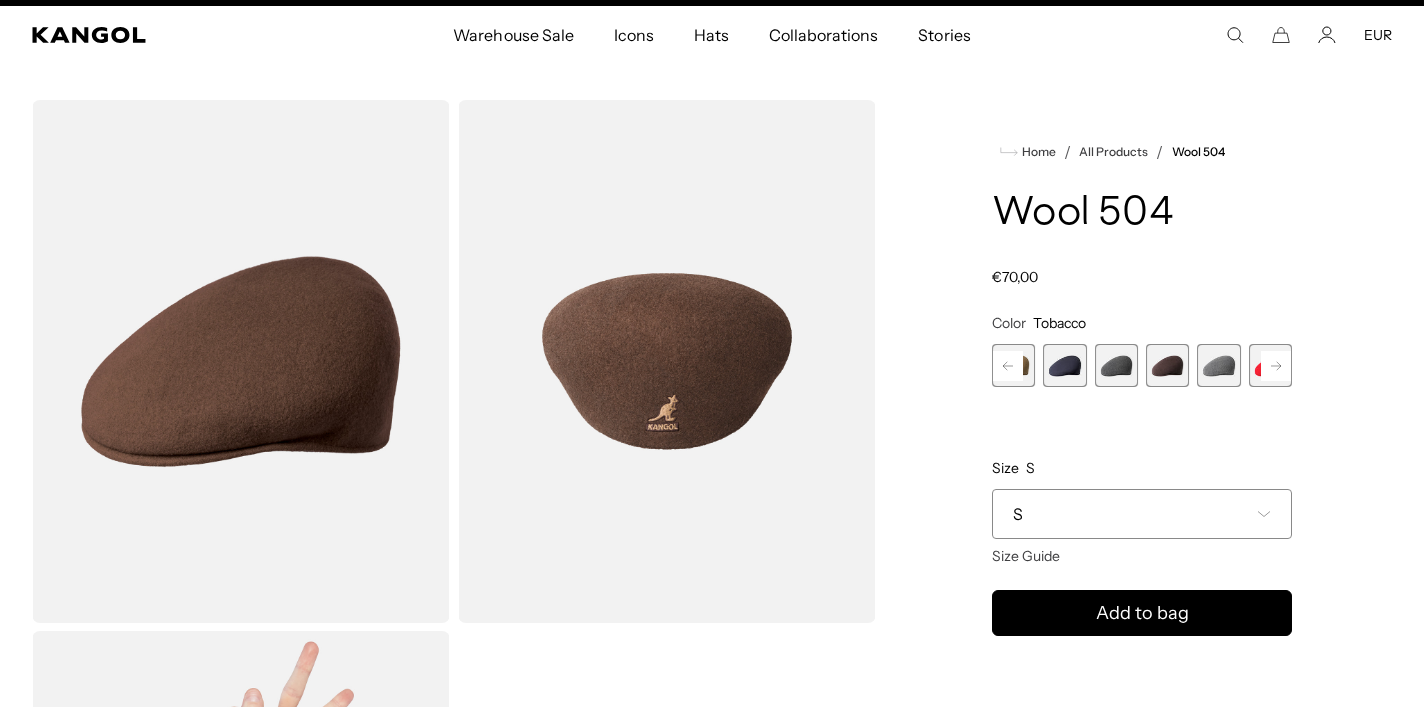 scroll, scrollTop: 0, scrollLeft: 0, axis: both 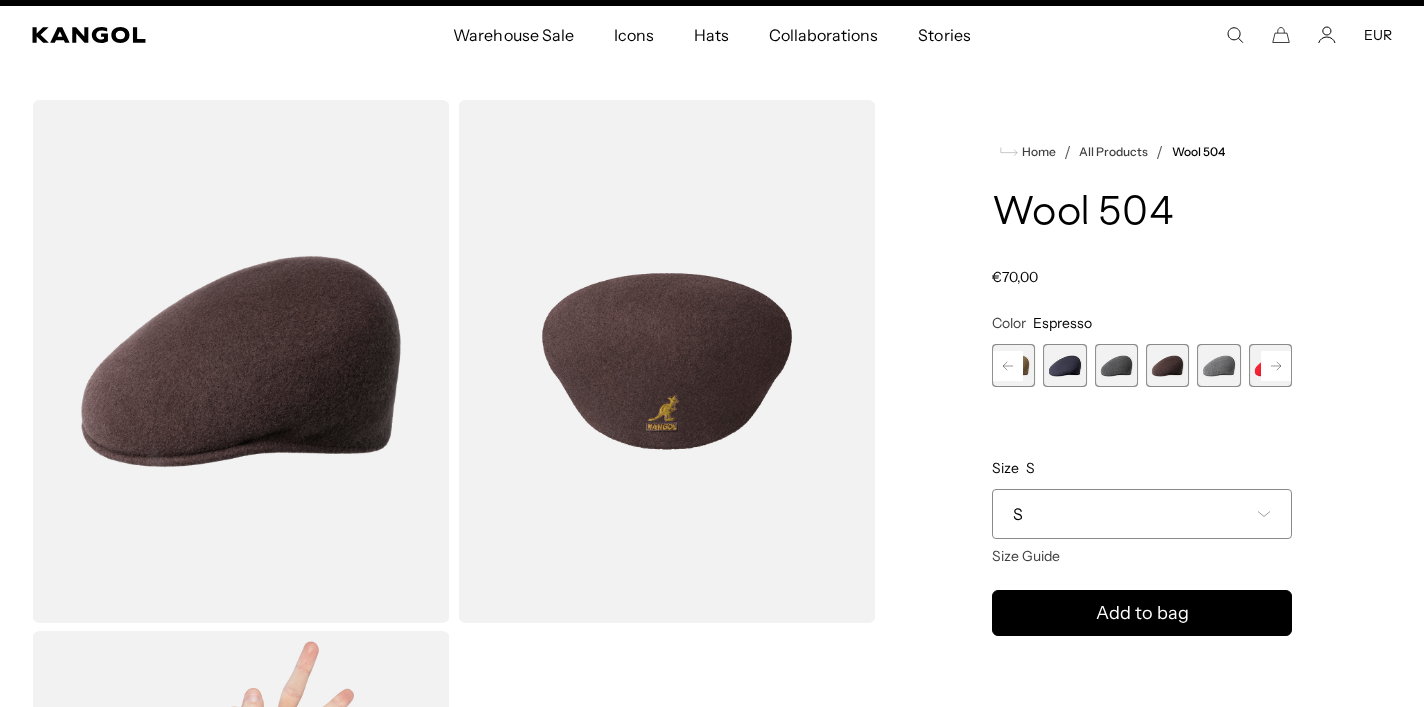 click 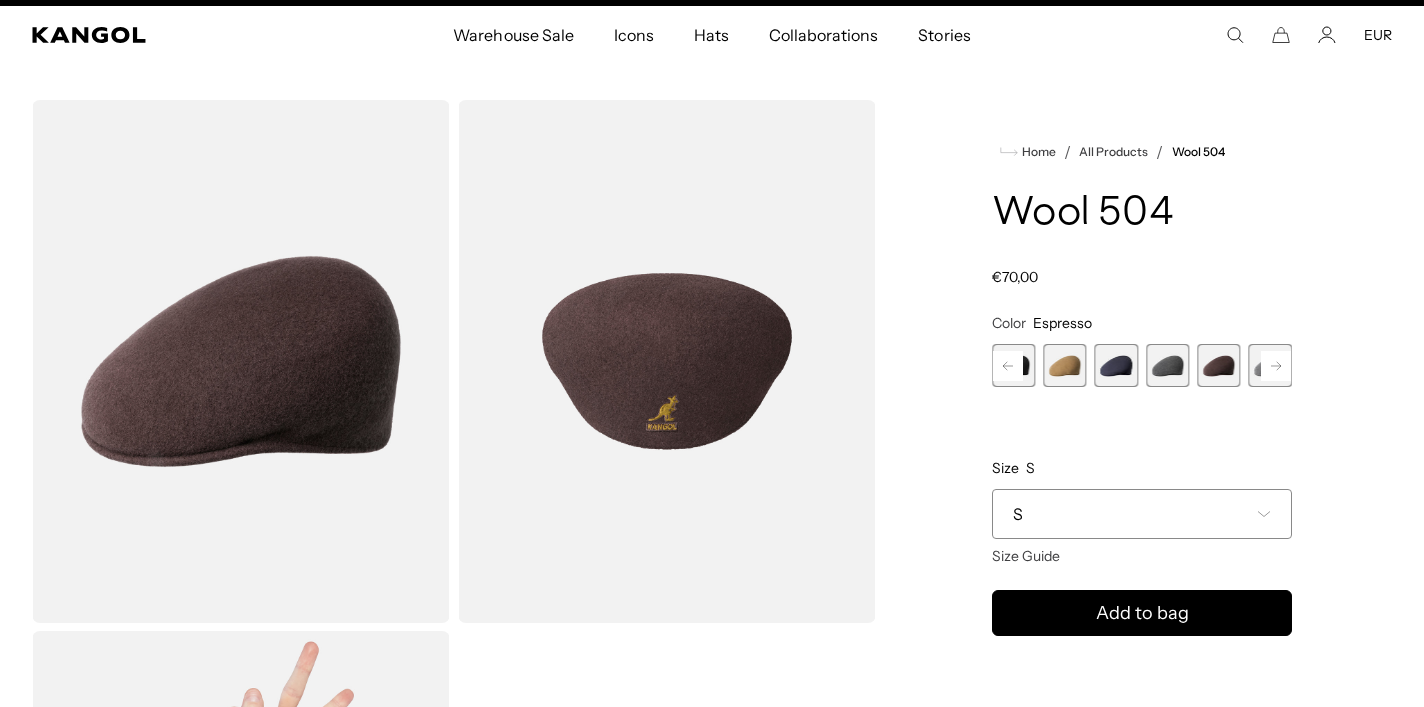 click 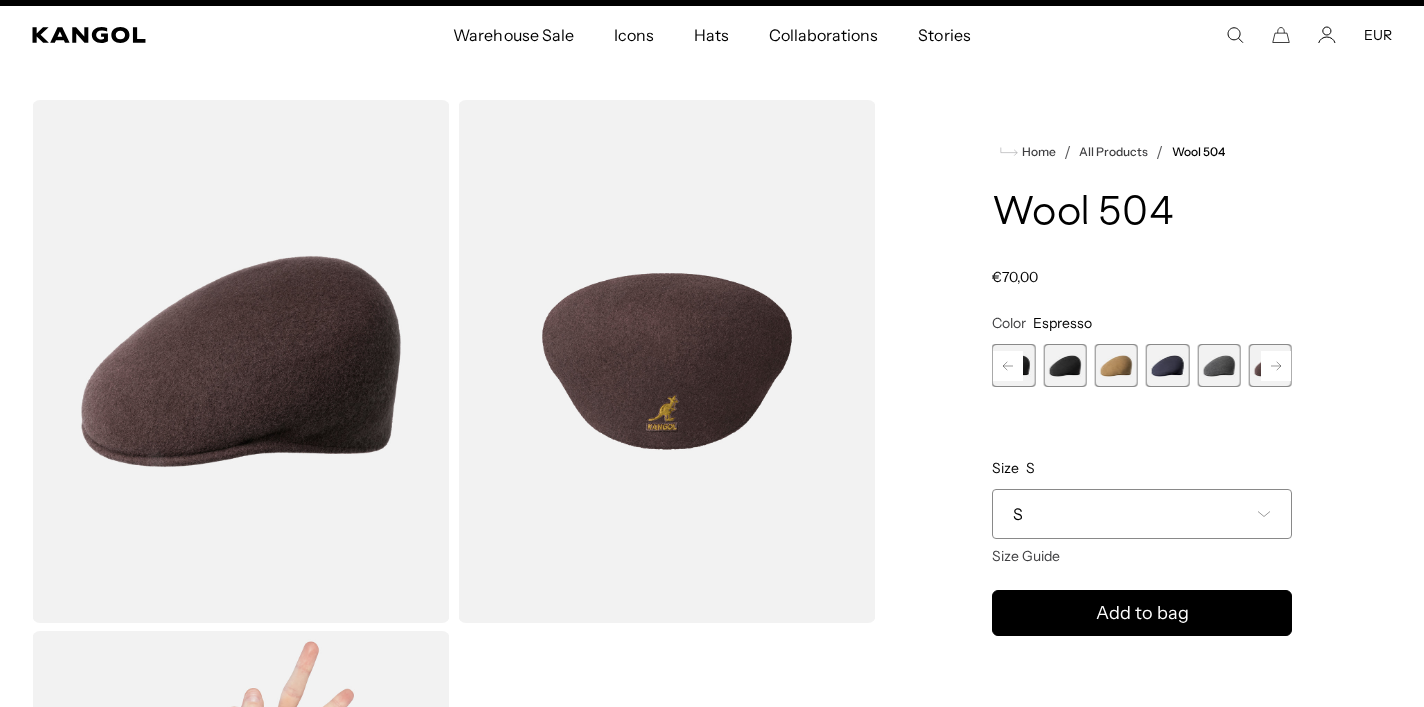 click 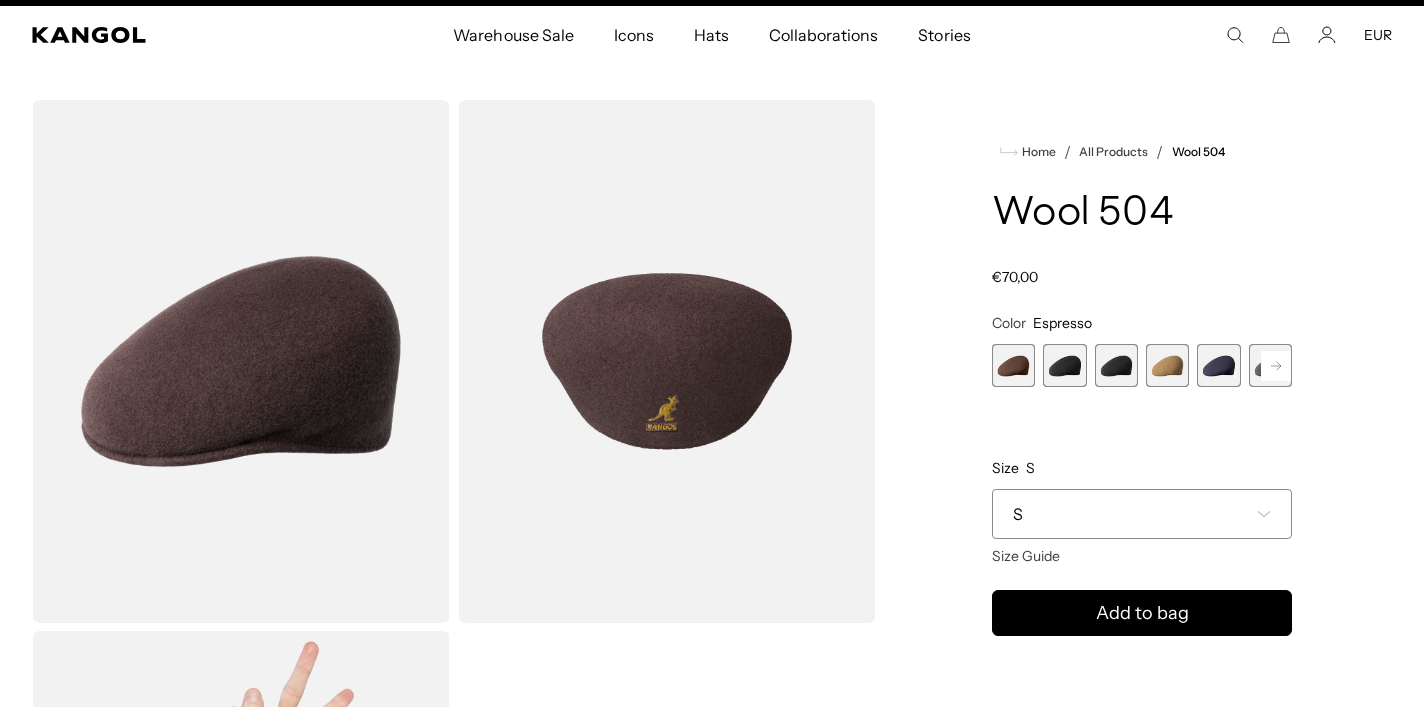 scroll, scrollTop: 0, scrollLeft: 0, axis: both 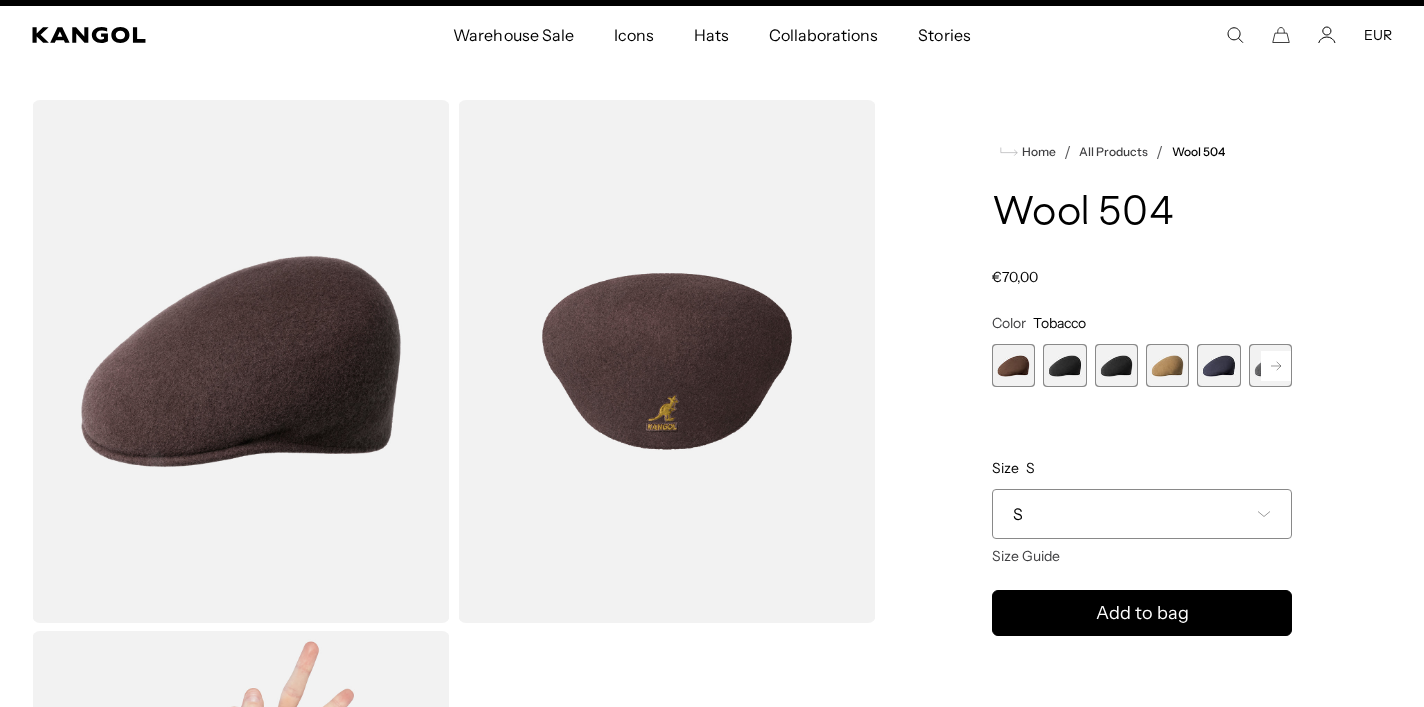 click at bounding box center [1013, 365] 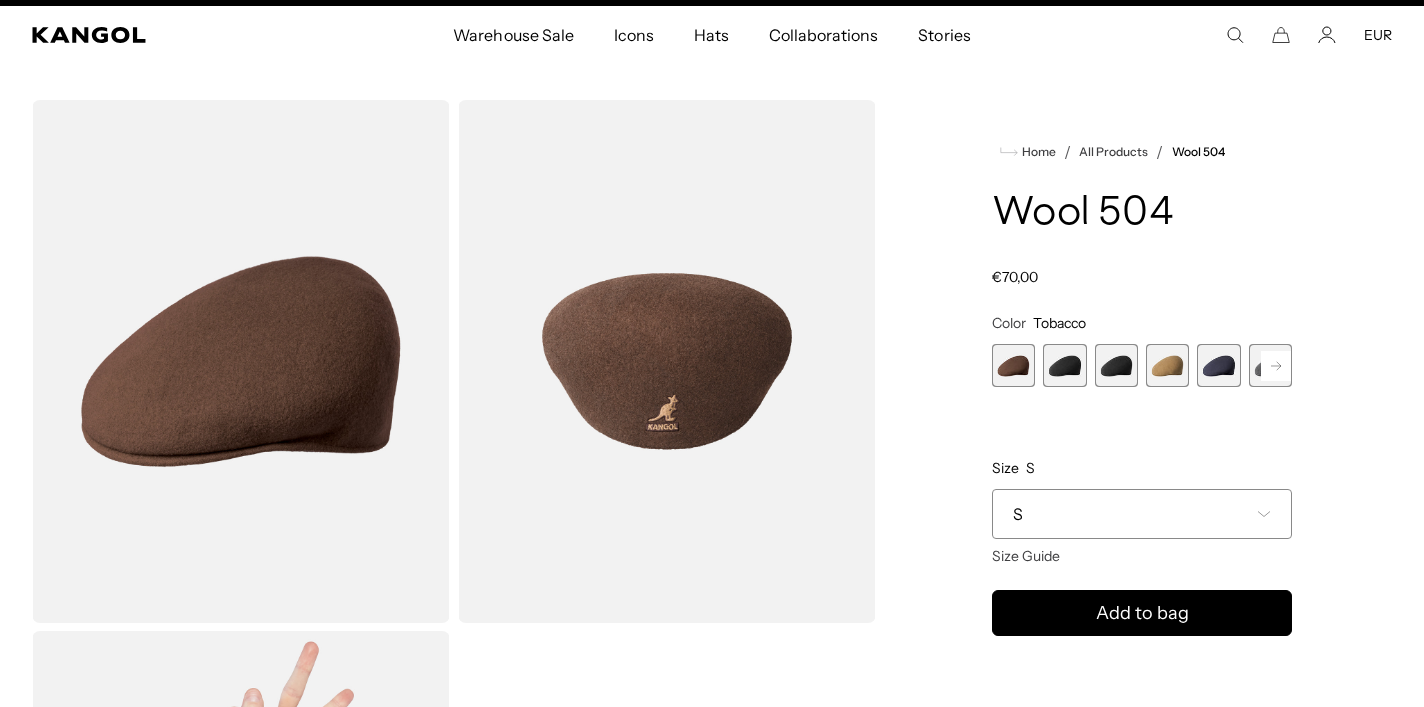 scroll, scrollTop: 0, scrollLeft: 412, axis: horizontal 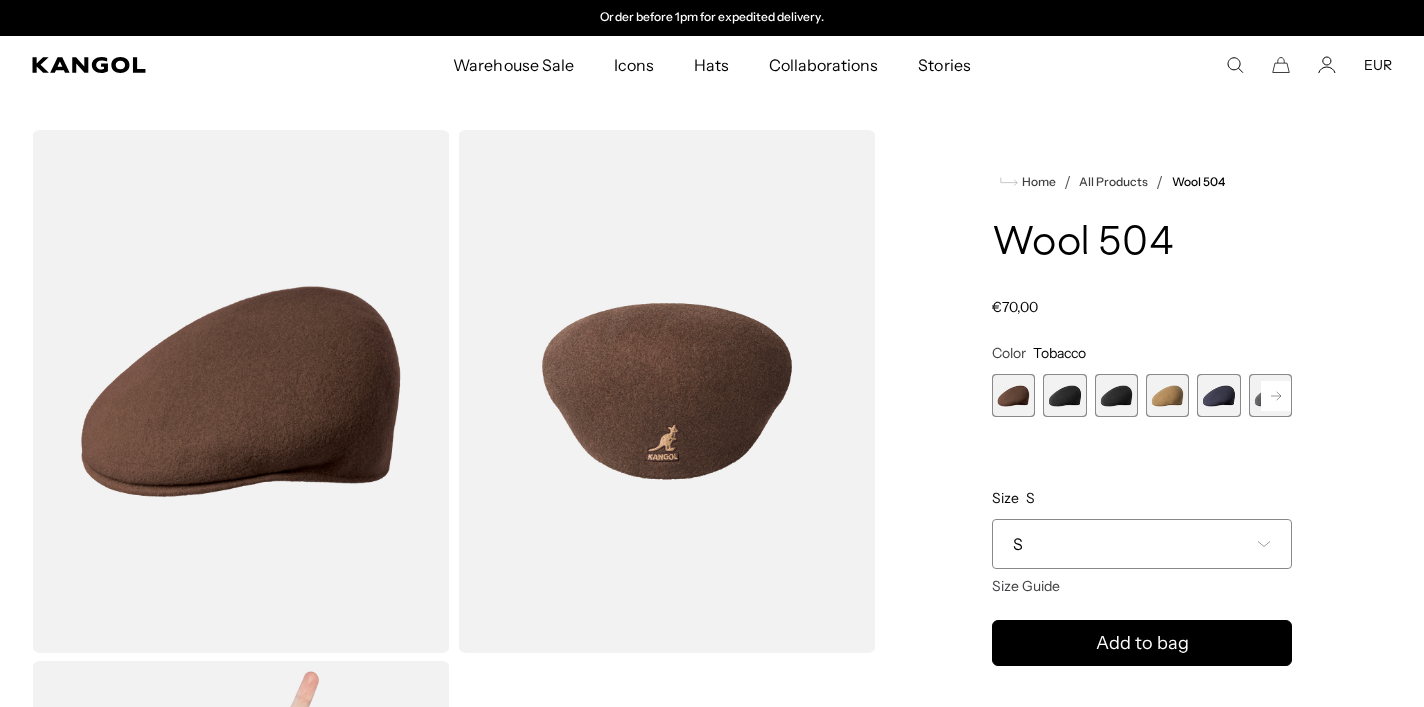 click 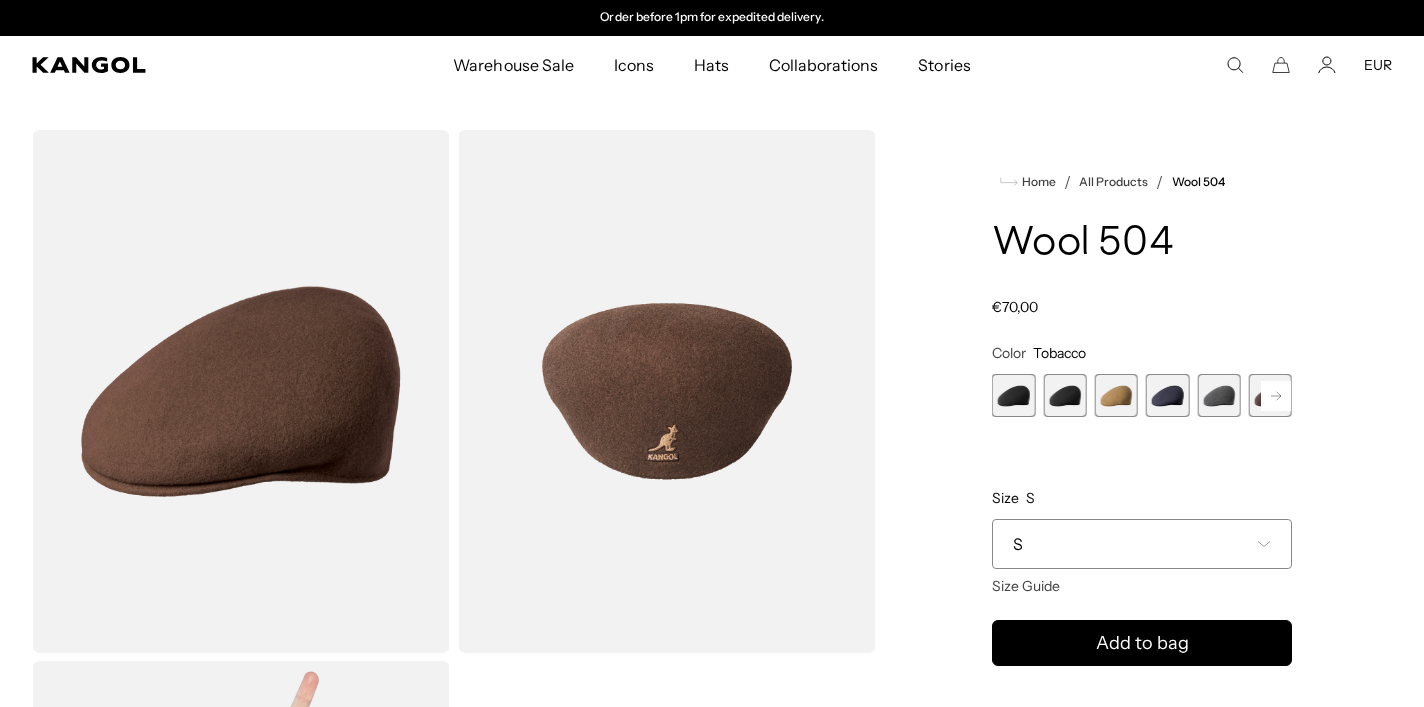 click 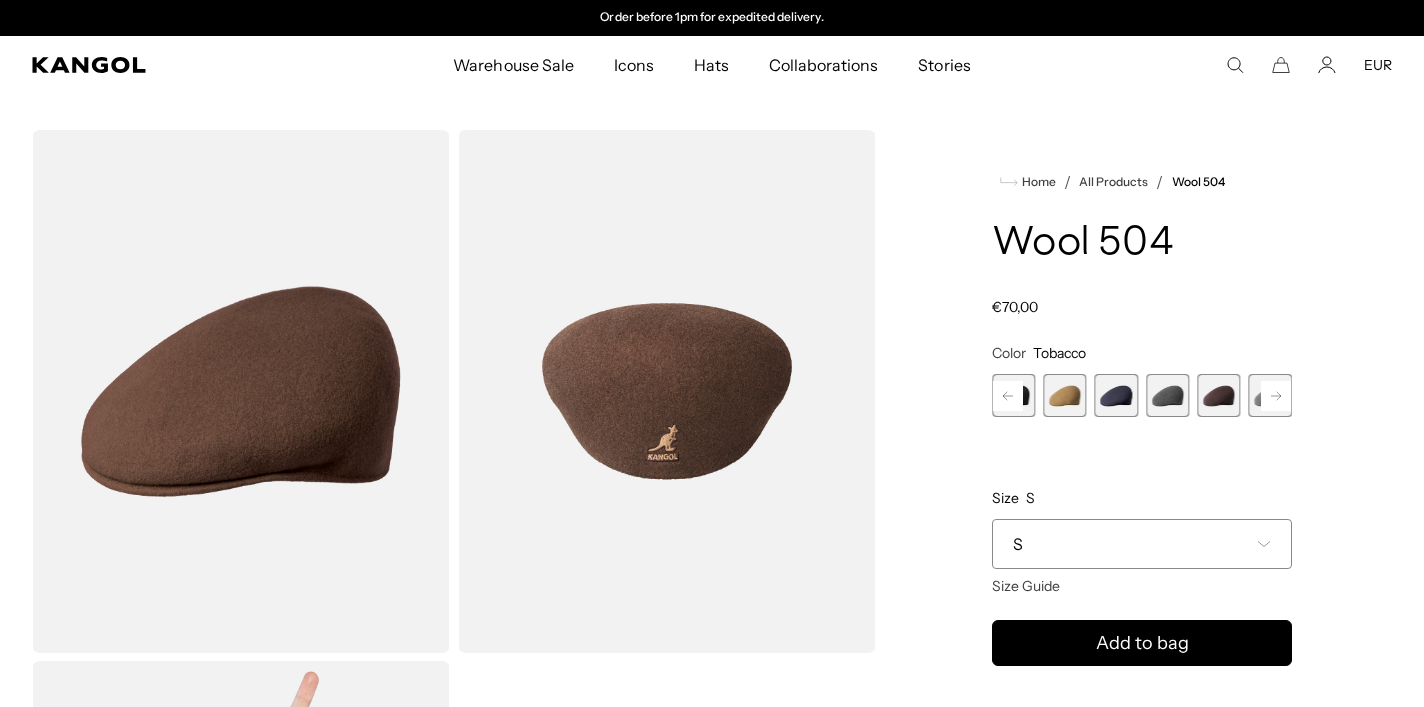 click 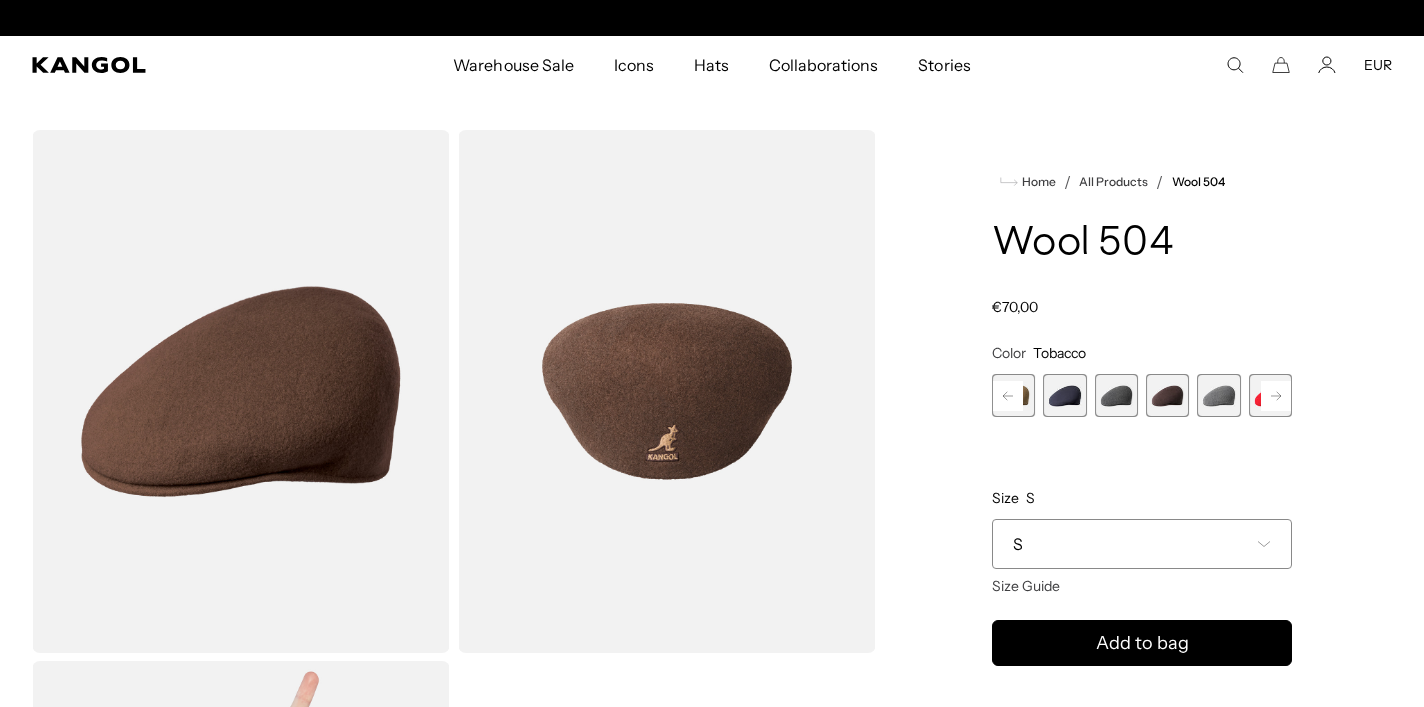 scroll, scrollTop: 0, scrollLeft: 0, axis: both 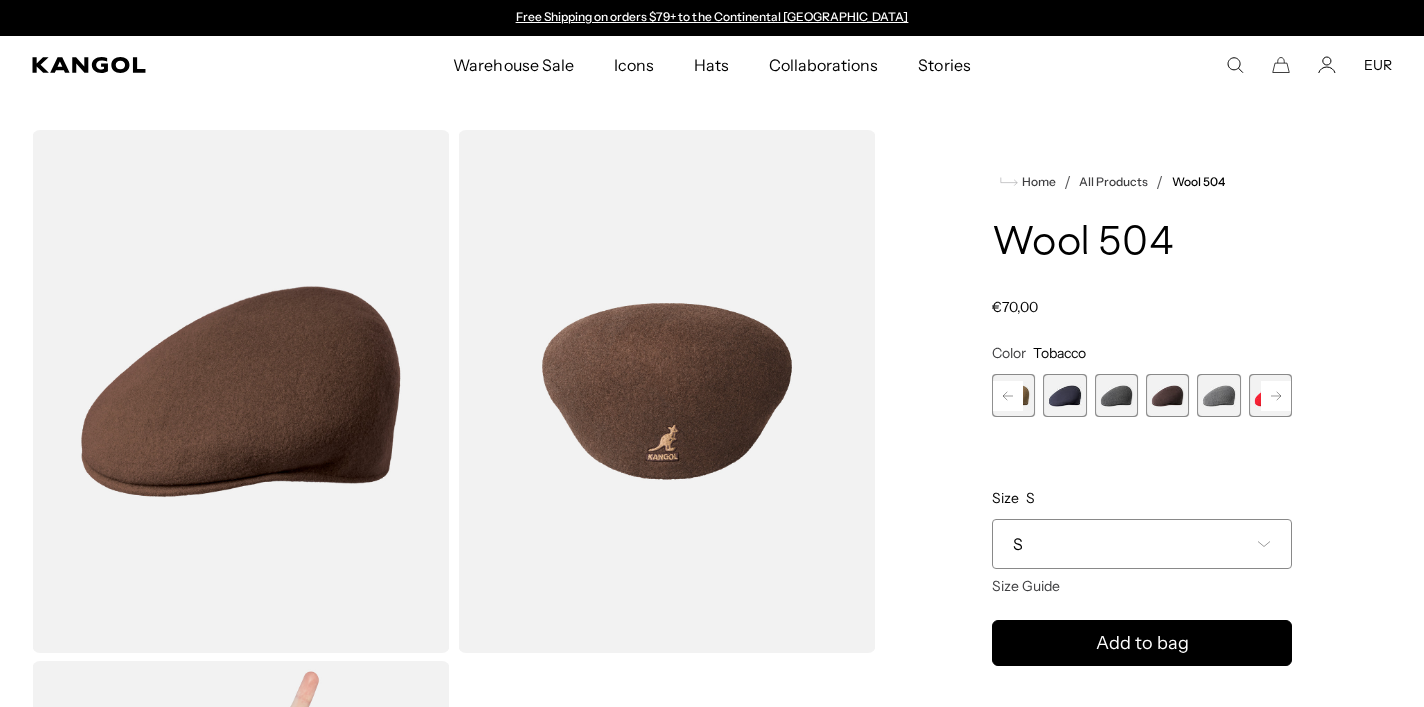click 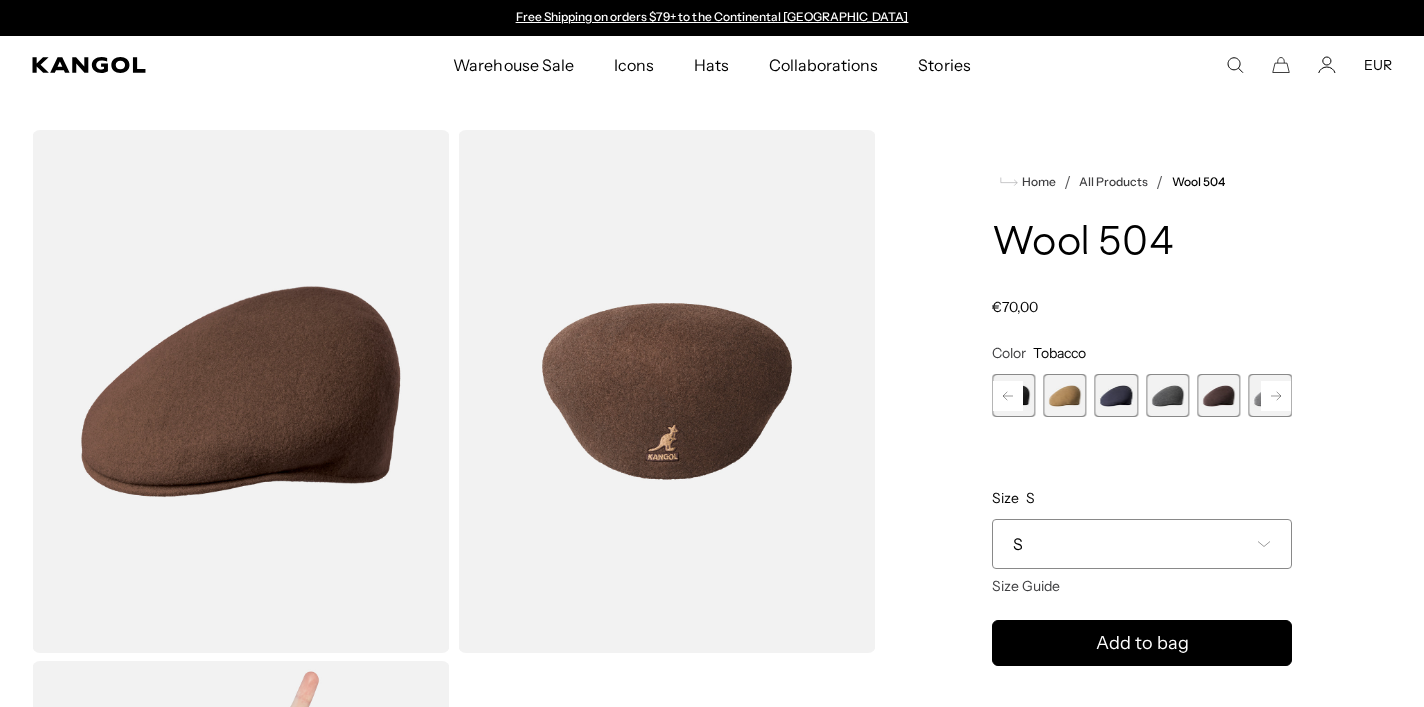 click 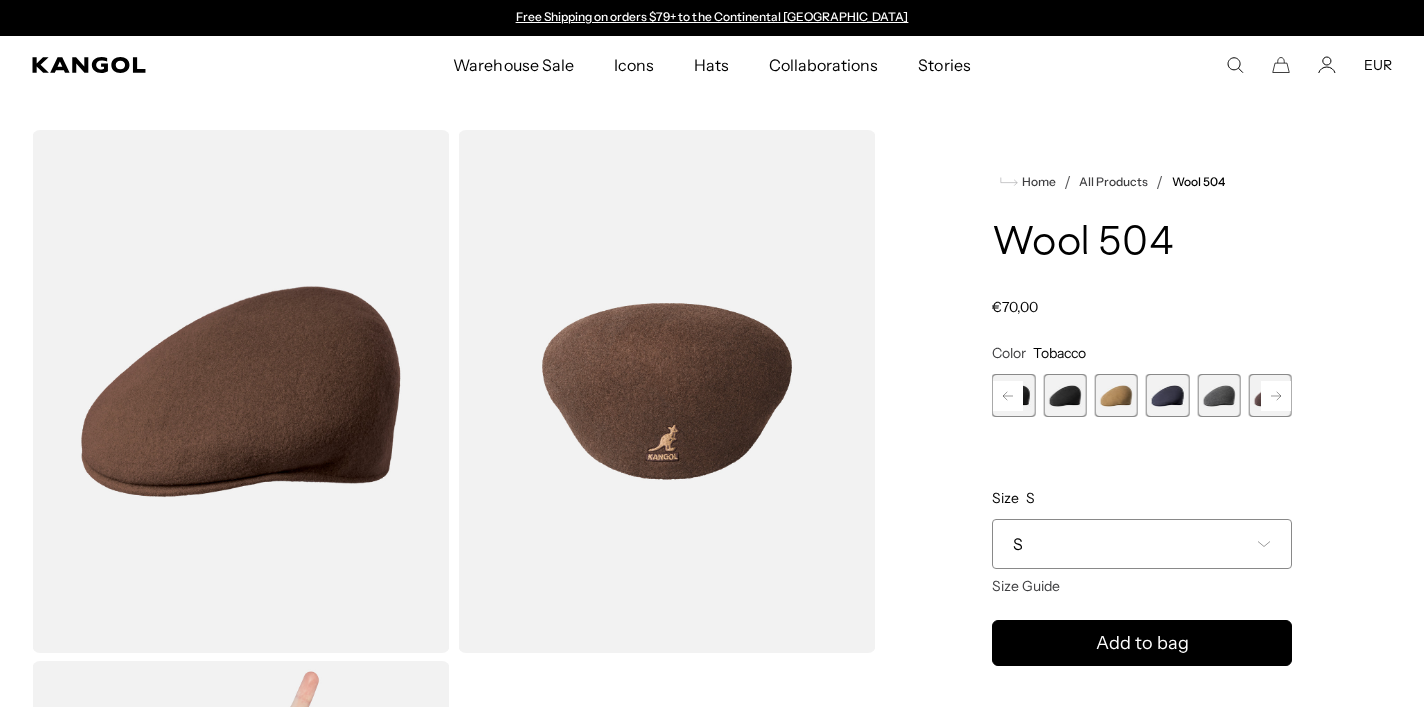 click 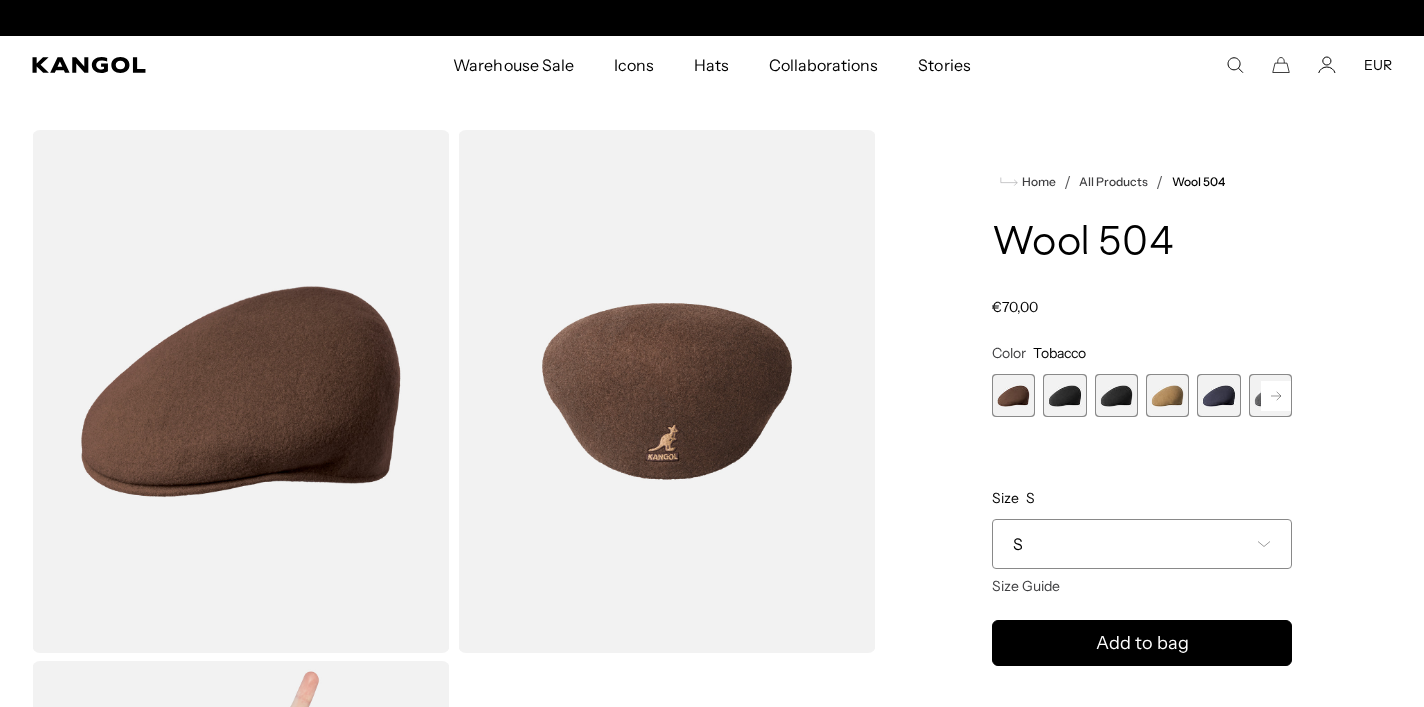 scroll, scrollTop: 0, scrollLeft: 0, axis: both 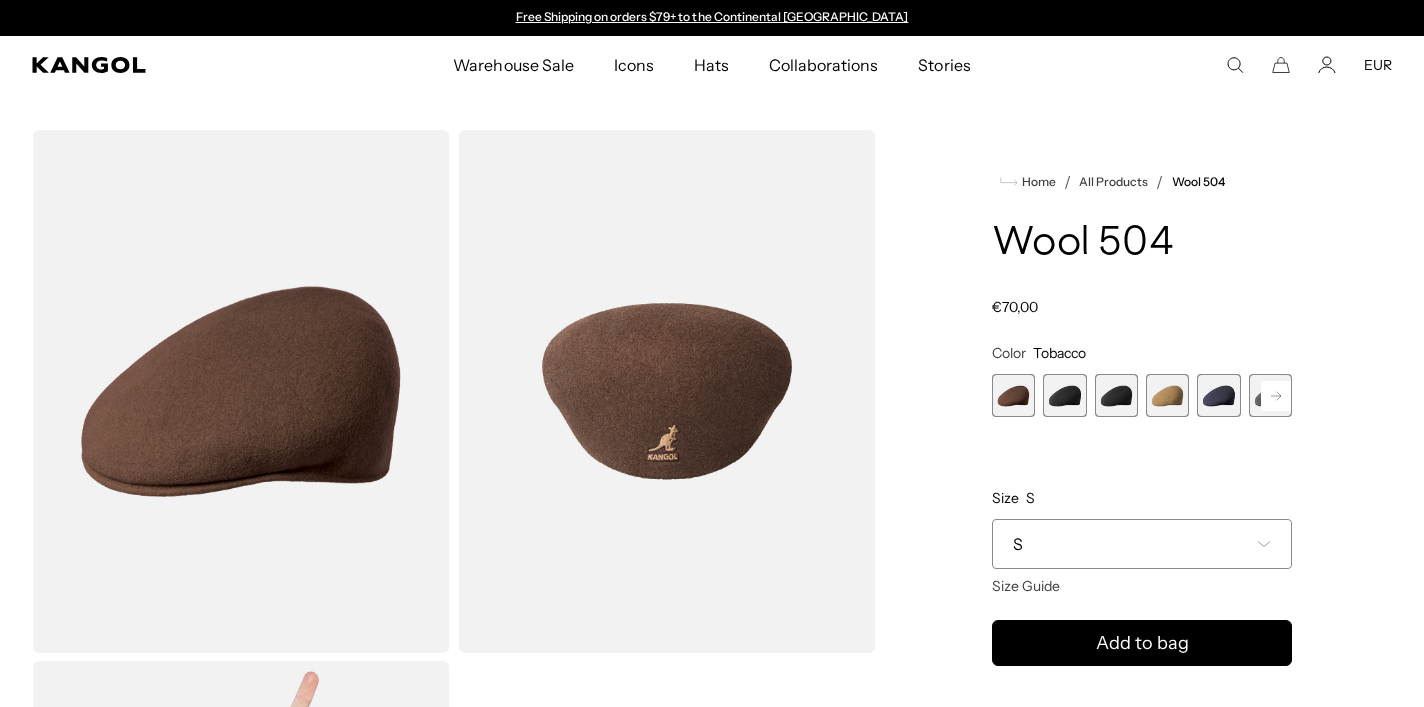 click at bounding box center (1167, 395) 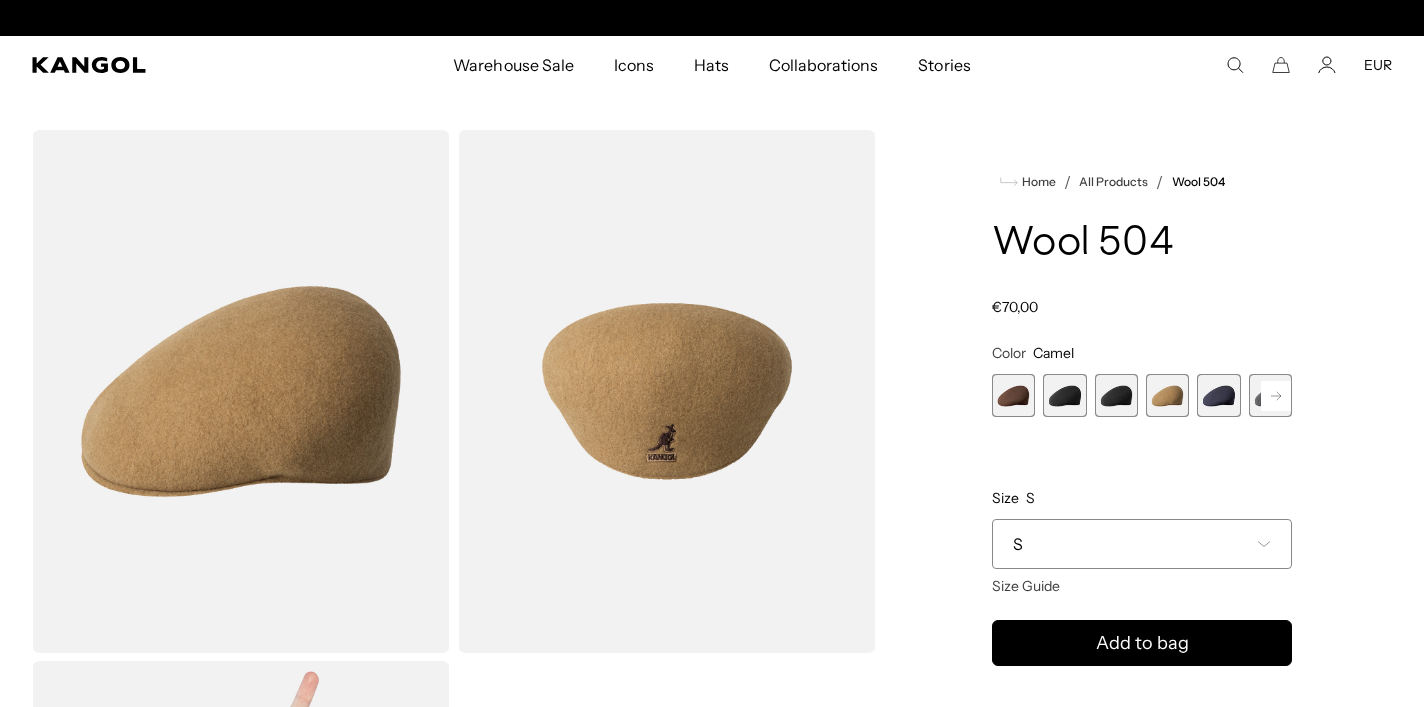 scroll, scrollTop: 0, scrollLeft: 412, axis: horizontal 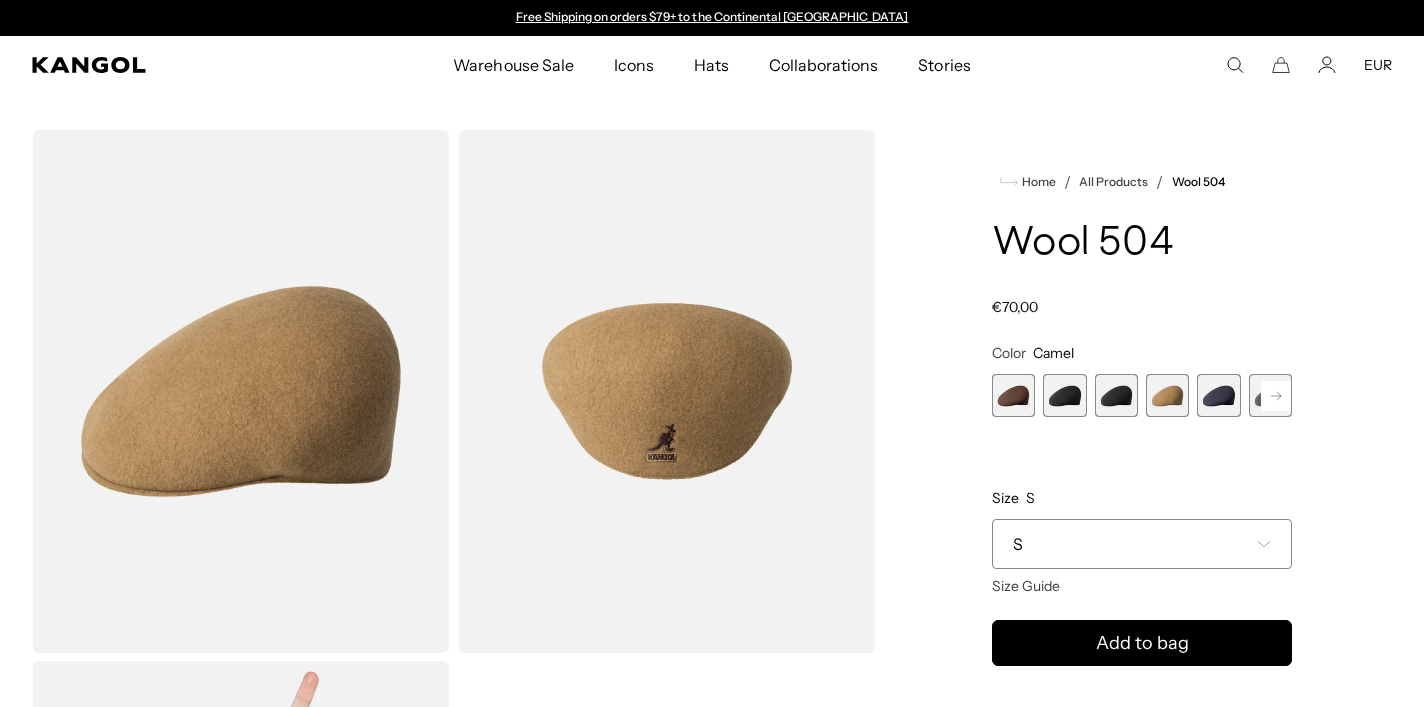 click 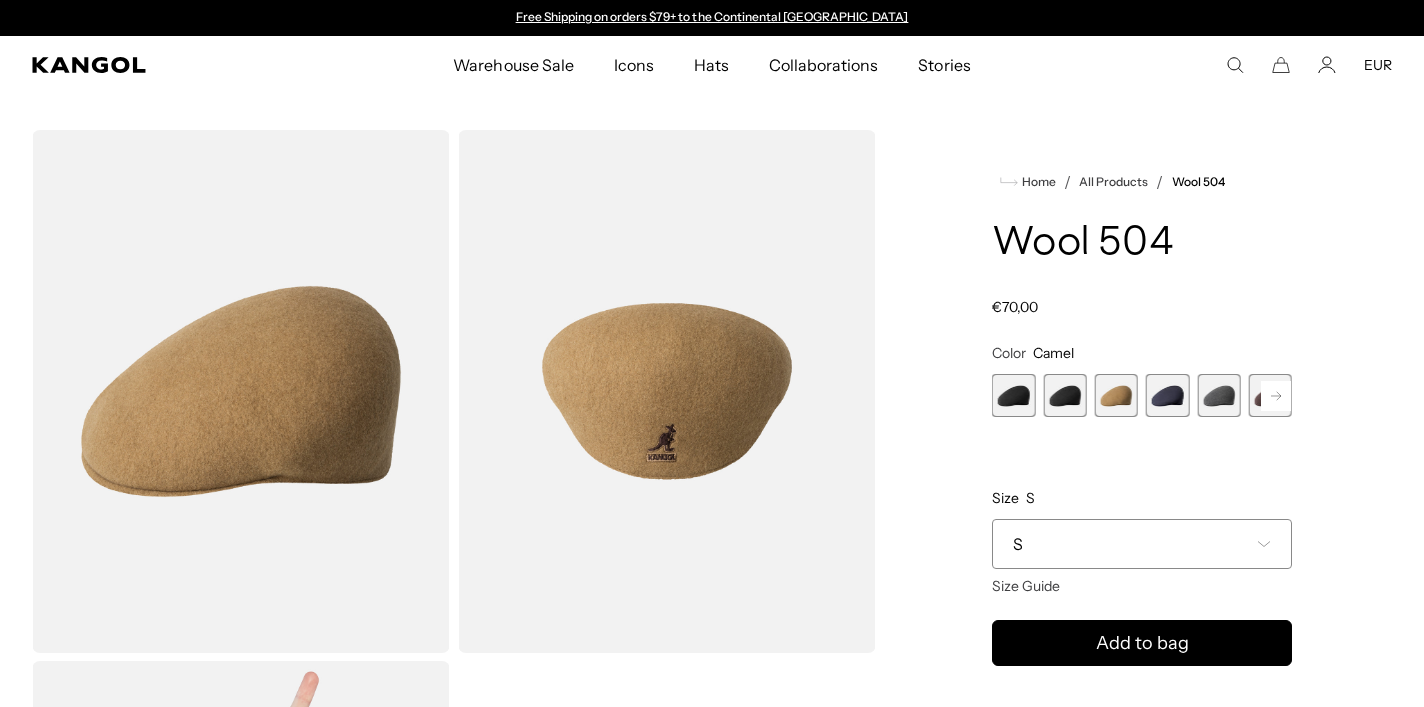 click 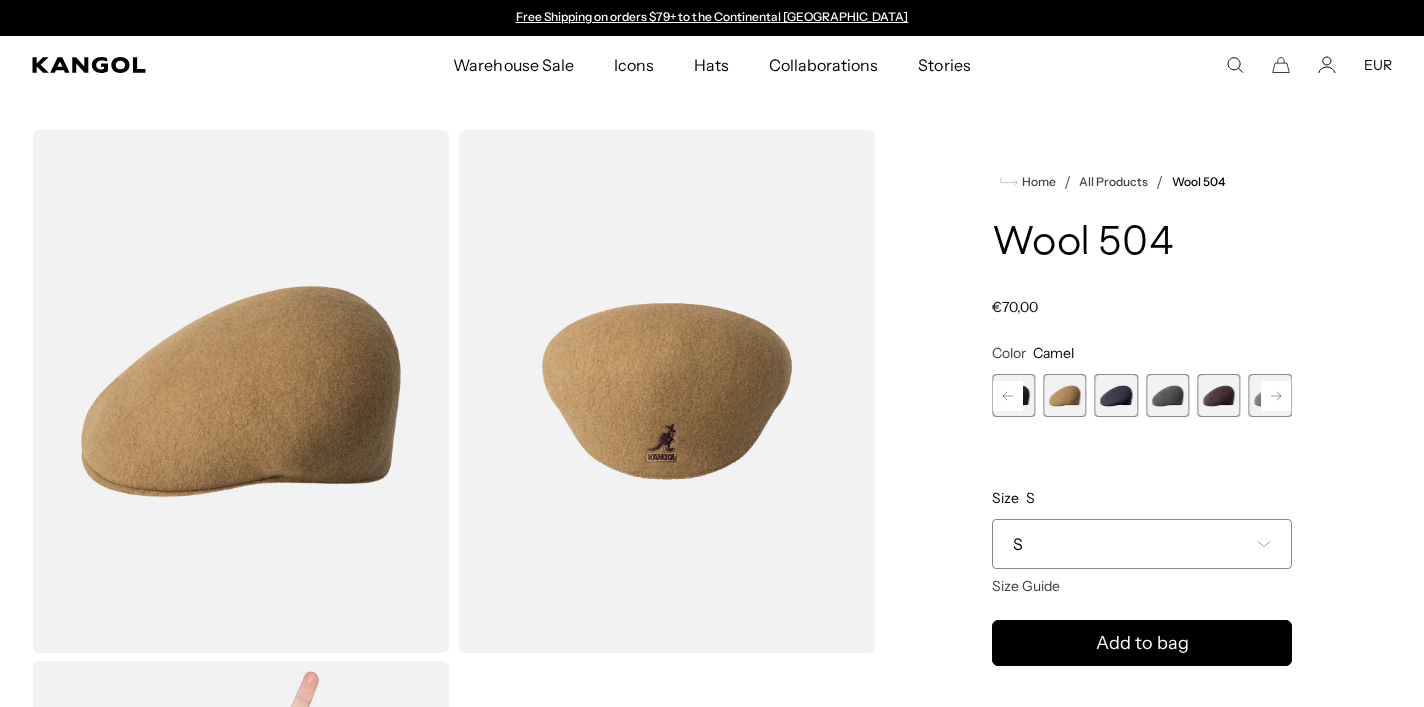 click 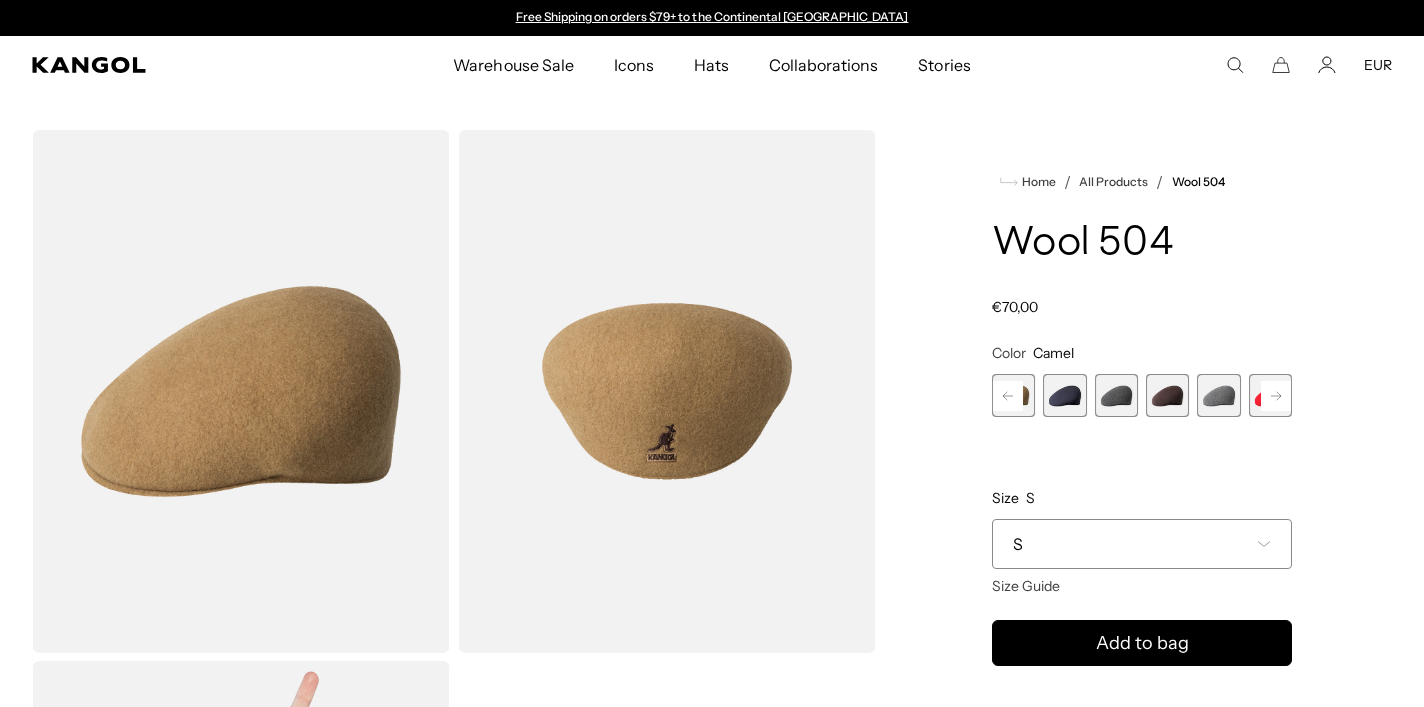 click 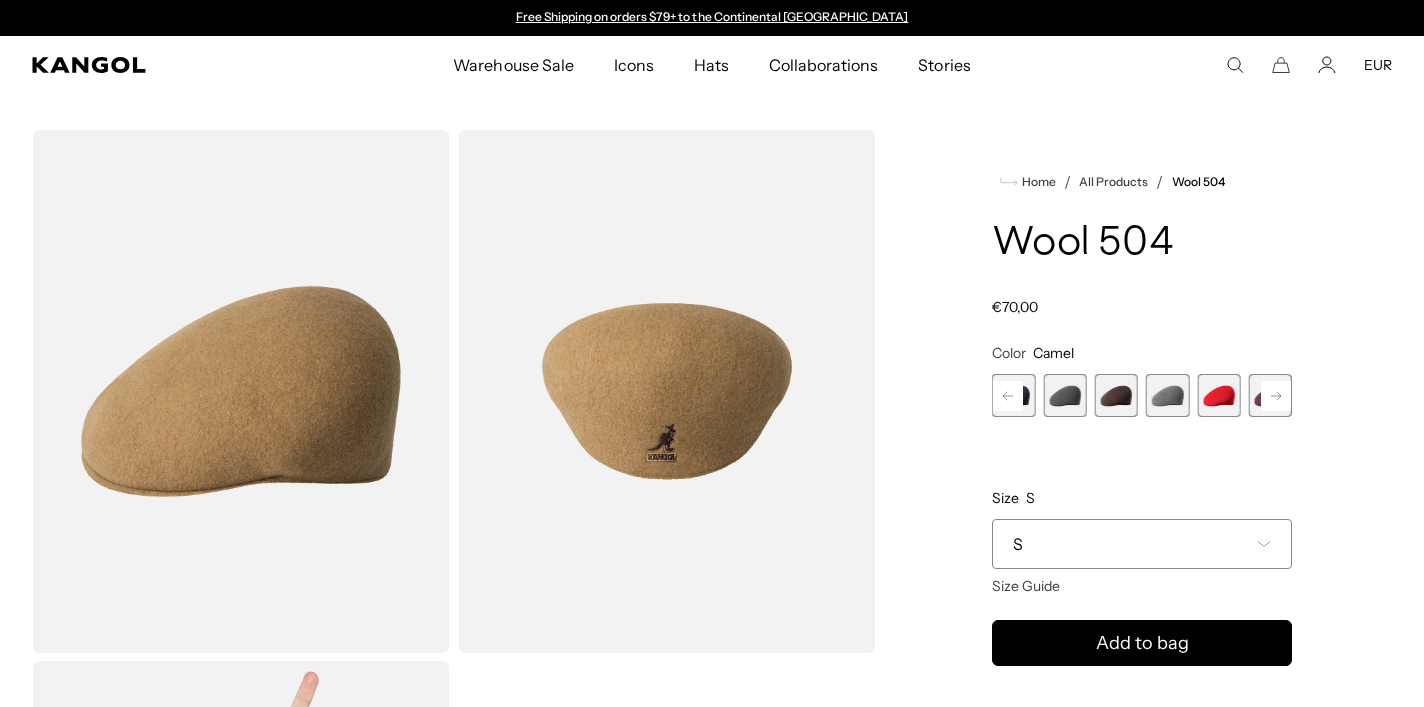 click 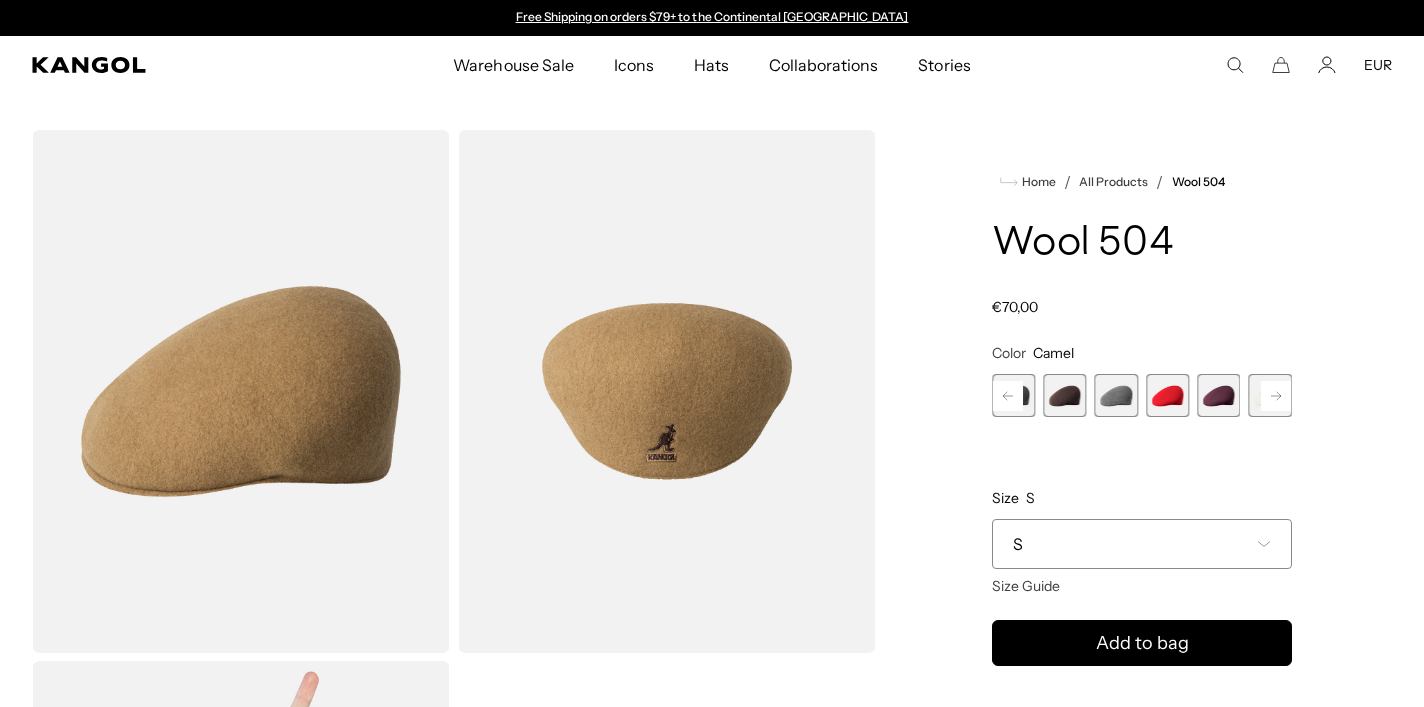 click 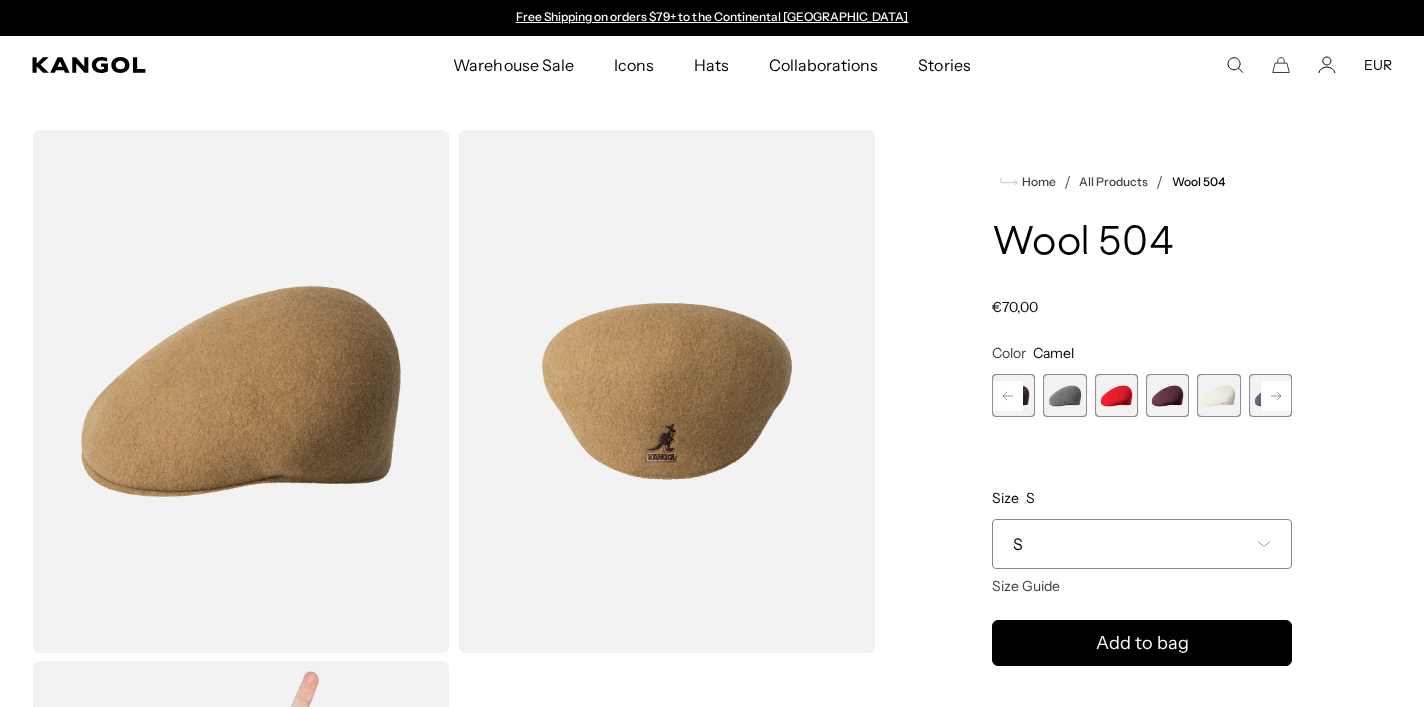 click 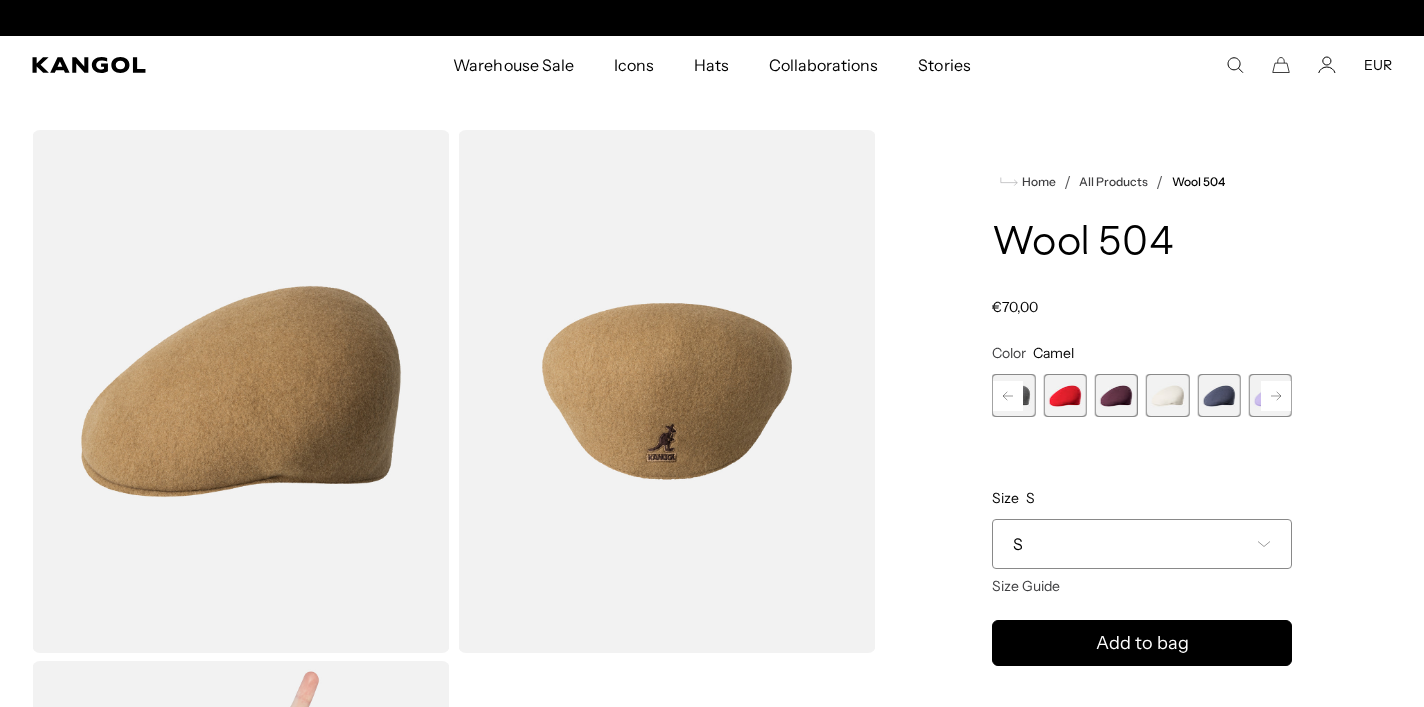 scroll, scrollTop: 0, scrollLeft: 412, axis: horizontal 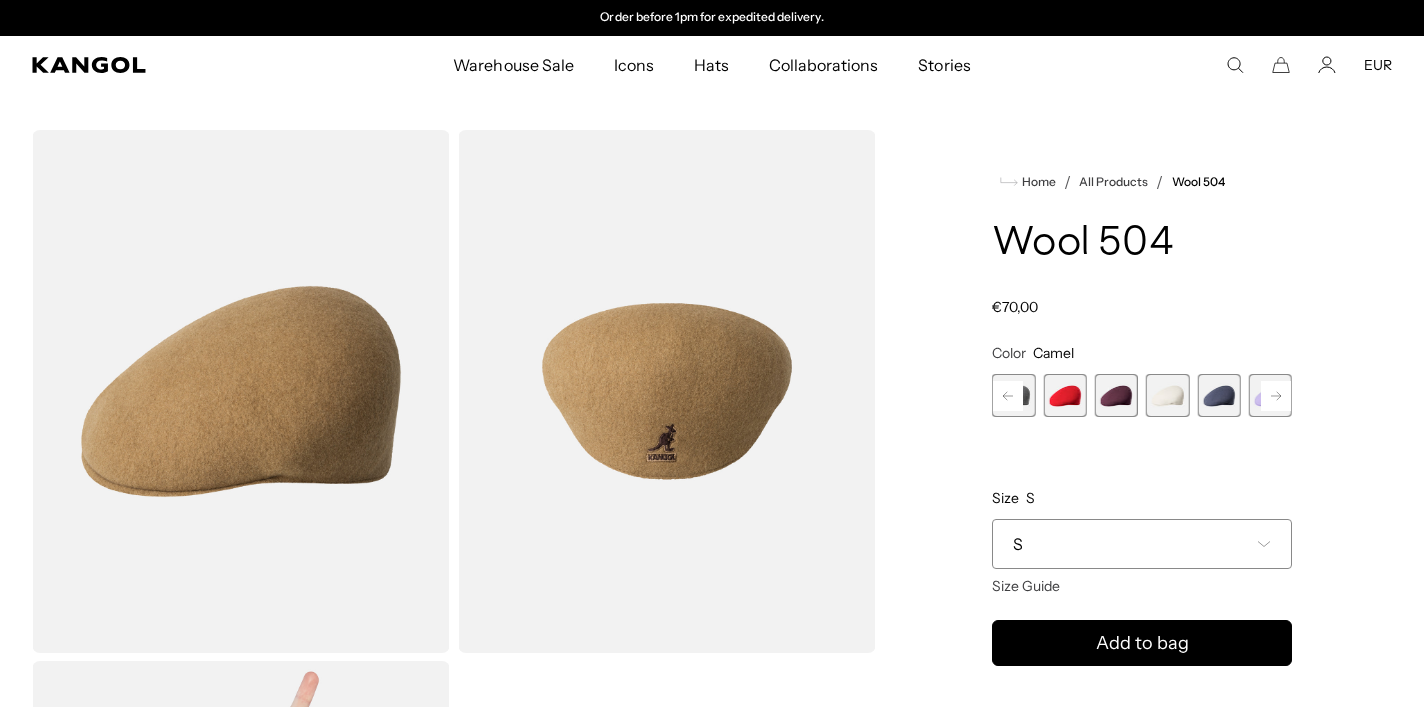 click at bounding box center (1167, 395) 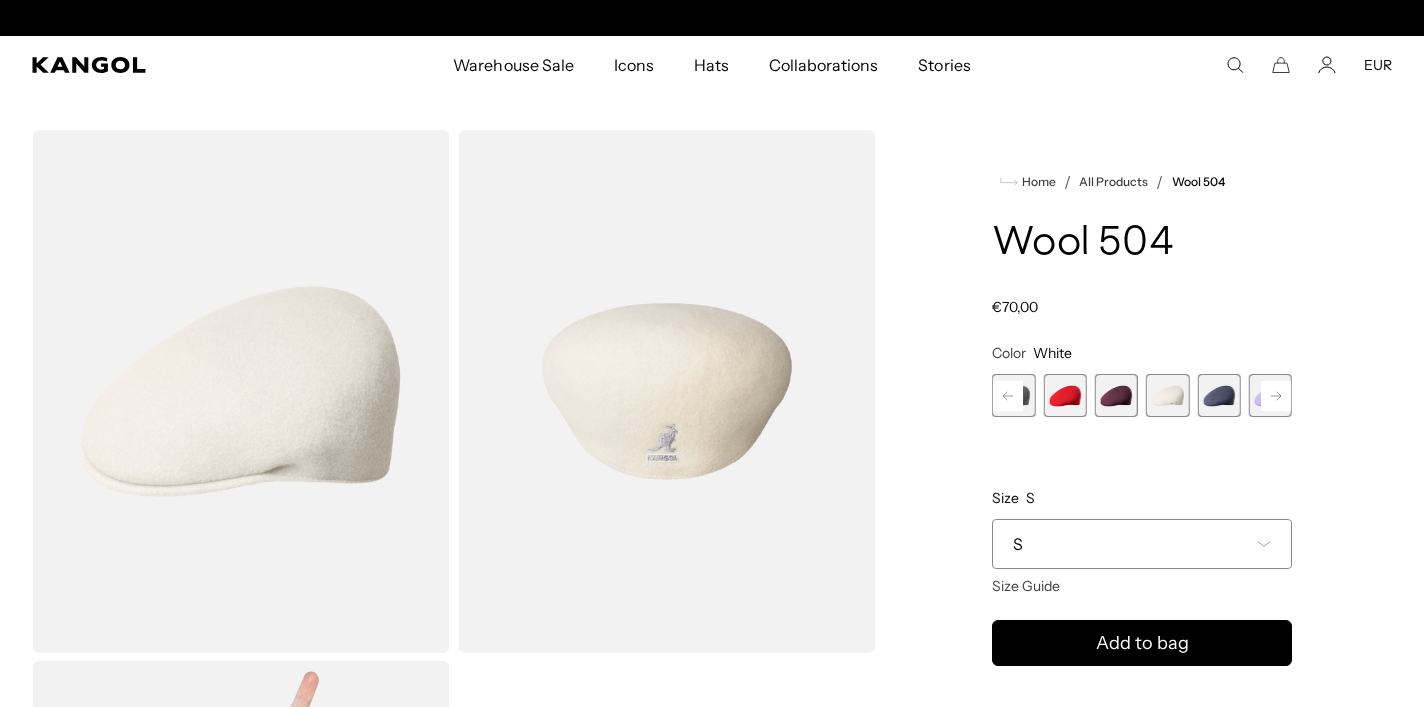 scroll, scrollTop: 0, scrollLeft: 0, axis: both 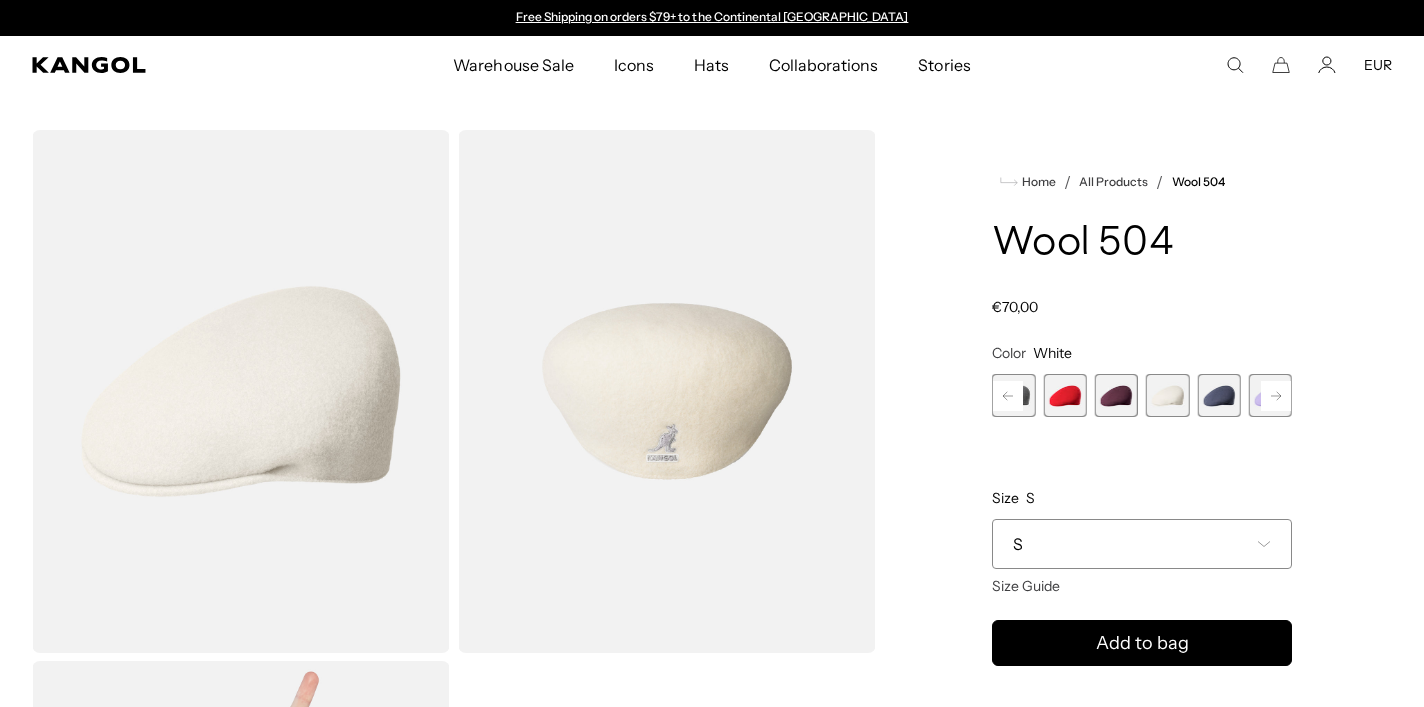 click 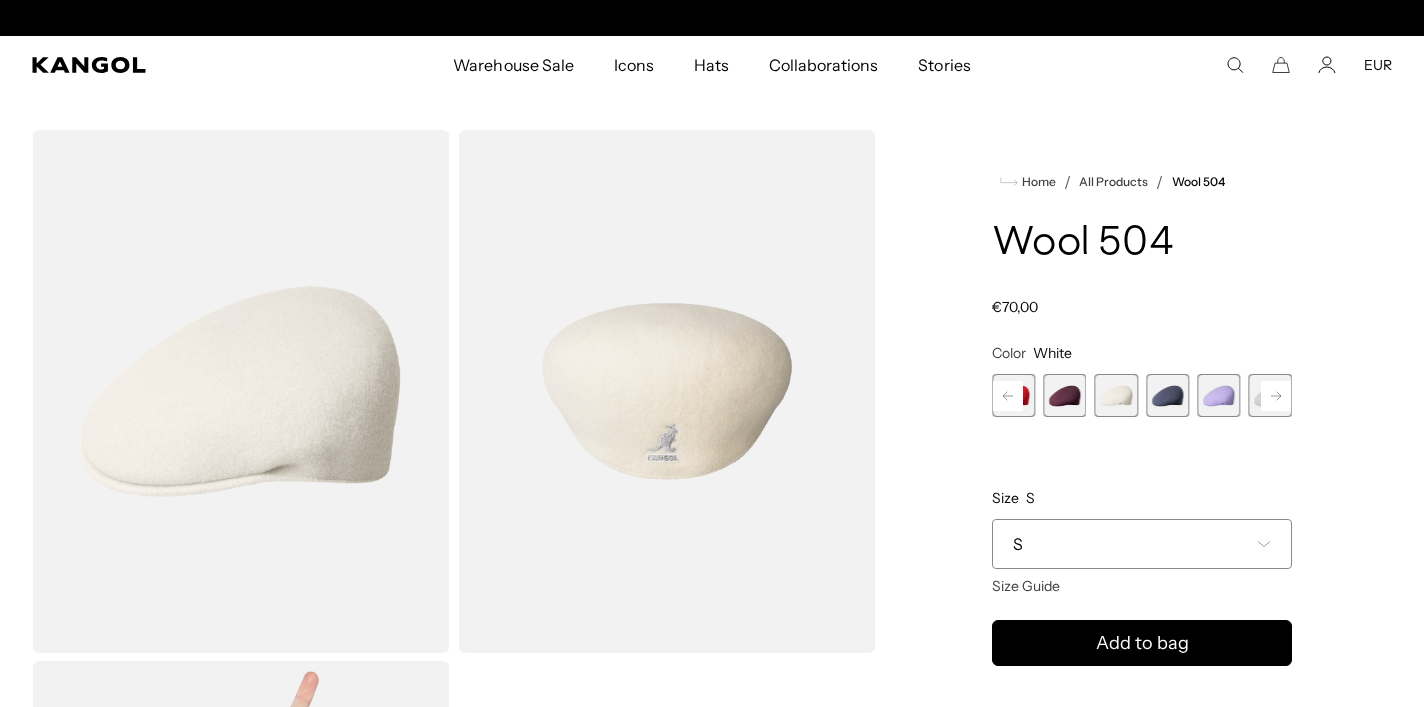 click 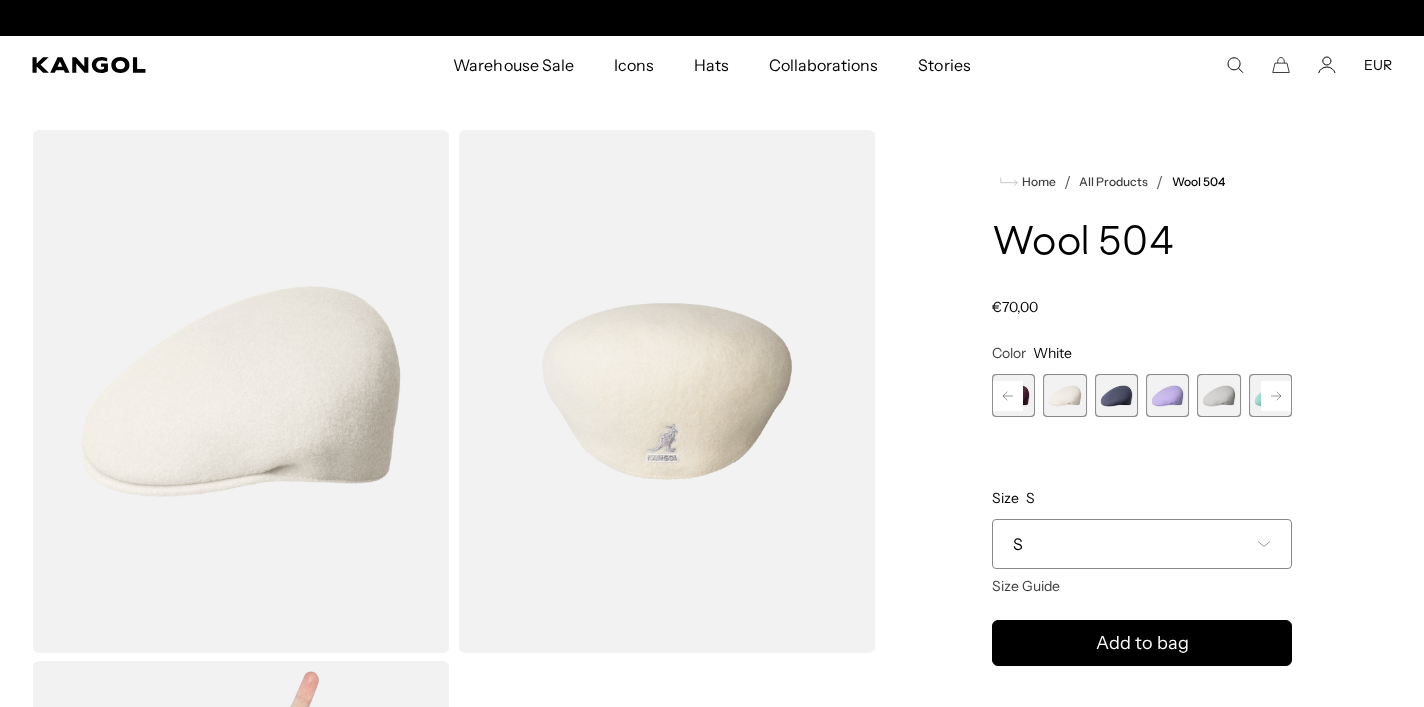 scroll, scrollTop: 0, scrollLeft: 412, axis: horizontal 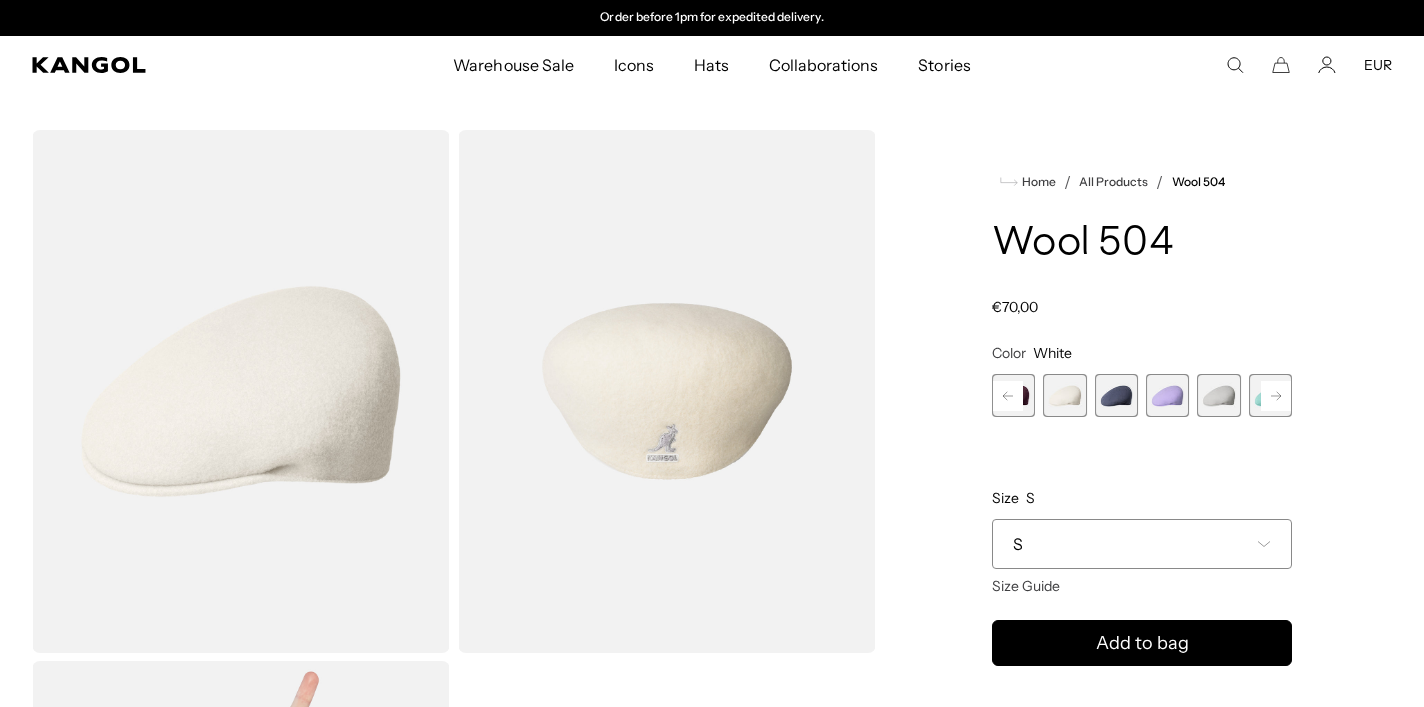 click 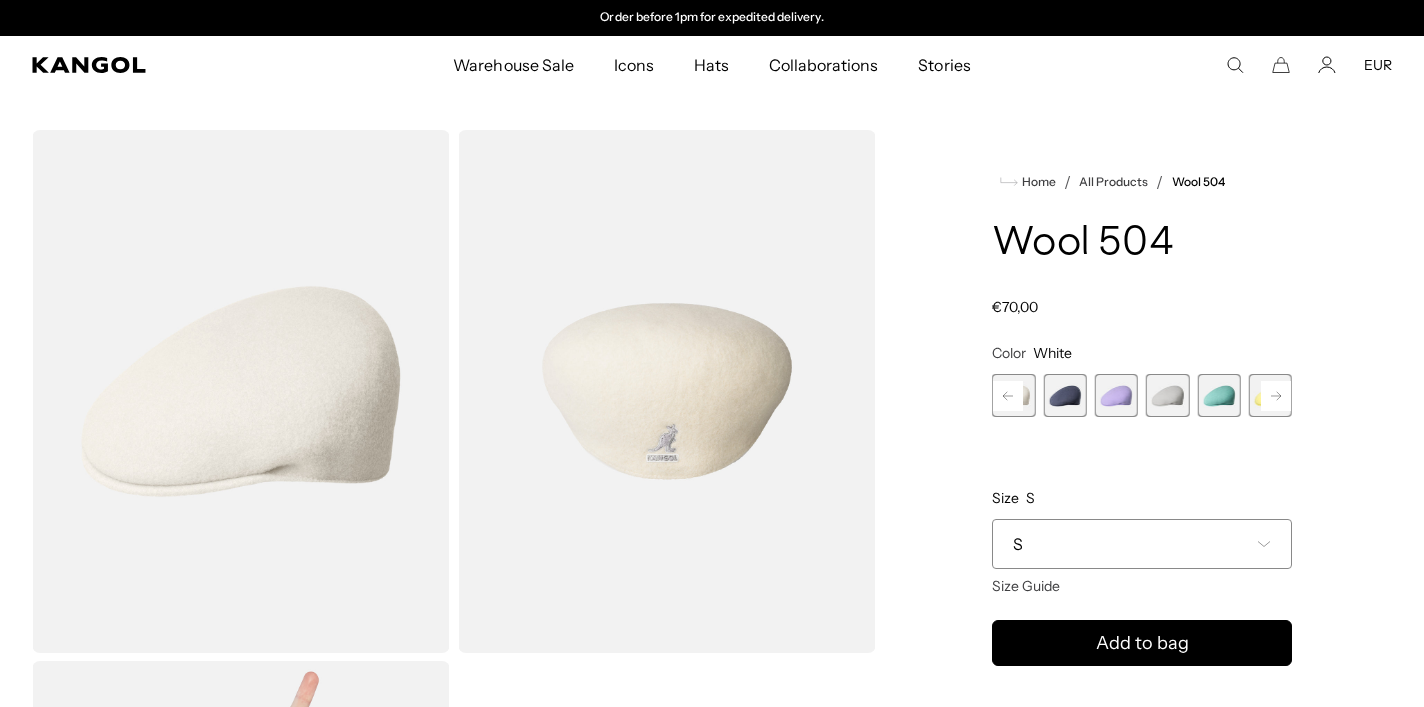click 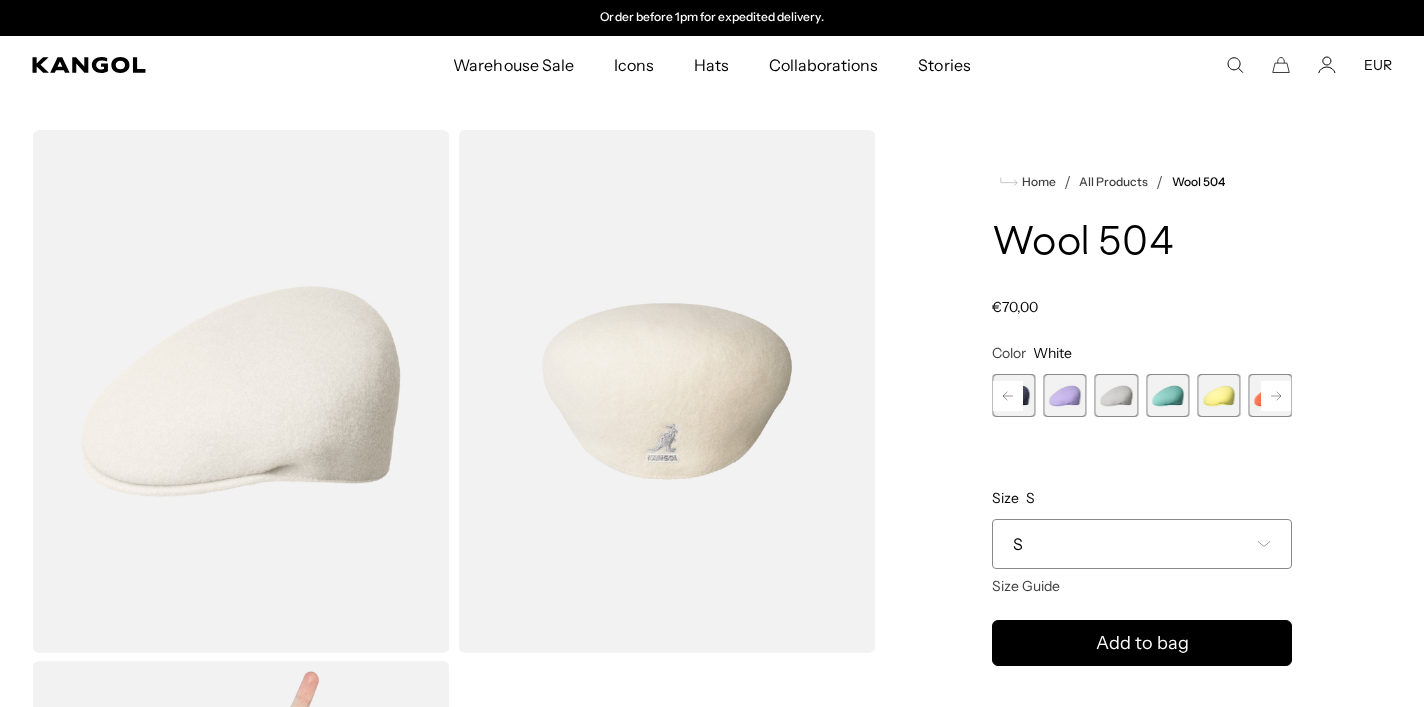 click 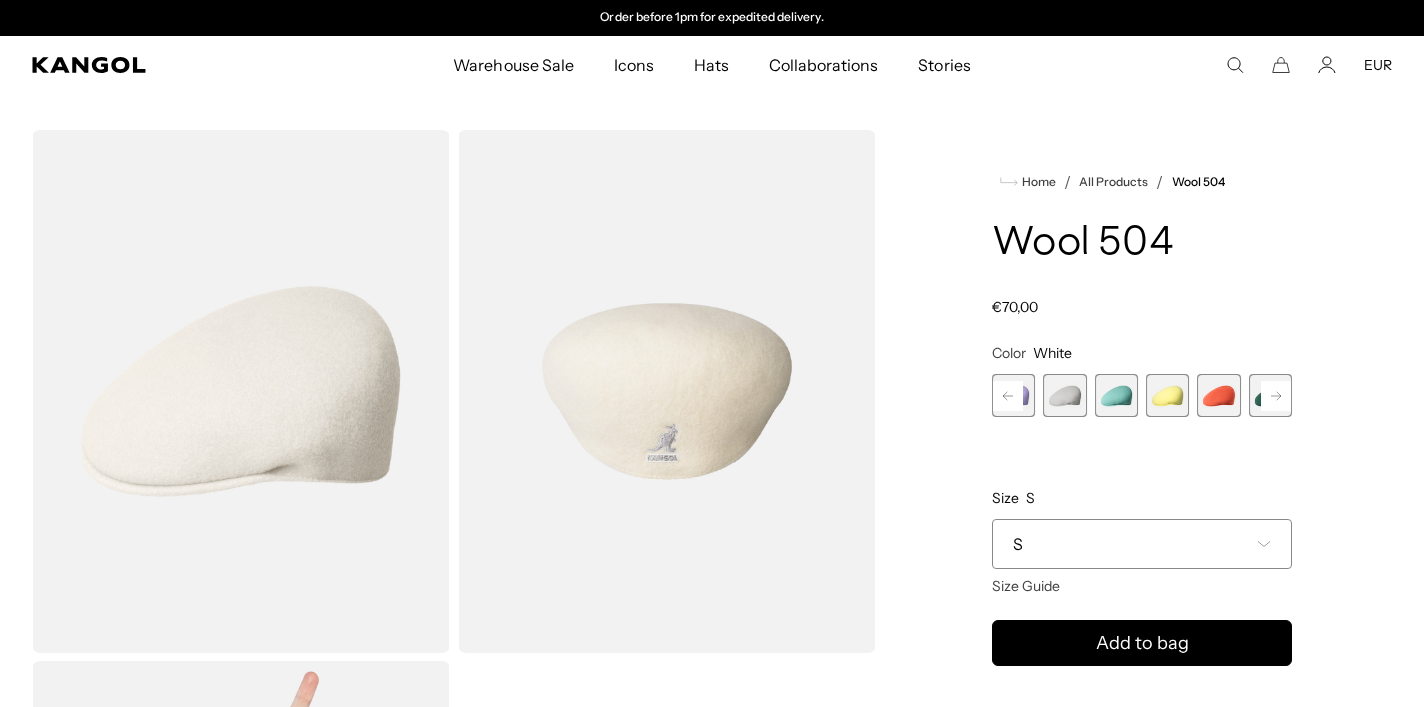 click 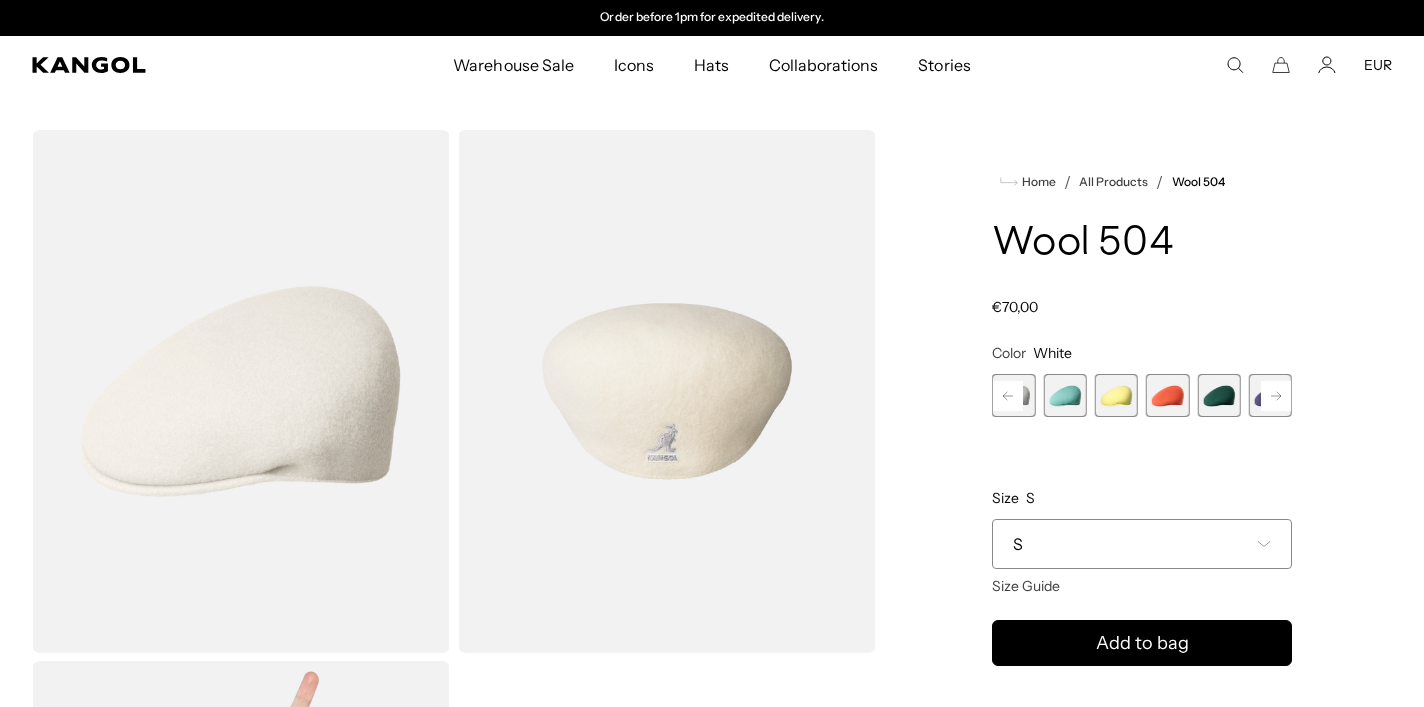 click 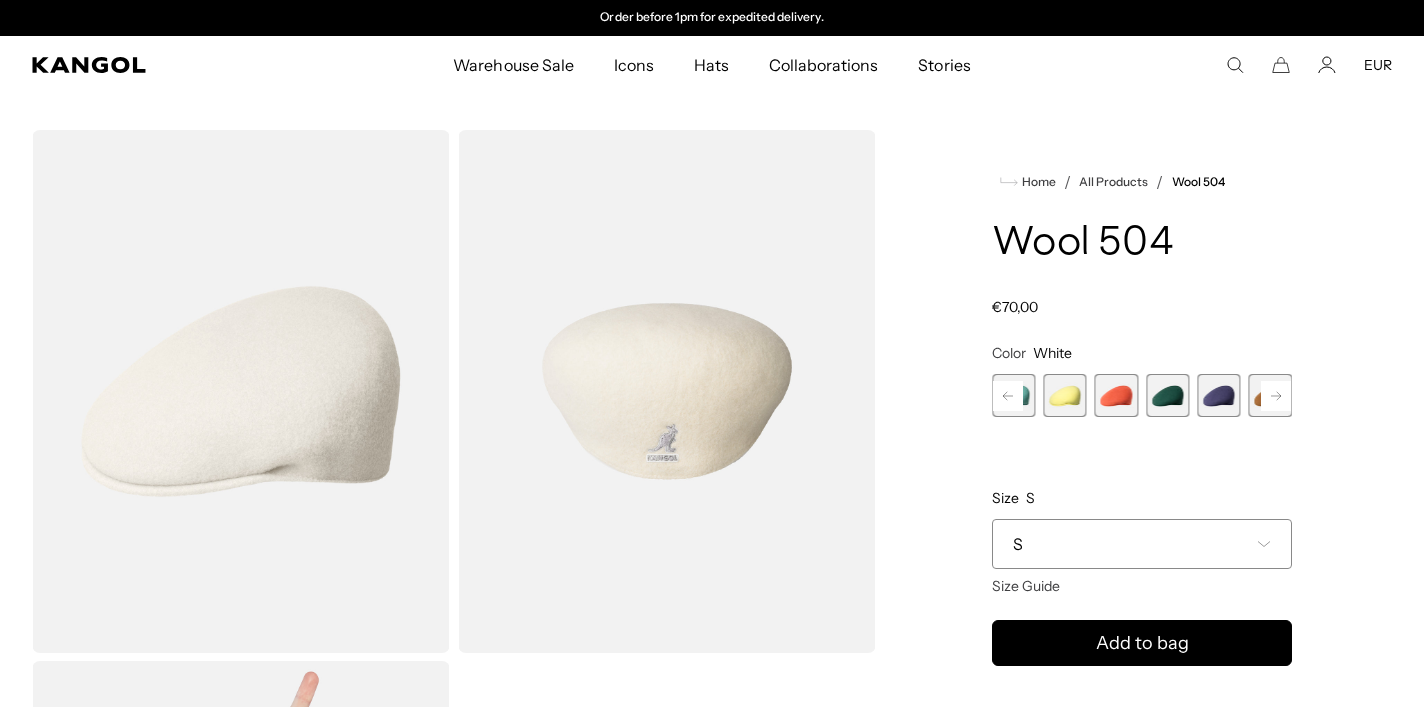 click 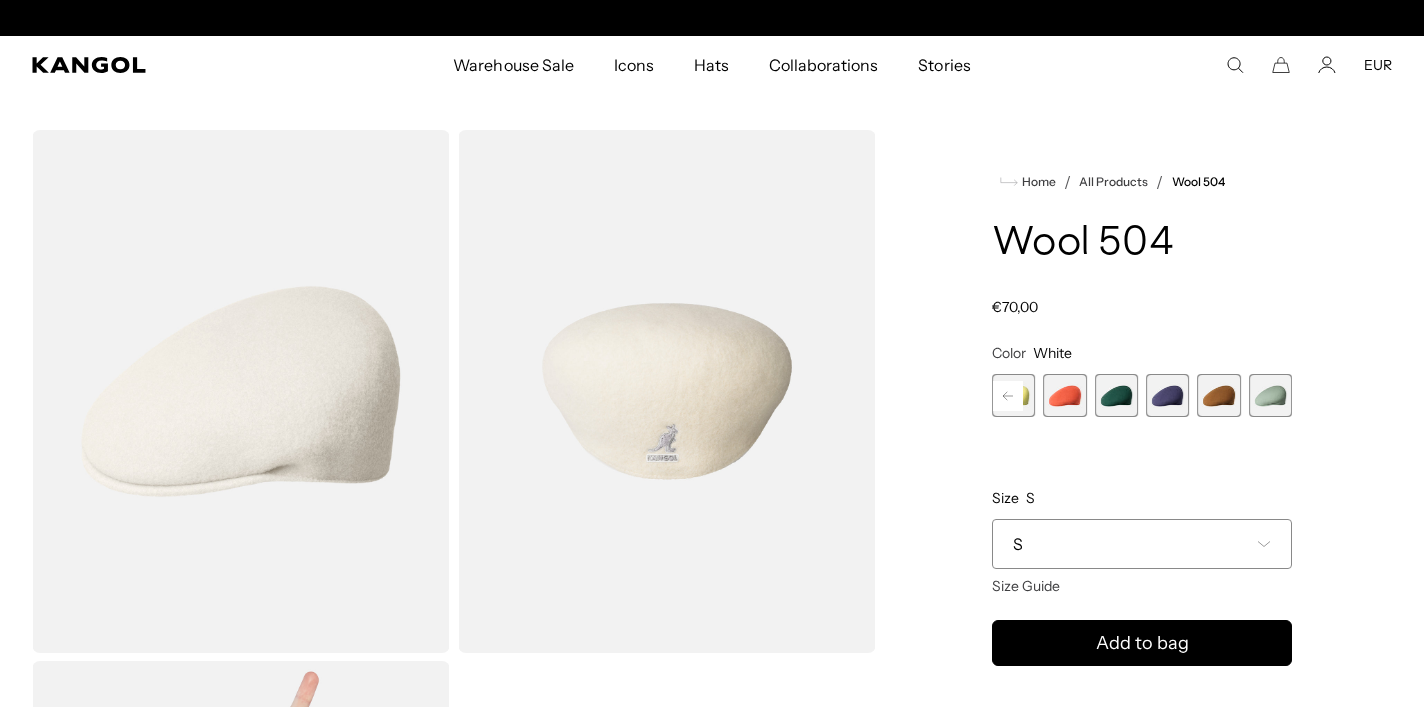 click at bounding box center (1167, 395) 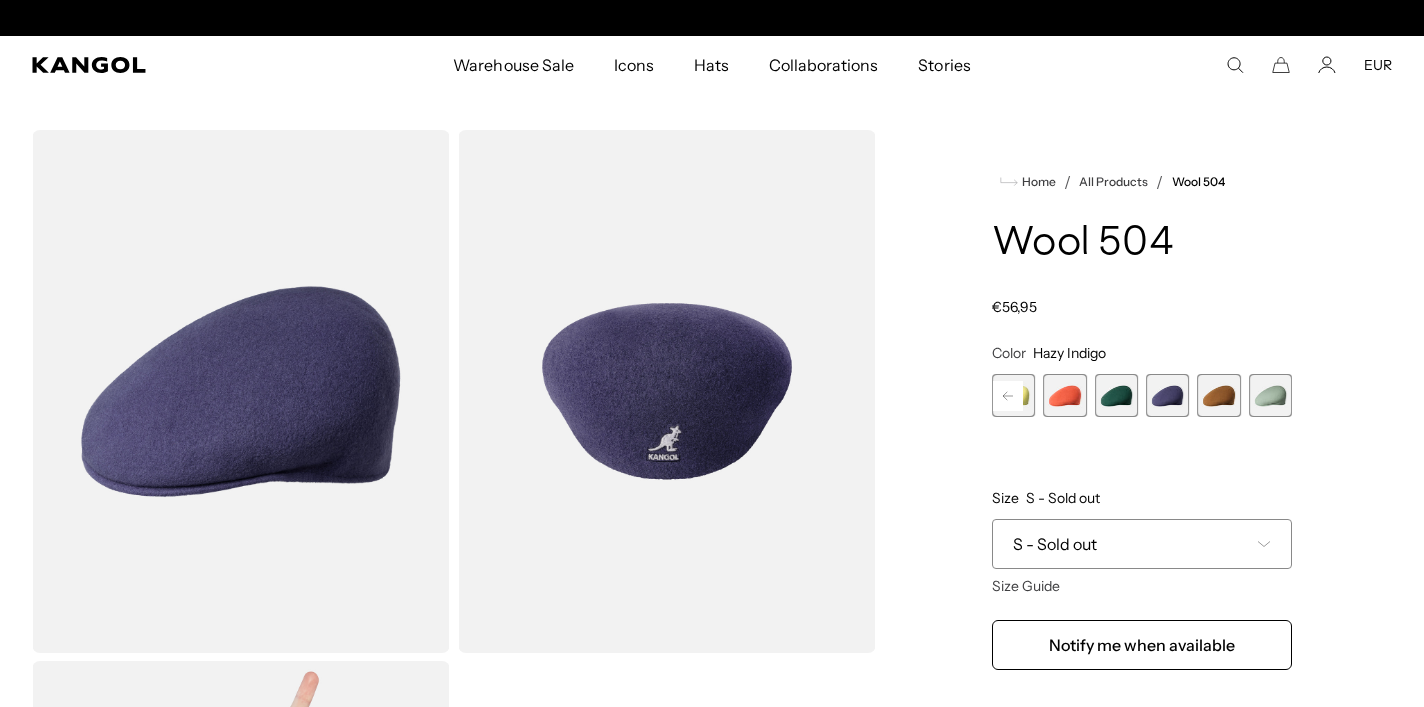 scroll, scrollTop: 0, scrollLeft: 412, axis: horizontal 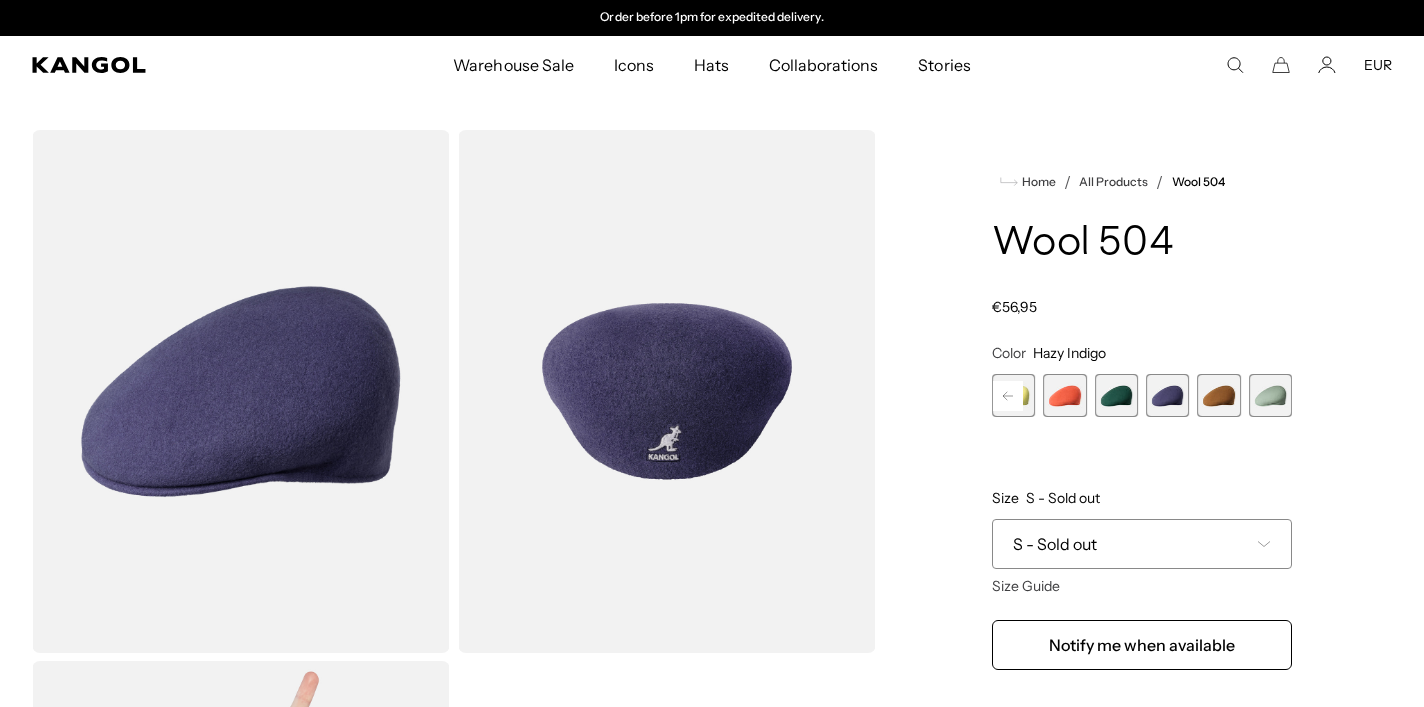 click at bounding box center (1116, 395) 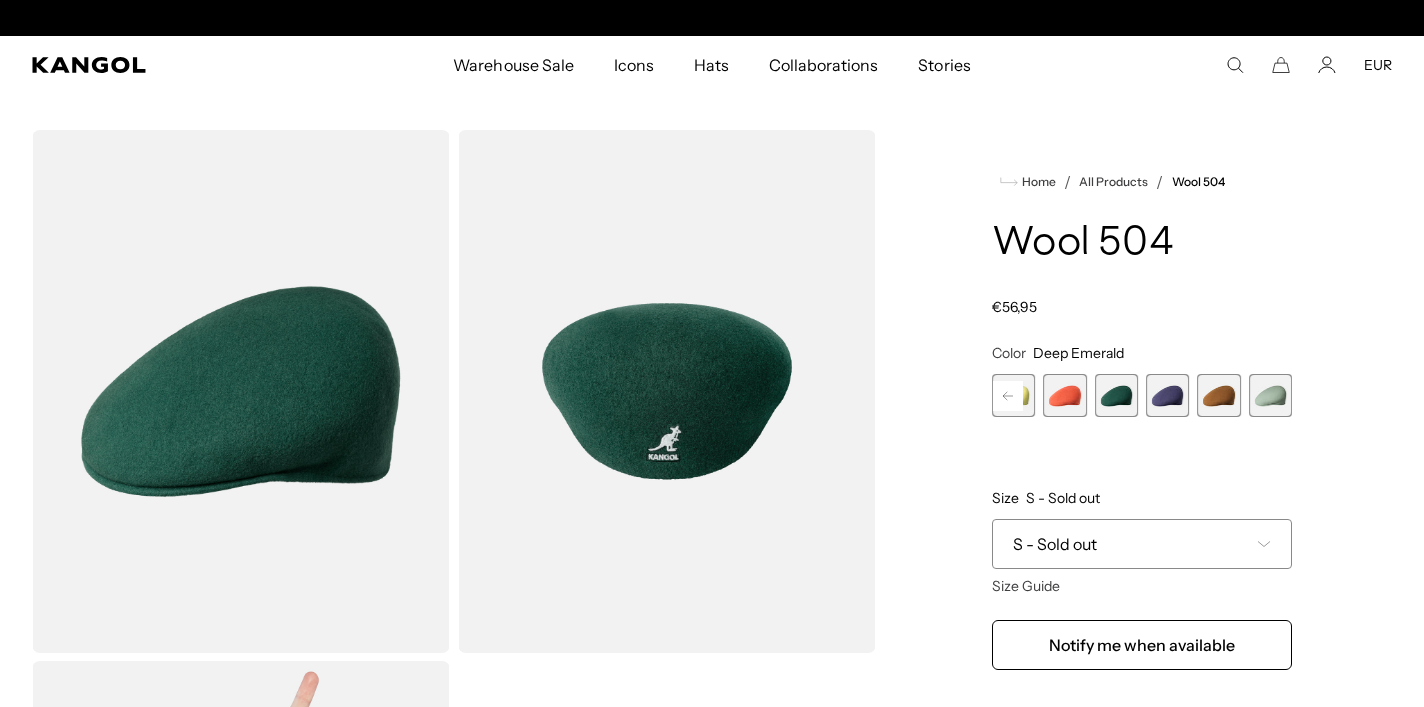 scroll, scrollTop: 0, scrollLeft: 412, axis: horizontal 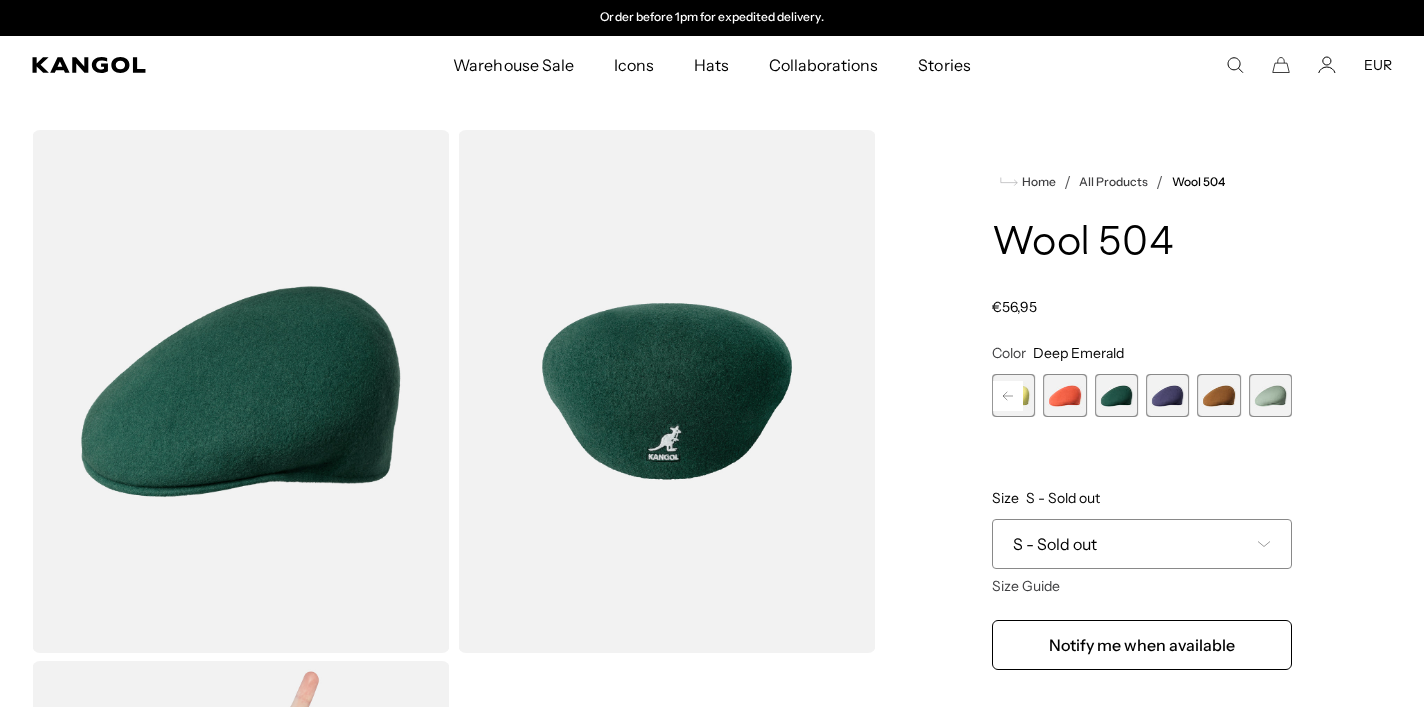 click 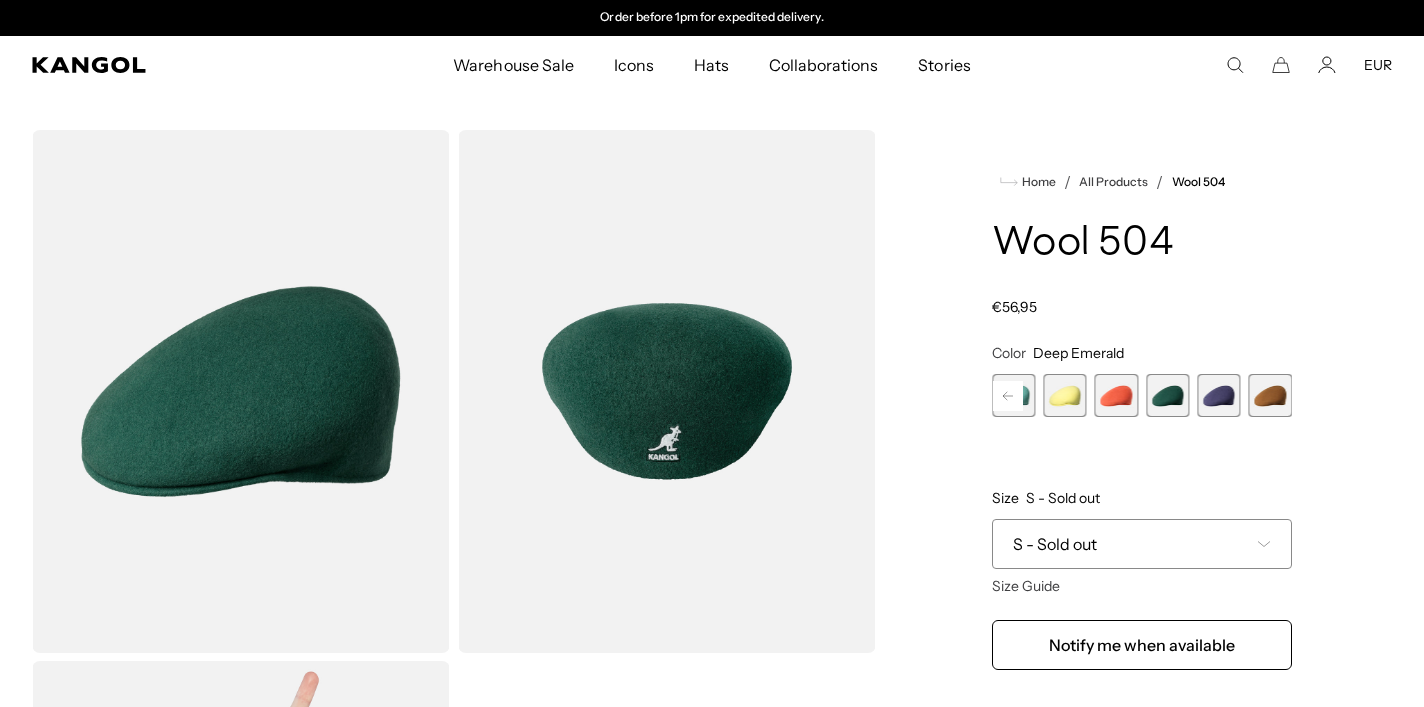 click 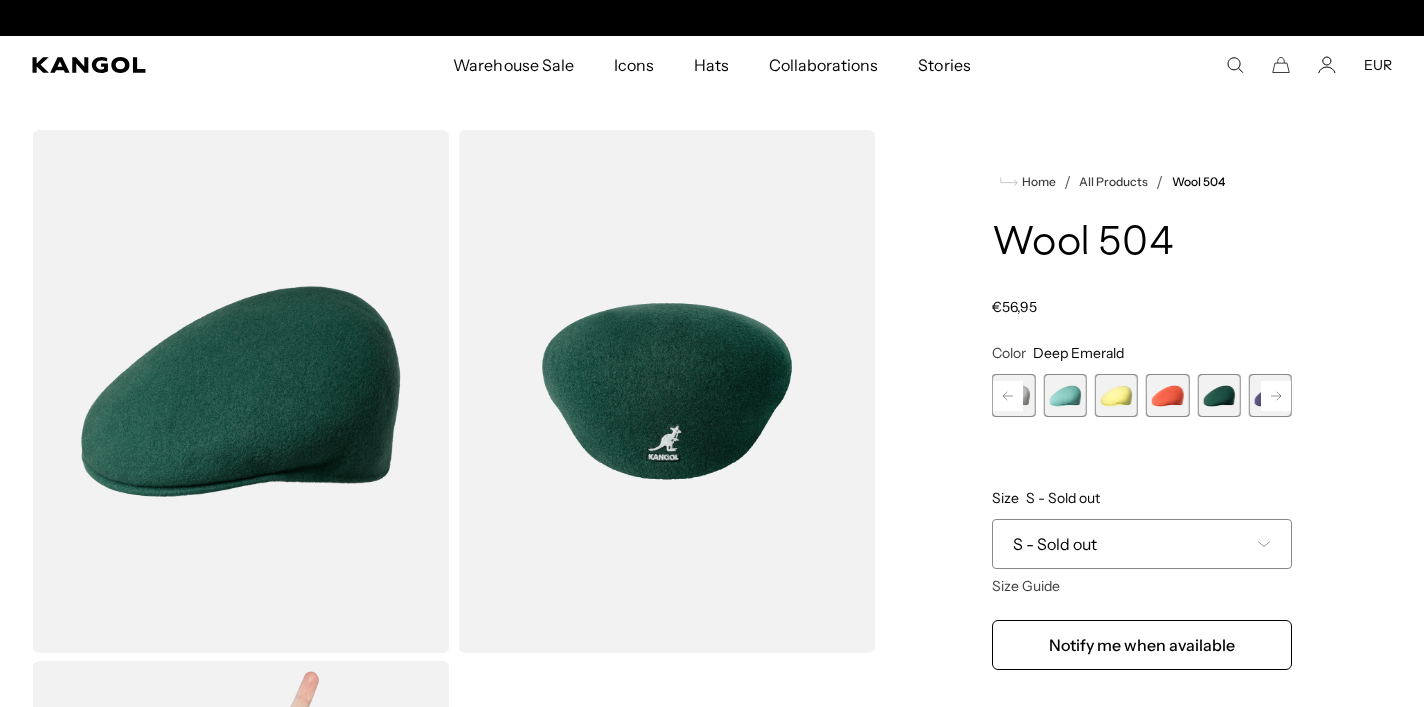 click 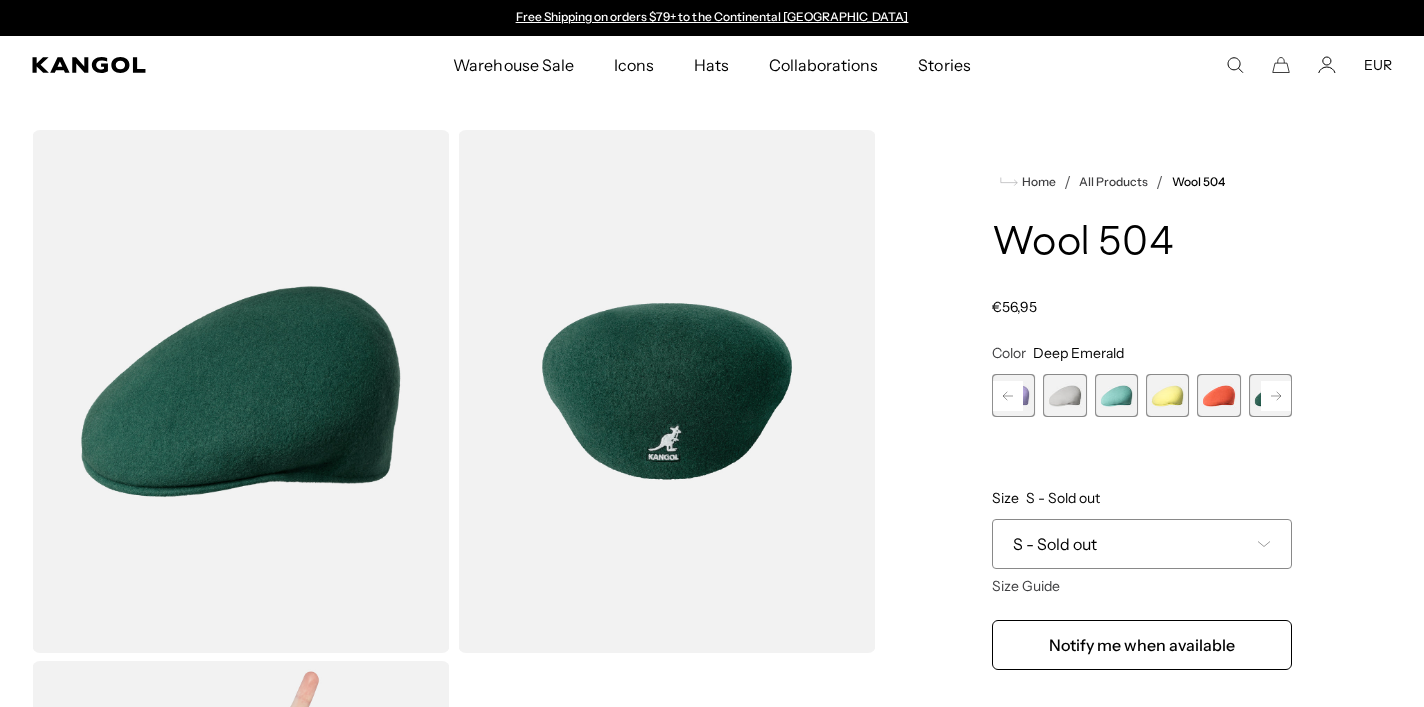 click 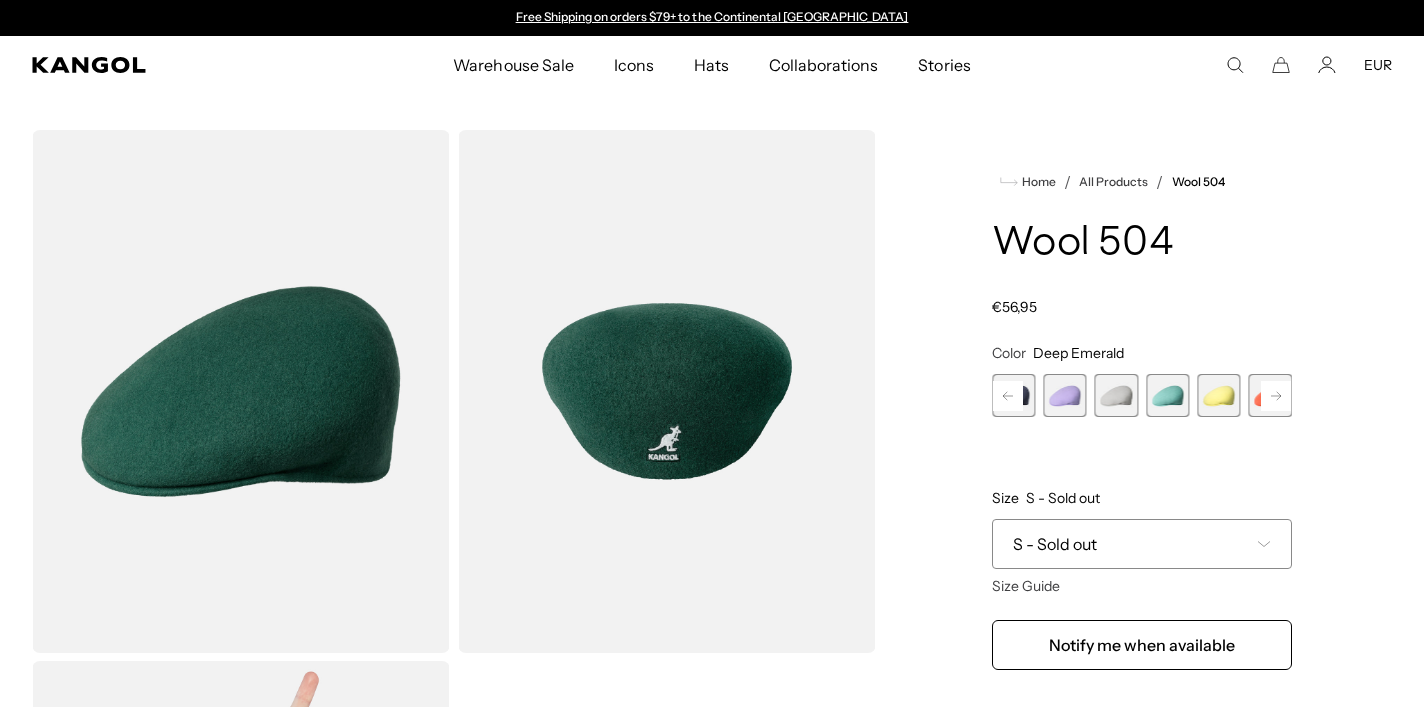 click 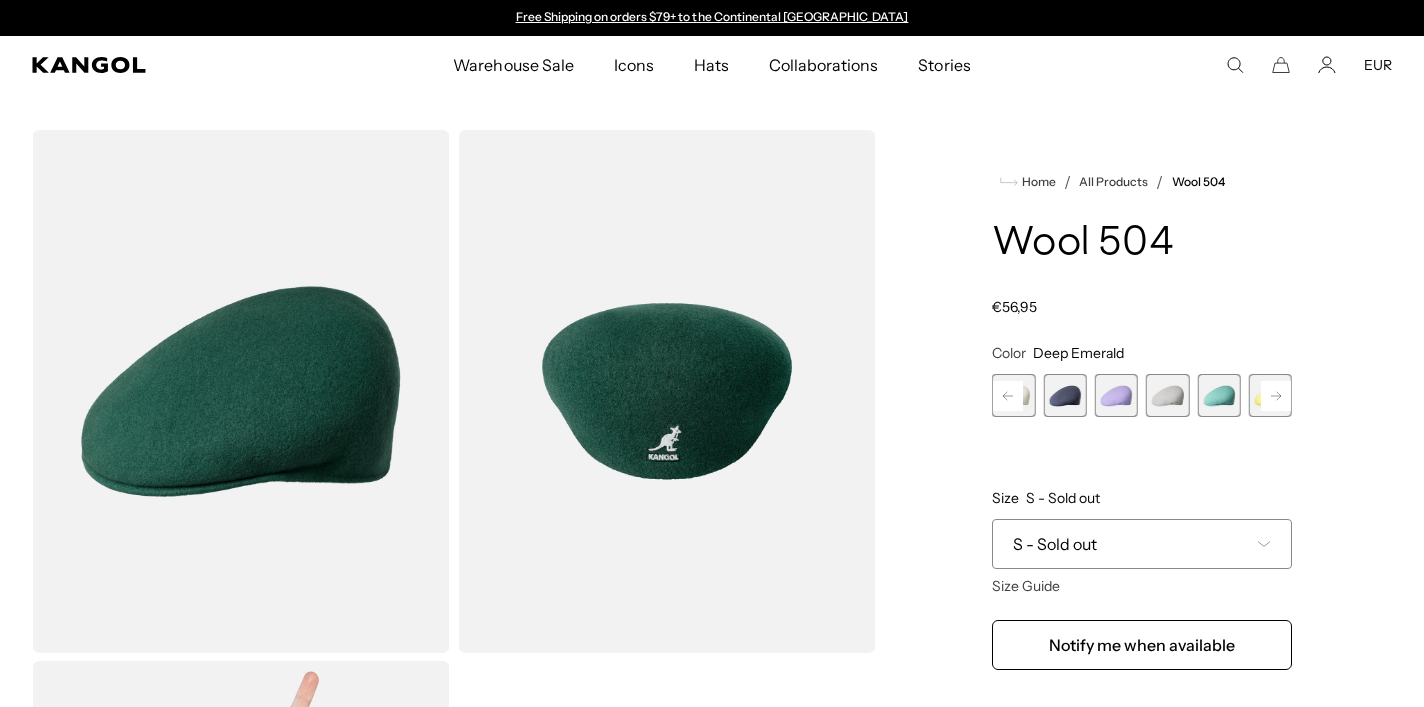 click 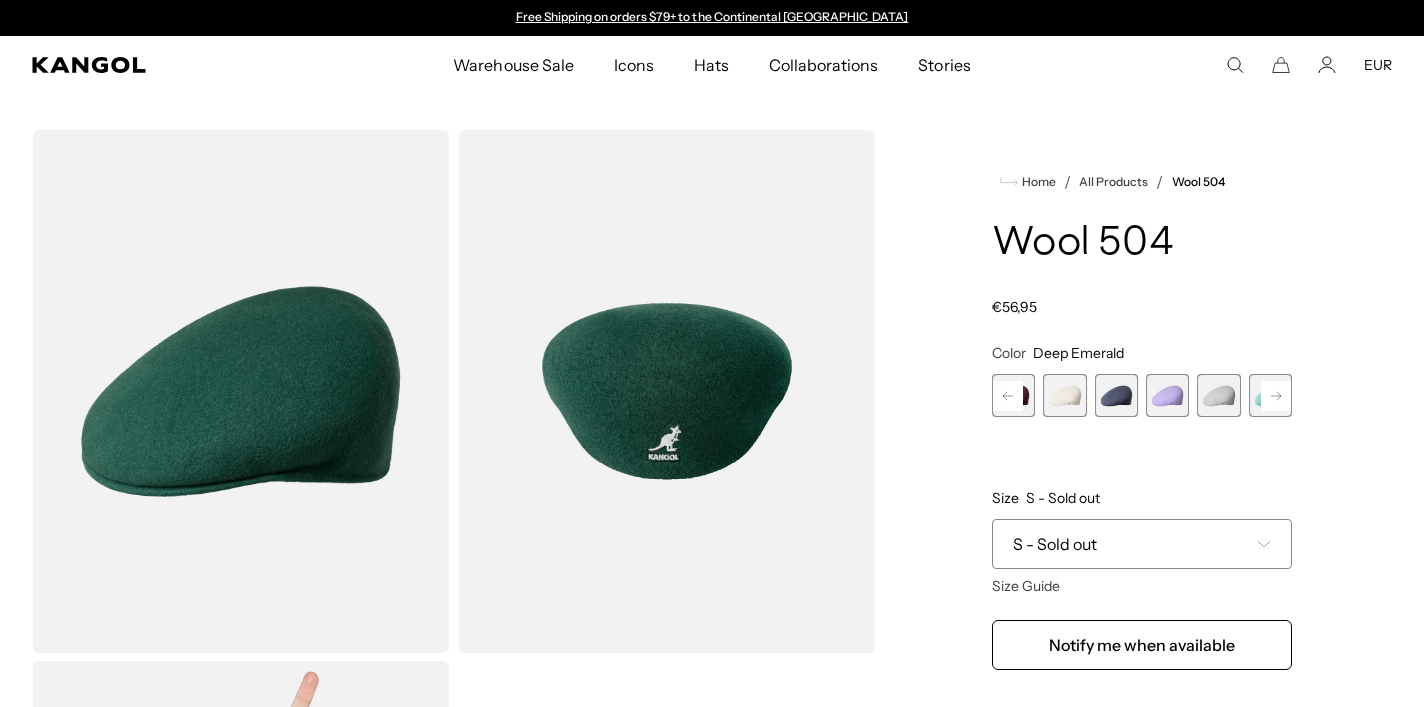 click 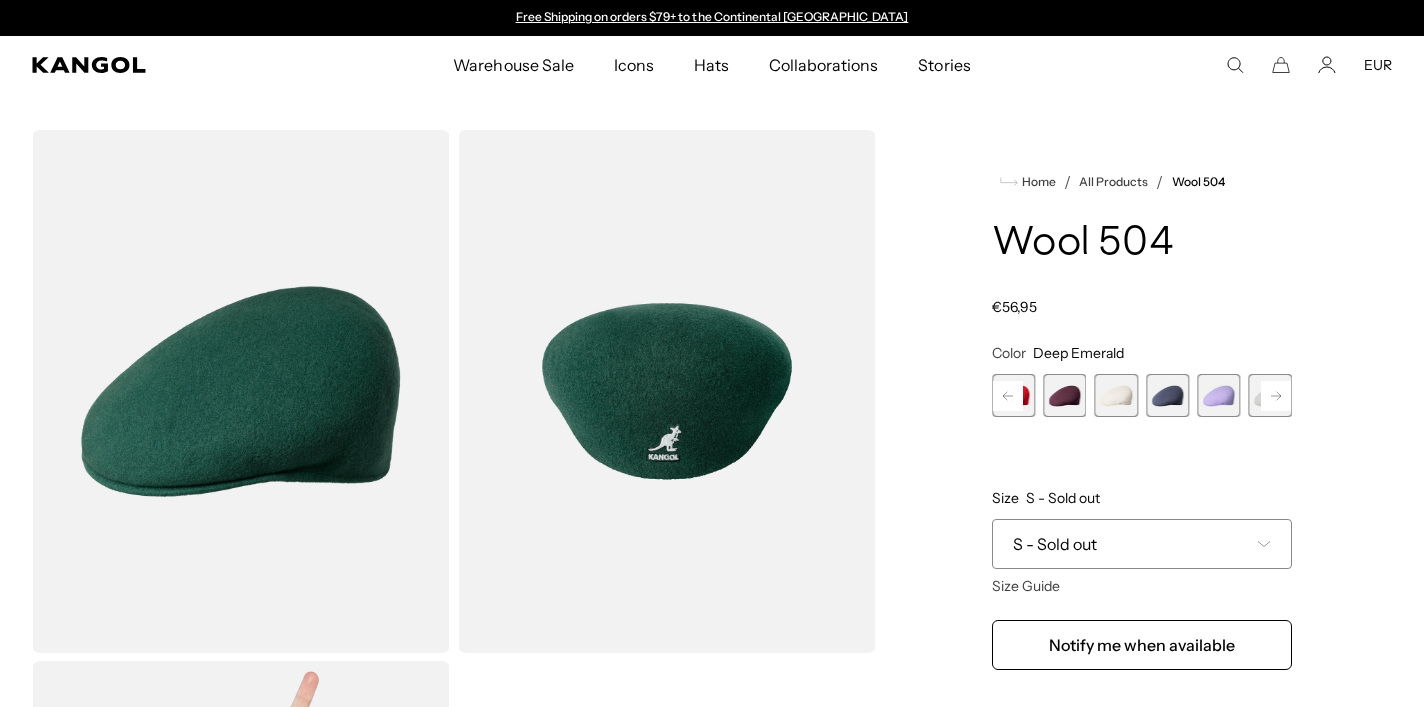 click 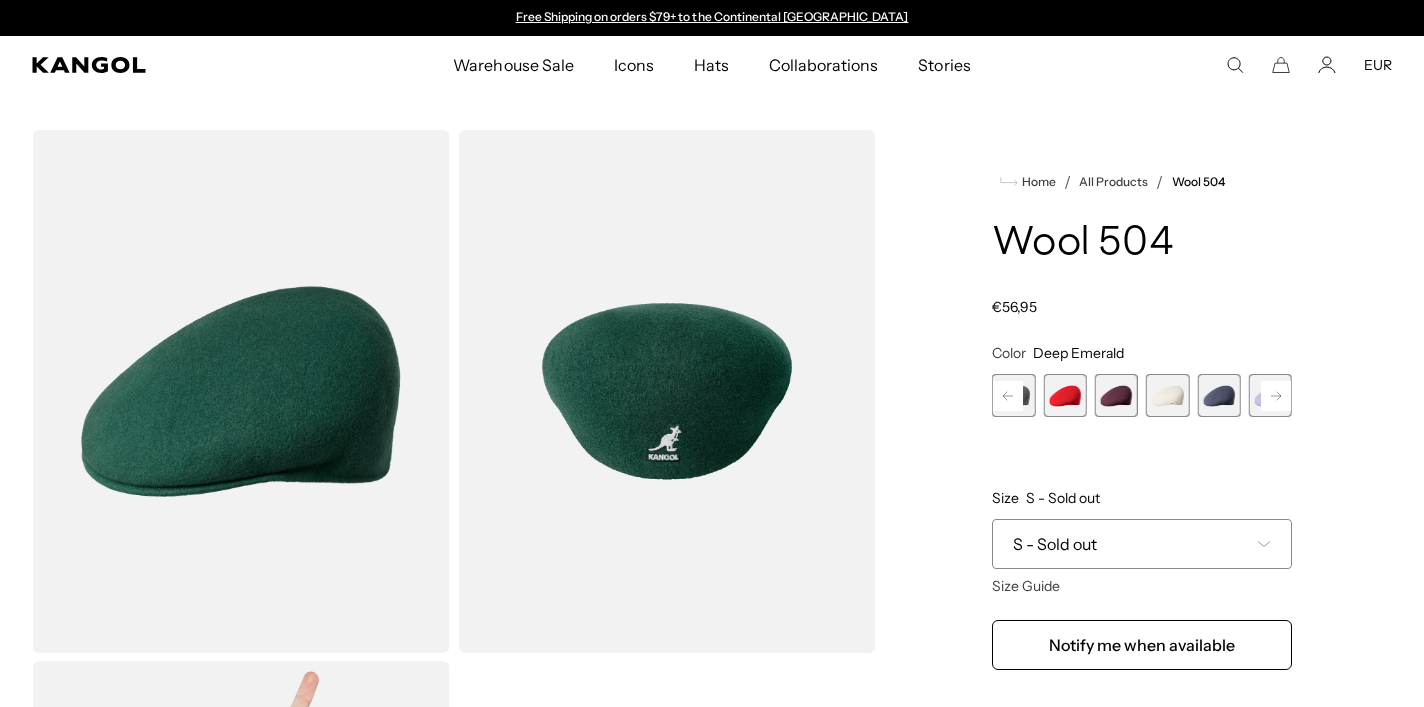 click 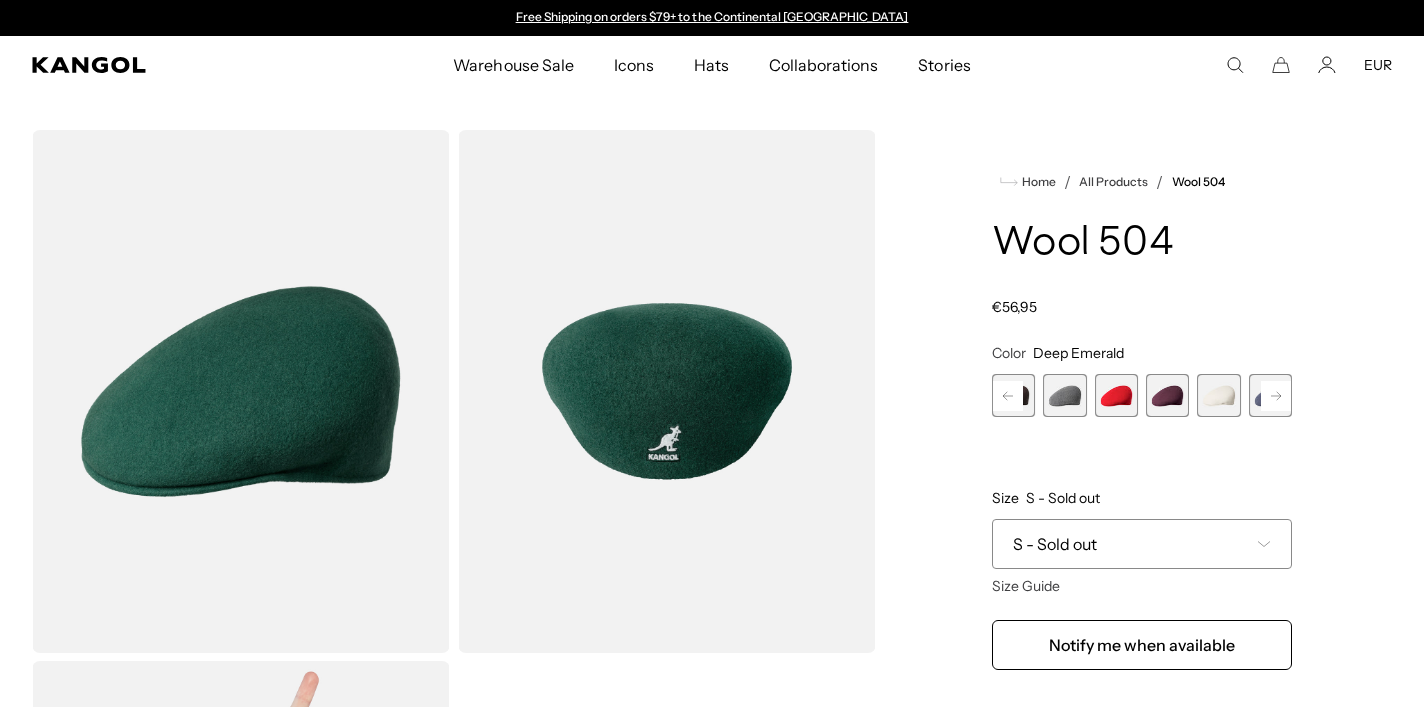 click 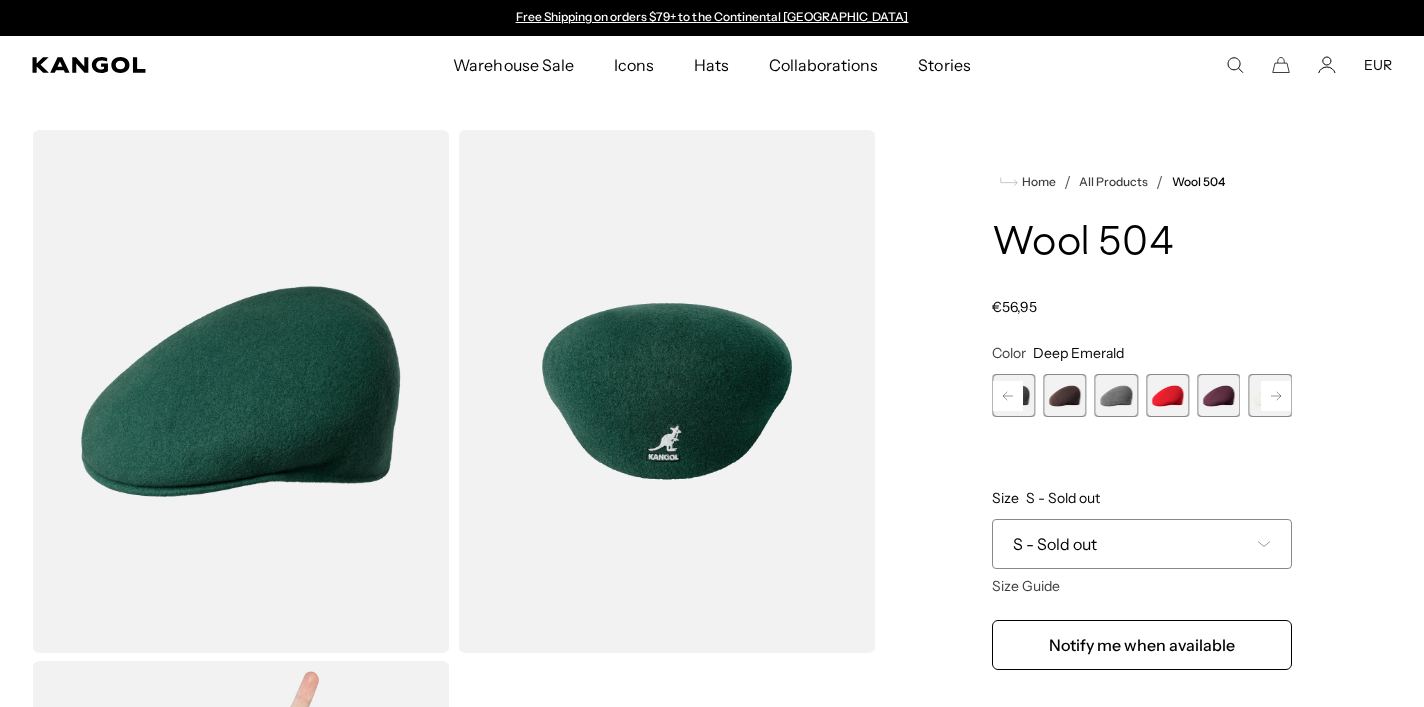 click 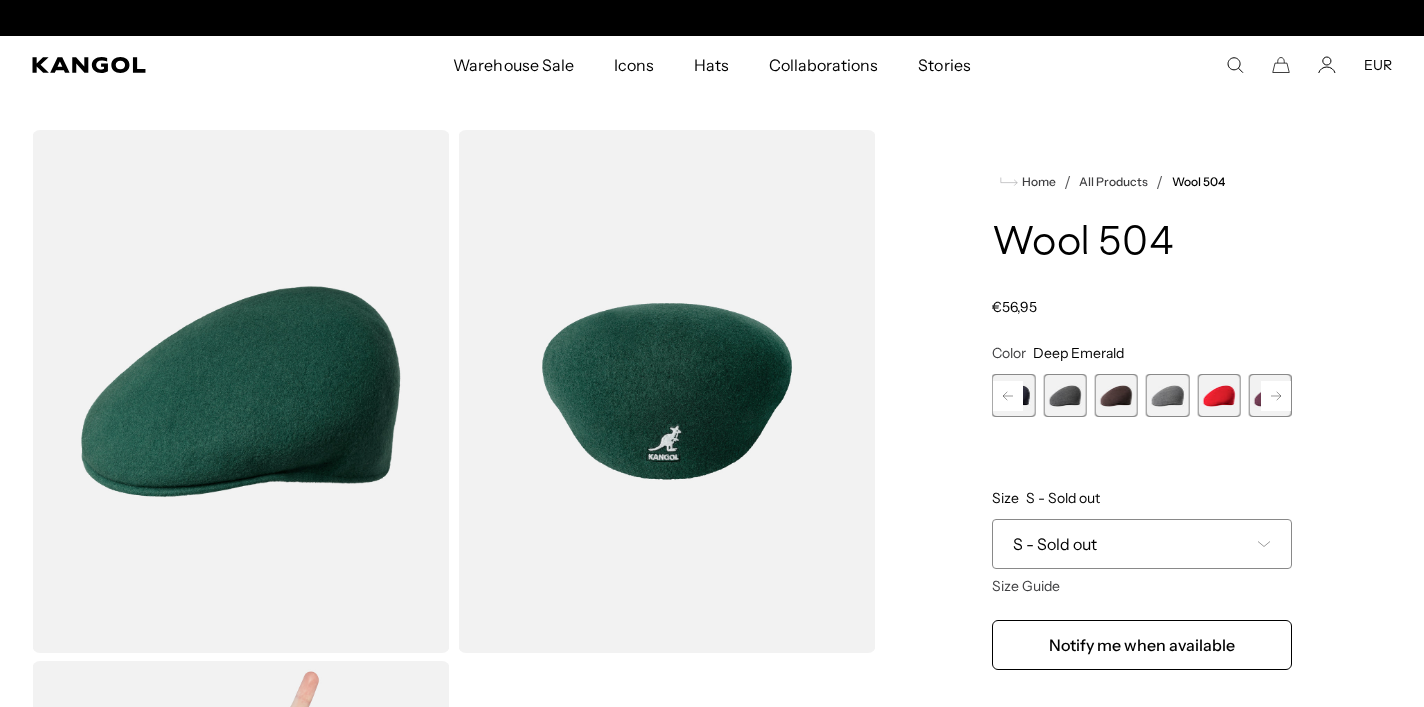 scroll, scrollTop: 0, scrollLeft: 412, axis: horizontal 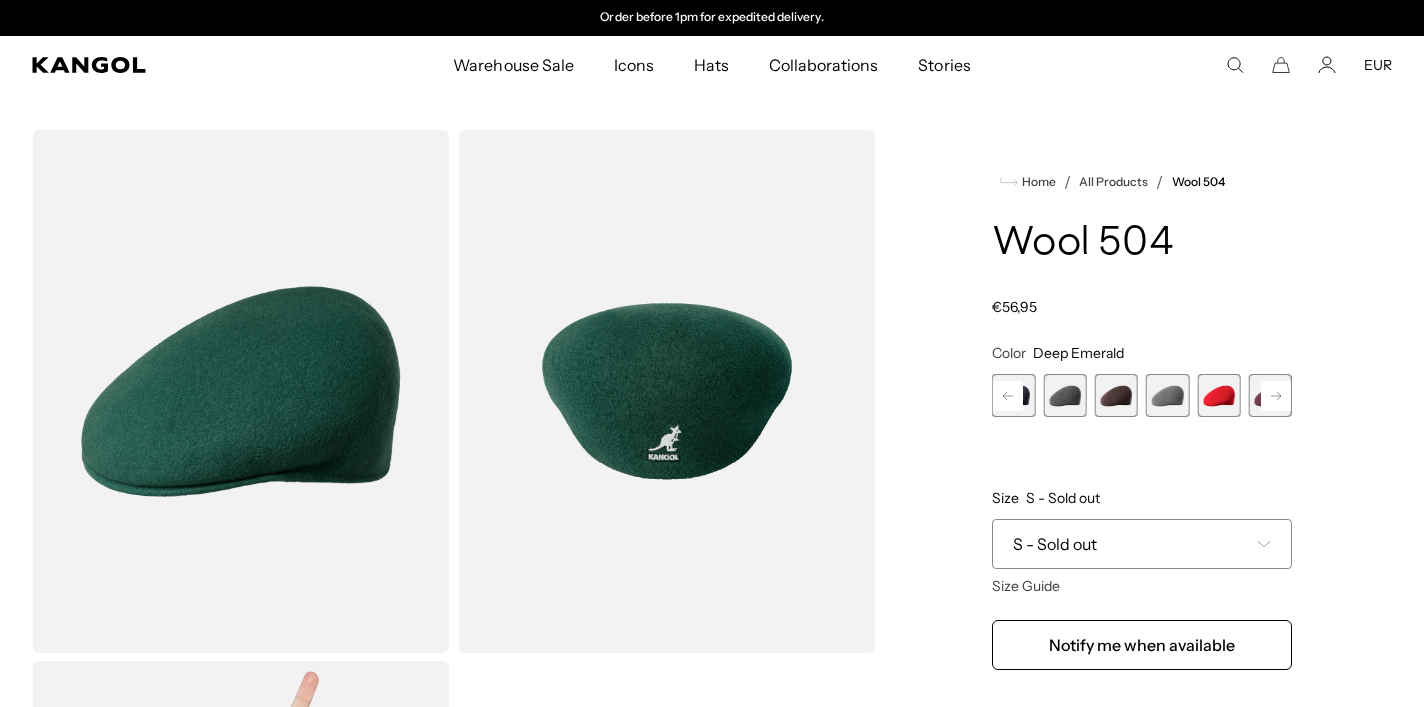 click 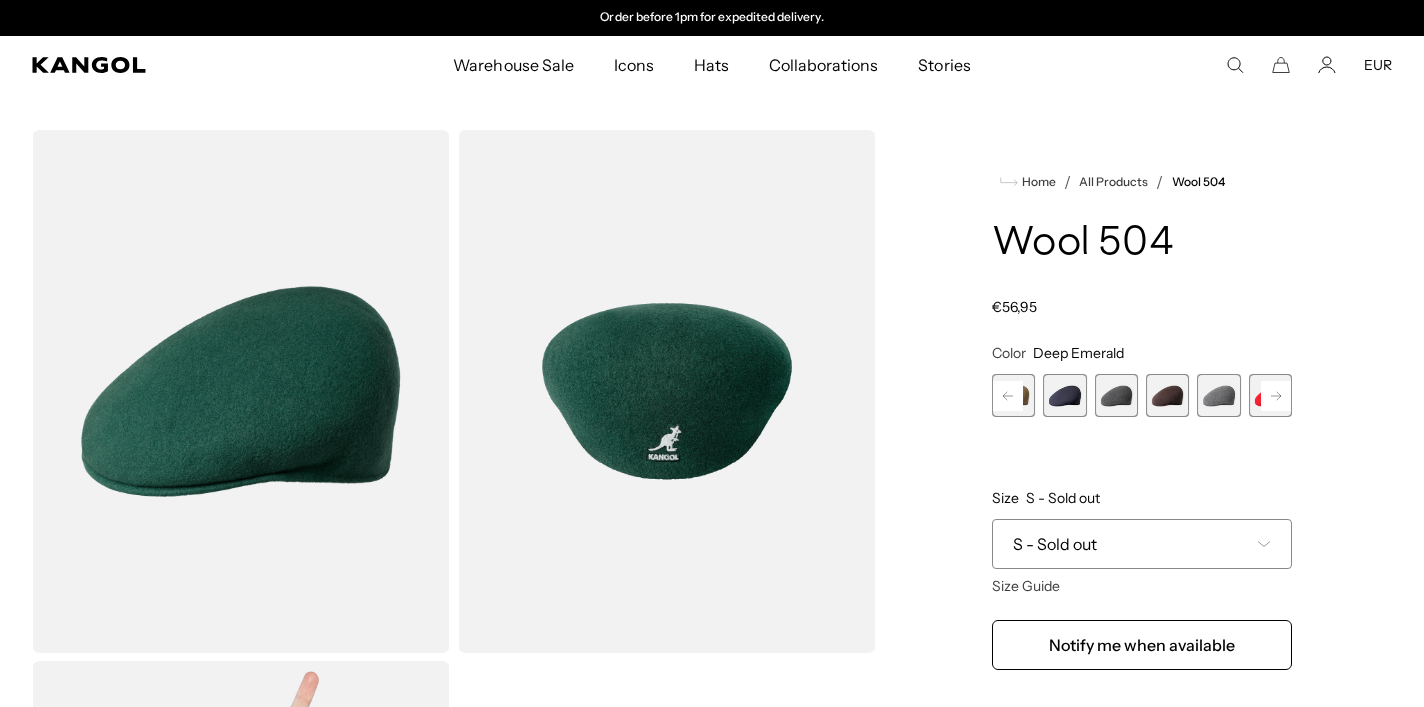 click 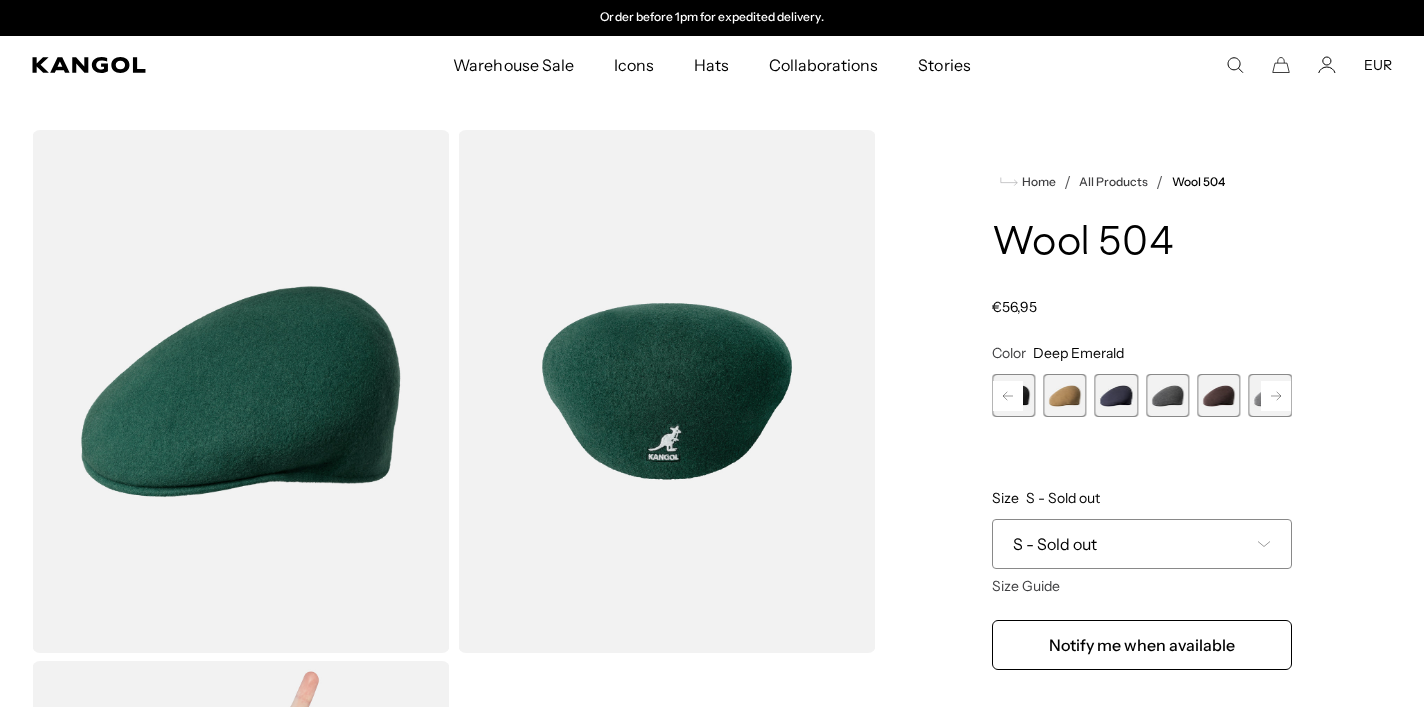 click 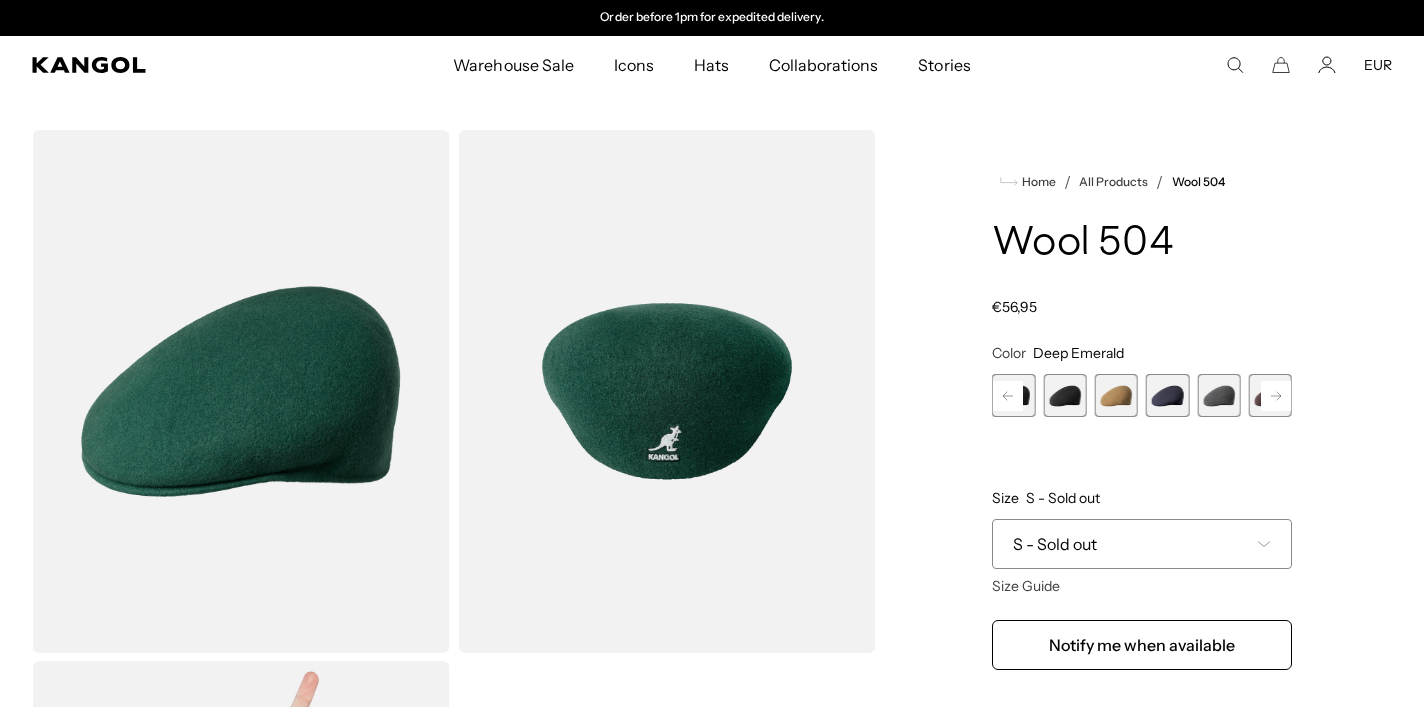 click 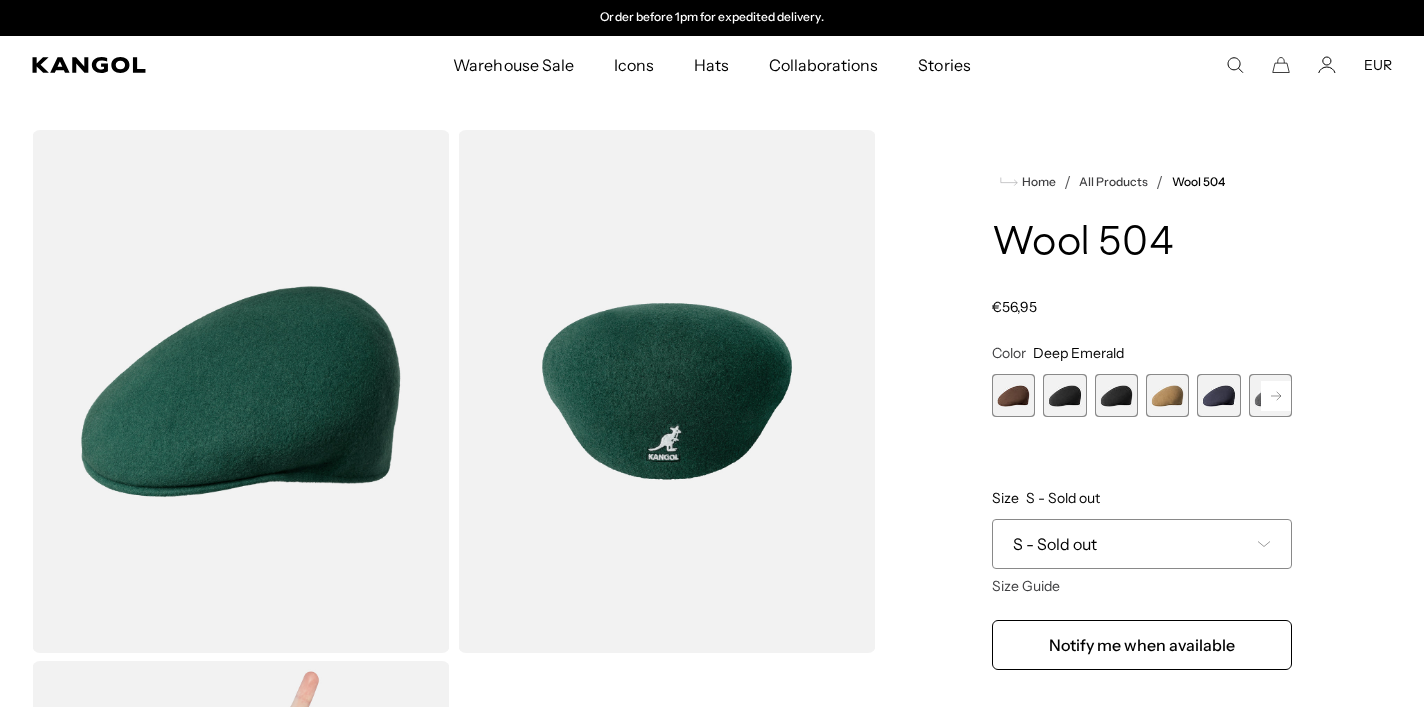 click at bounding box center (1064, 395) 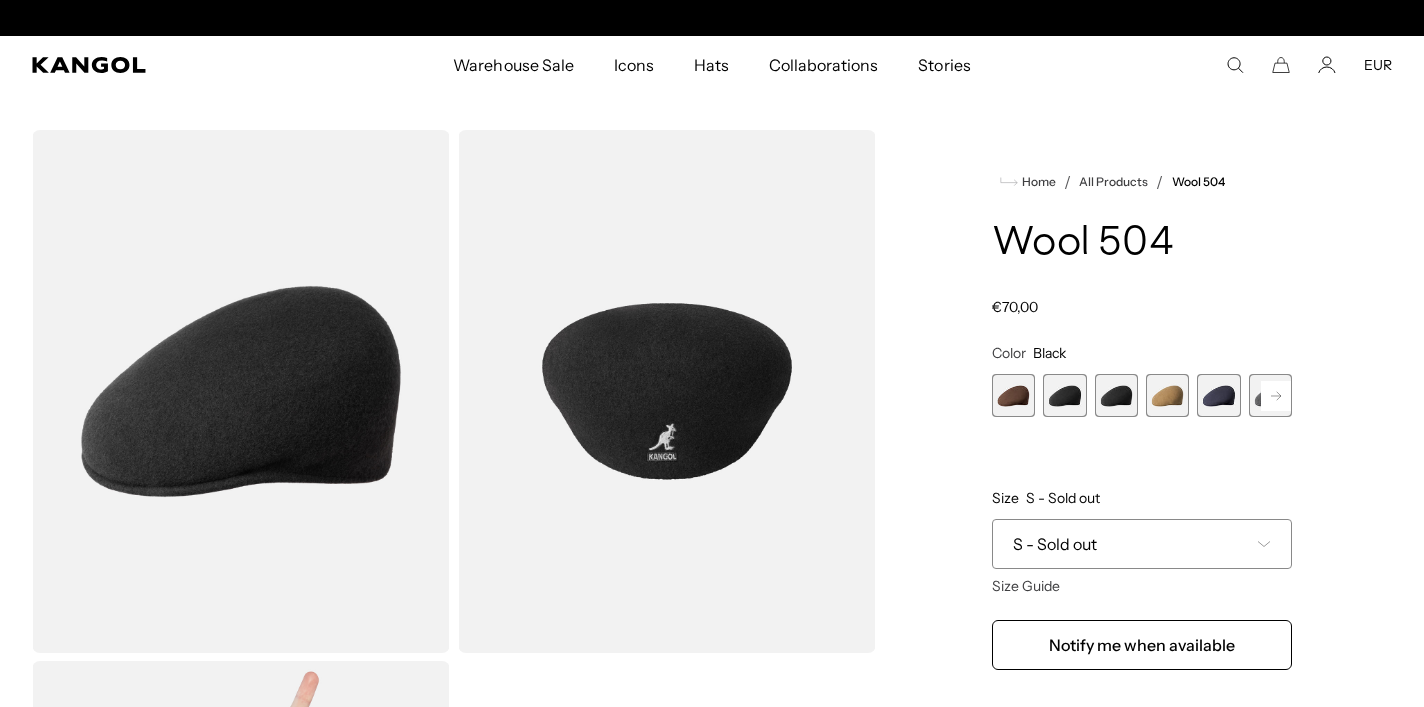 scroll, scrollTop: 0, scrollLeft: 412, axis: horizontal 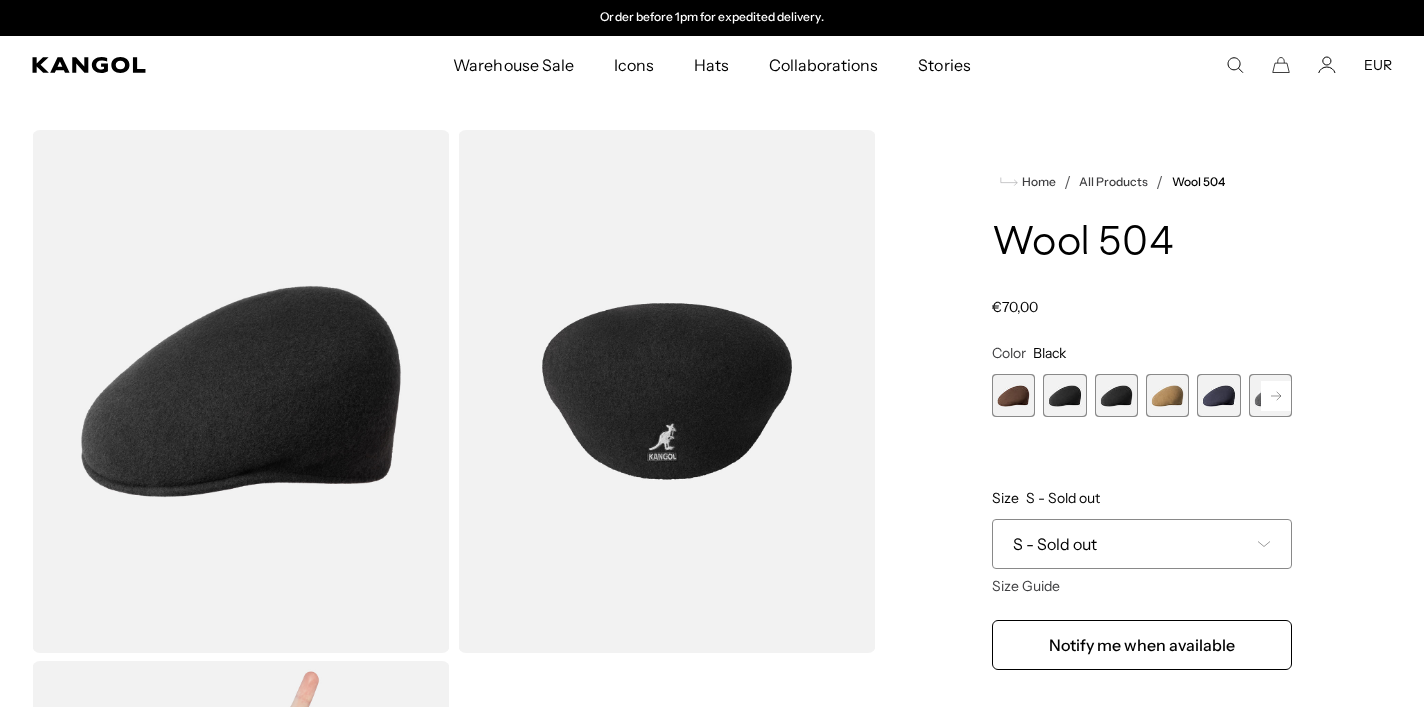 click at bounding box center [1116, 395] 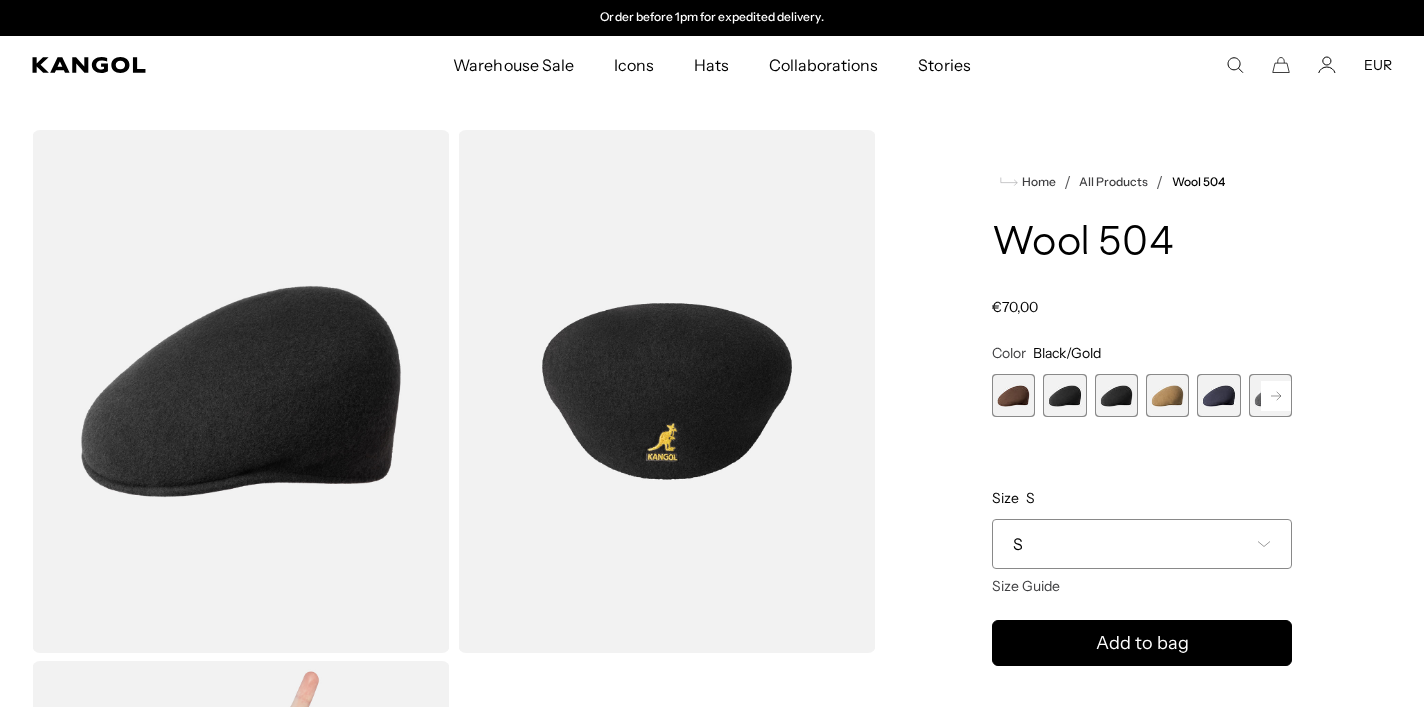 click at bounding box center [1013, 395] 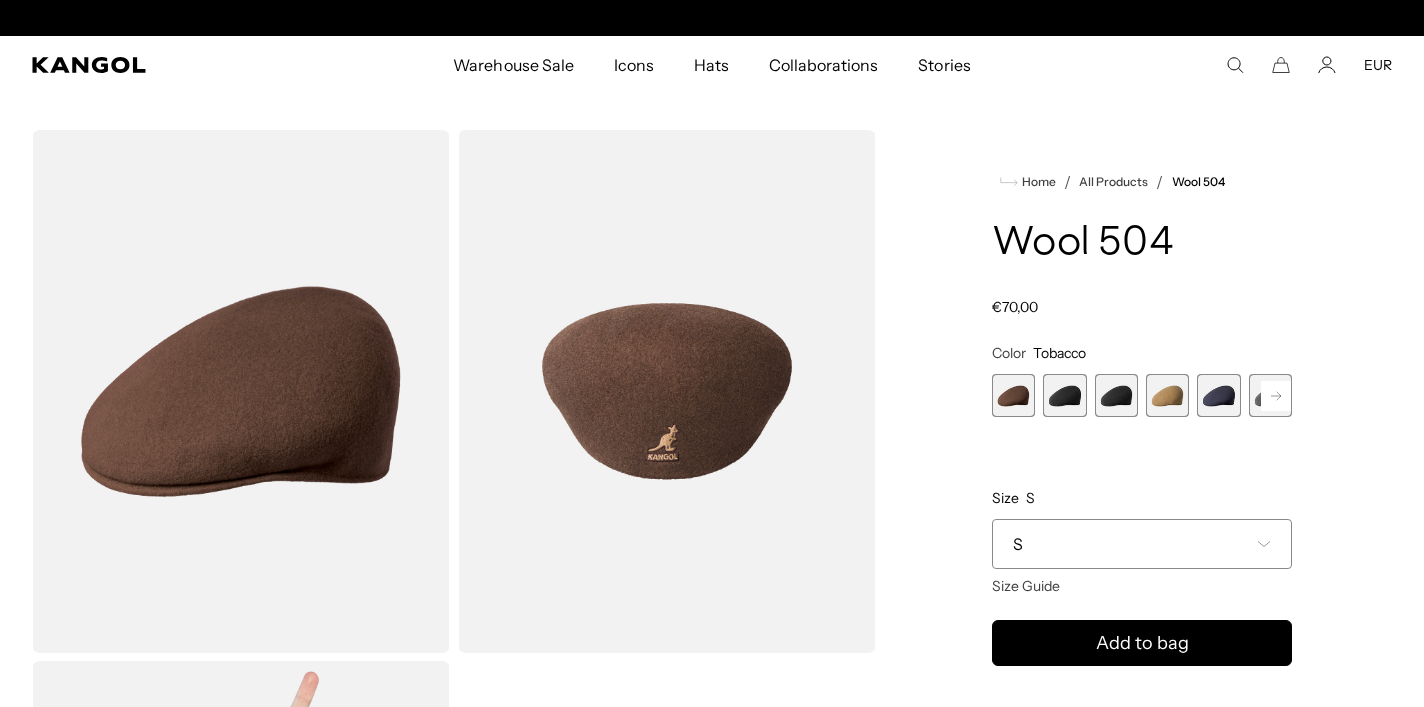 scroll, scrollTop: 0, scrollLeft: 0, axis: both 